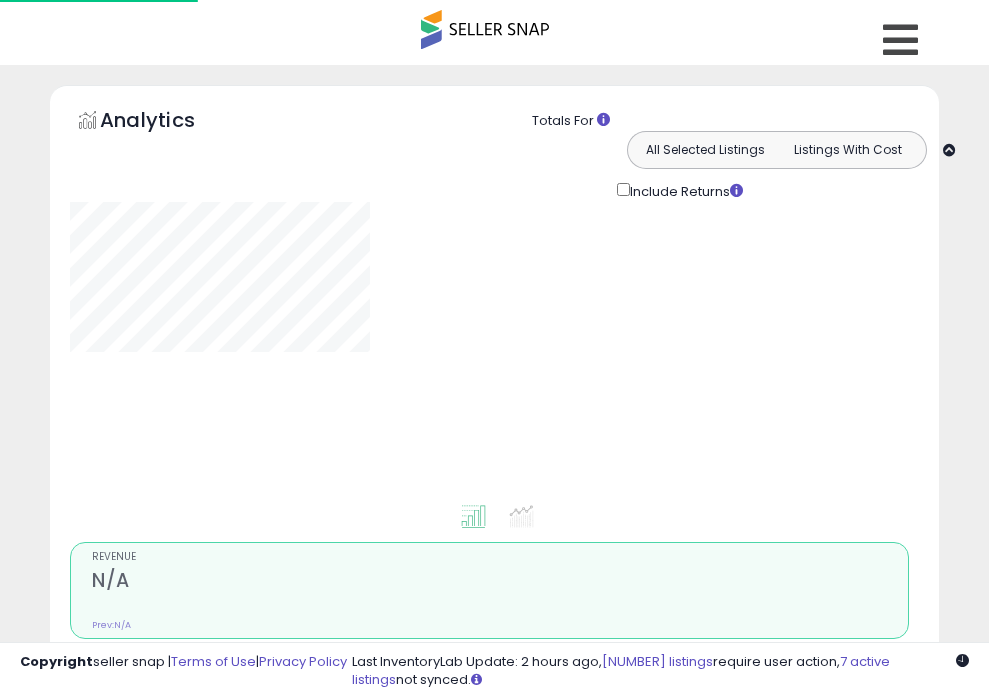 type on "**********" 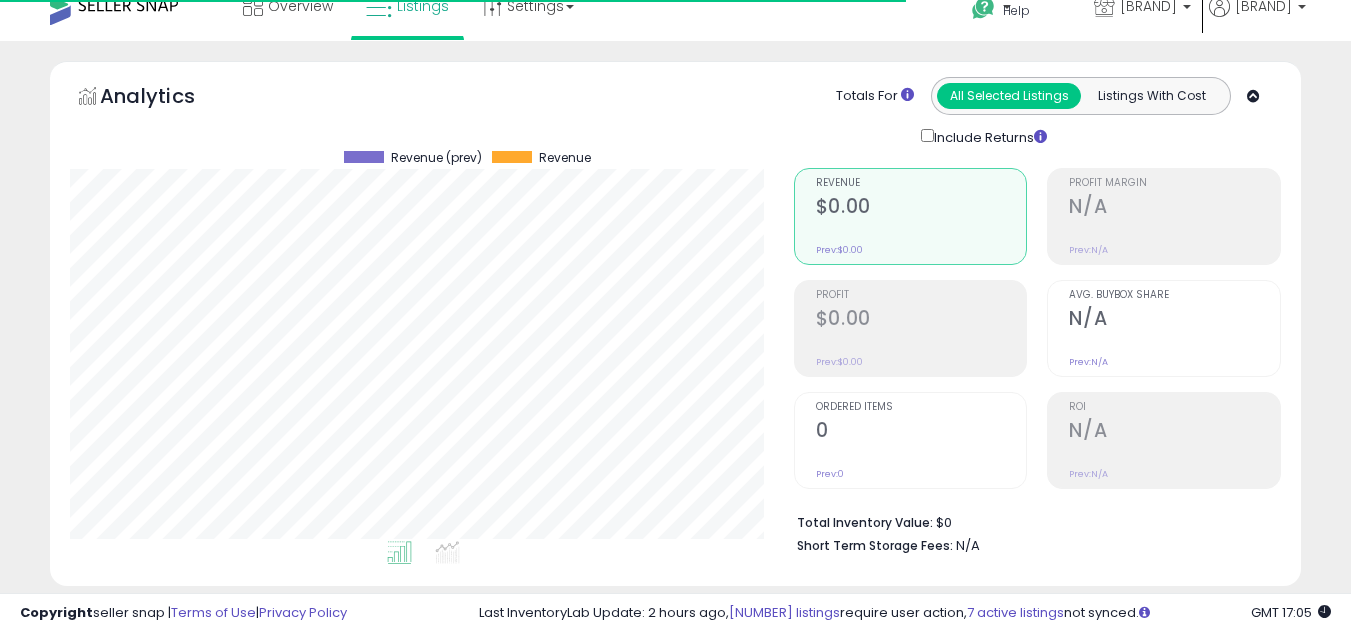 scroll, scrollTop: 24, scrollLeft: 0, axis: vertical 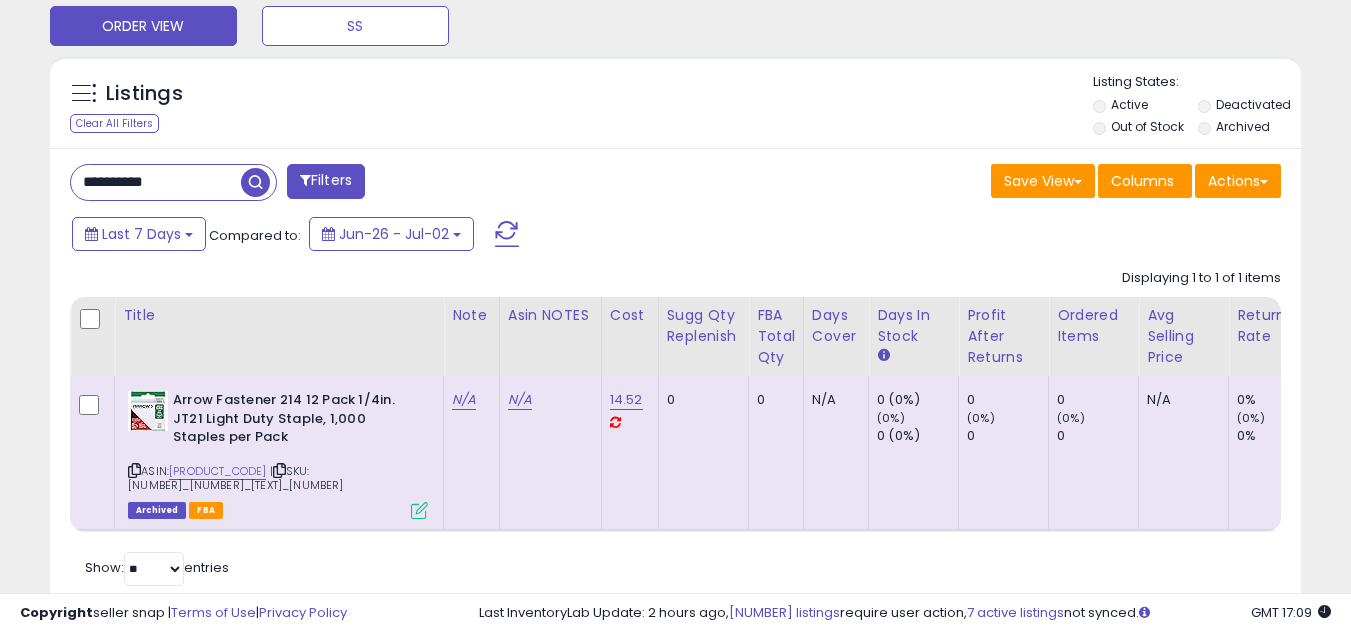 click on "**********" at bounding box center (156, 182) 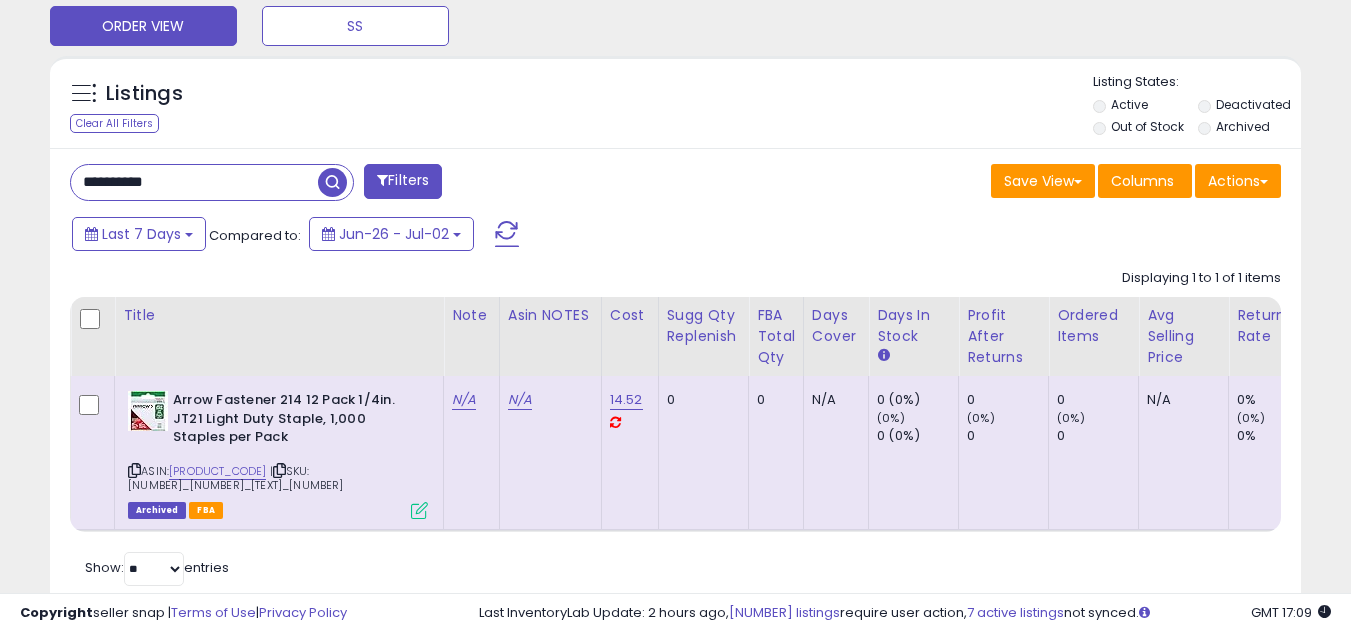 click on "**********" at bounding box center [194, 182] 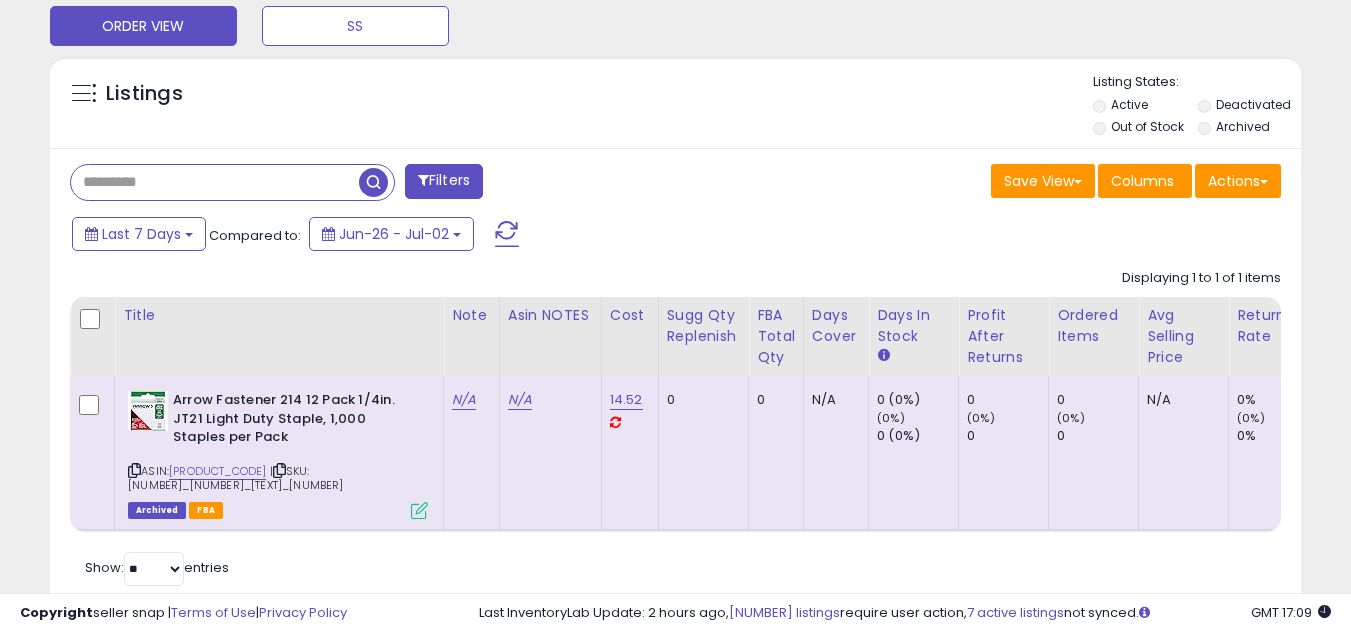 type 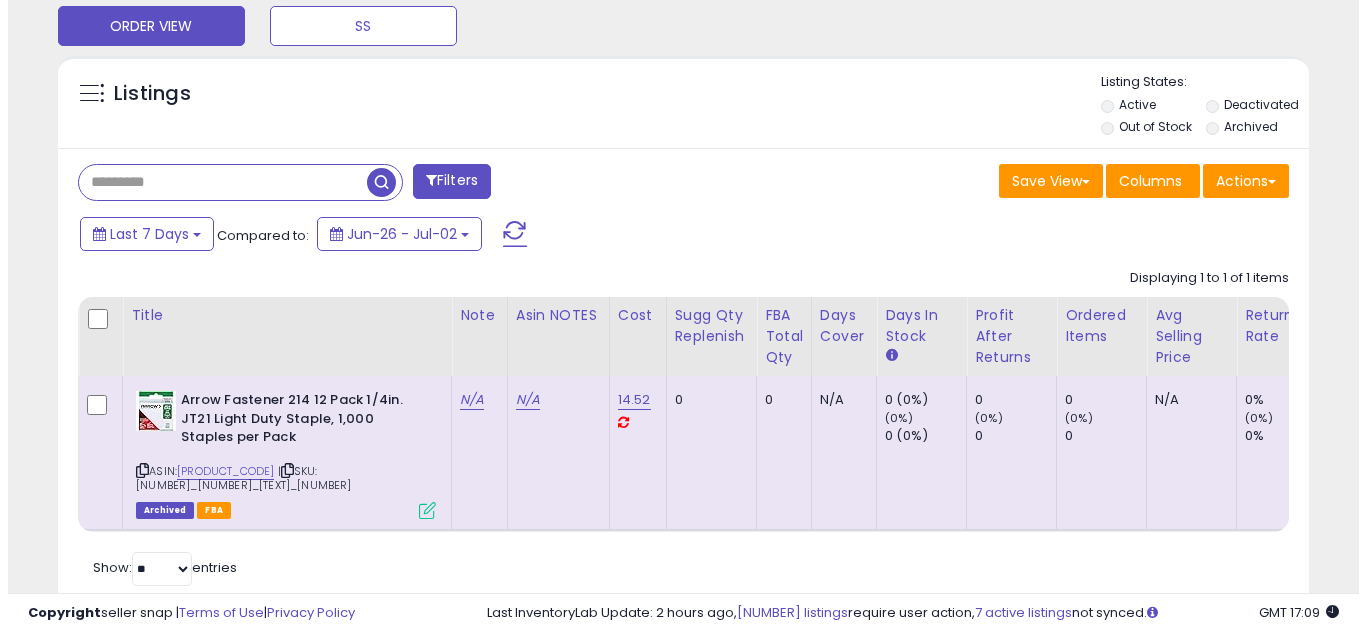 scroll, scrollTop: 637, scrollLeft: 0, axis: vertical 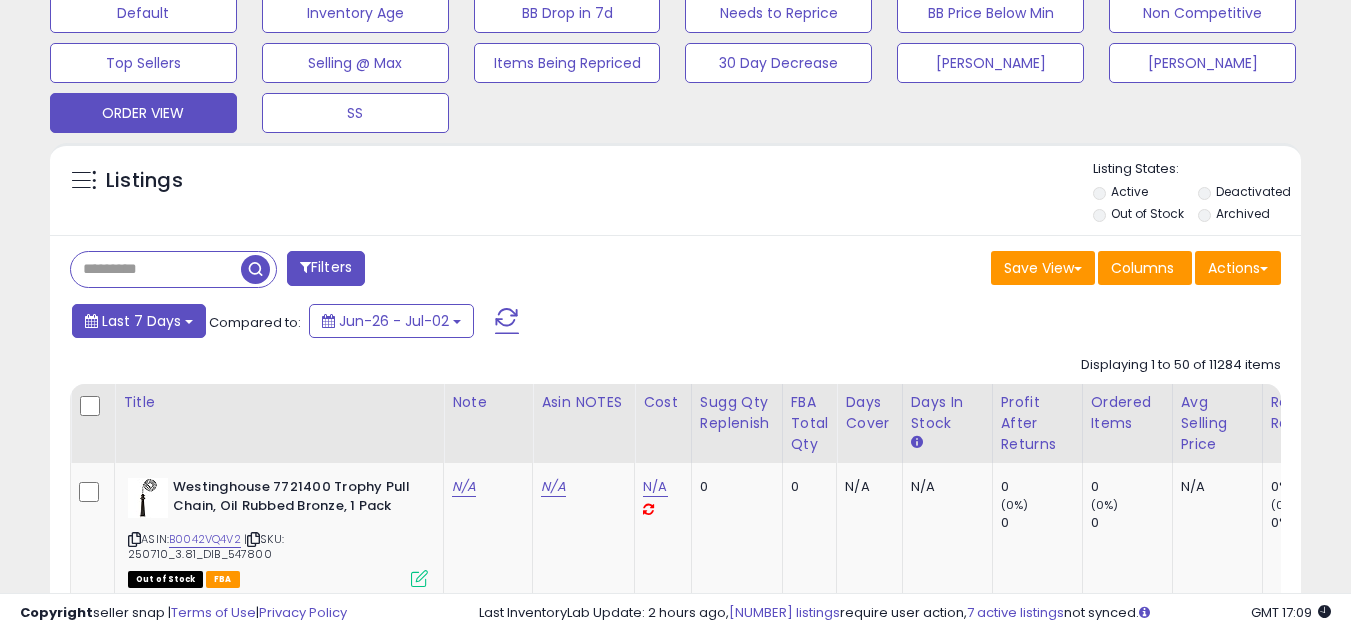 click on "Last 7 Days" at bounding box center (139, 321) 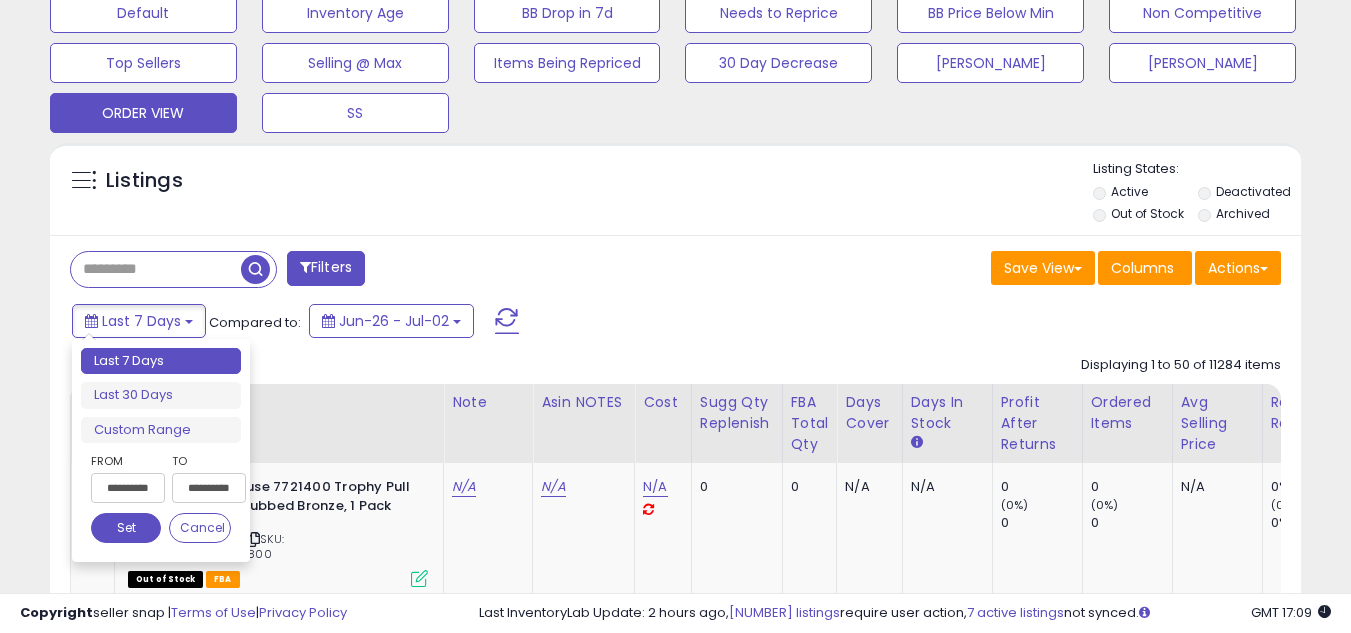 click on "Last 30 Days" at bounding box center (161, 395) 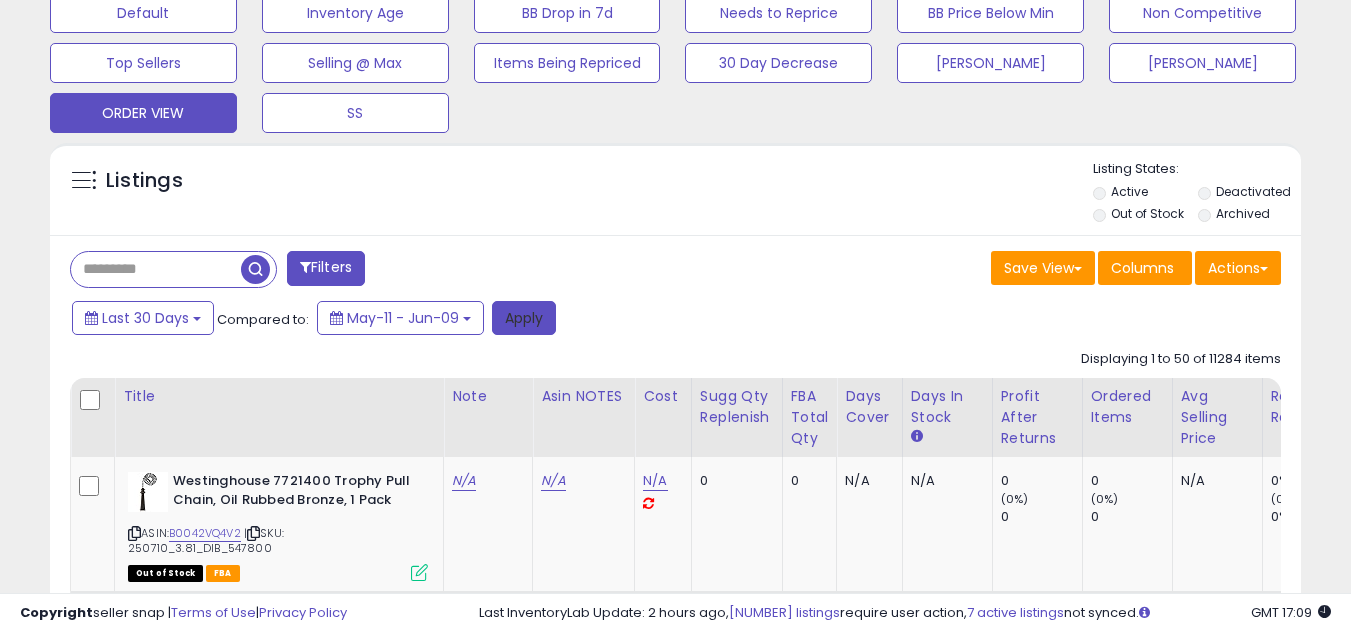click on "Apply" at bounding box center (524, 318) 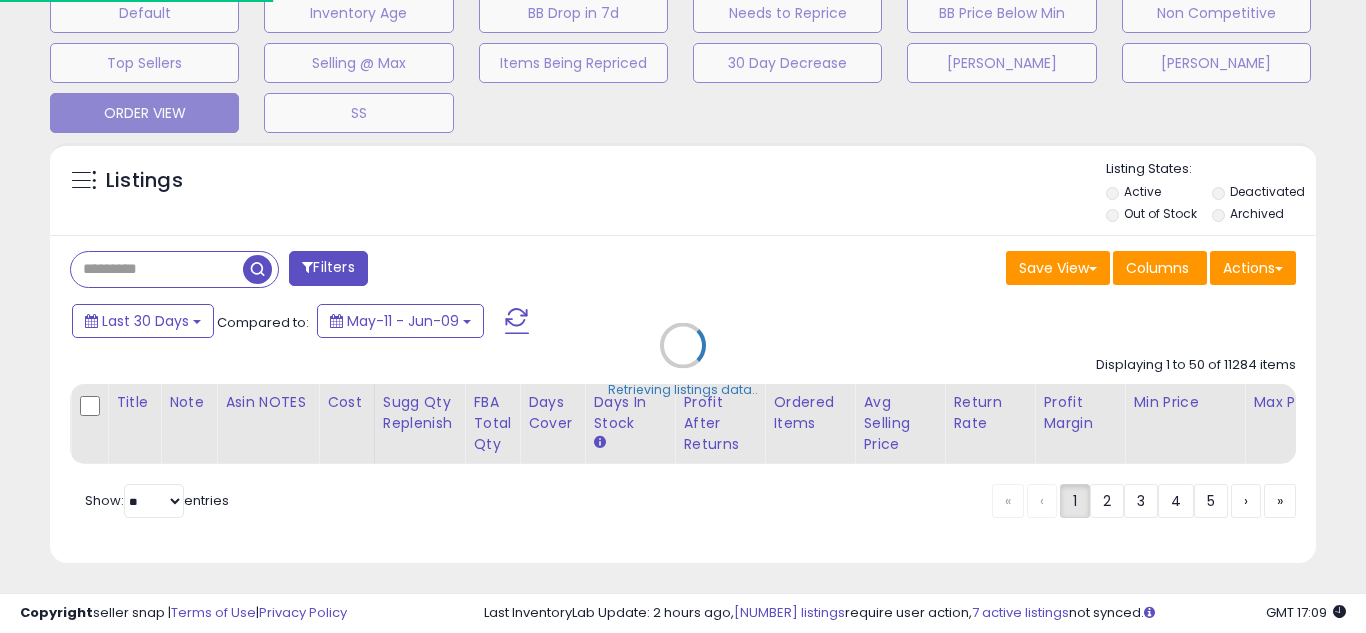 scroll, scrollTop: 999590, scrollLeft: 999267, axis: both 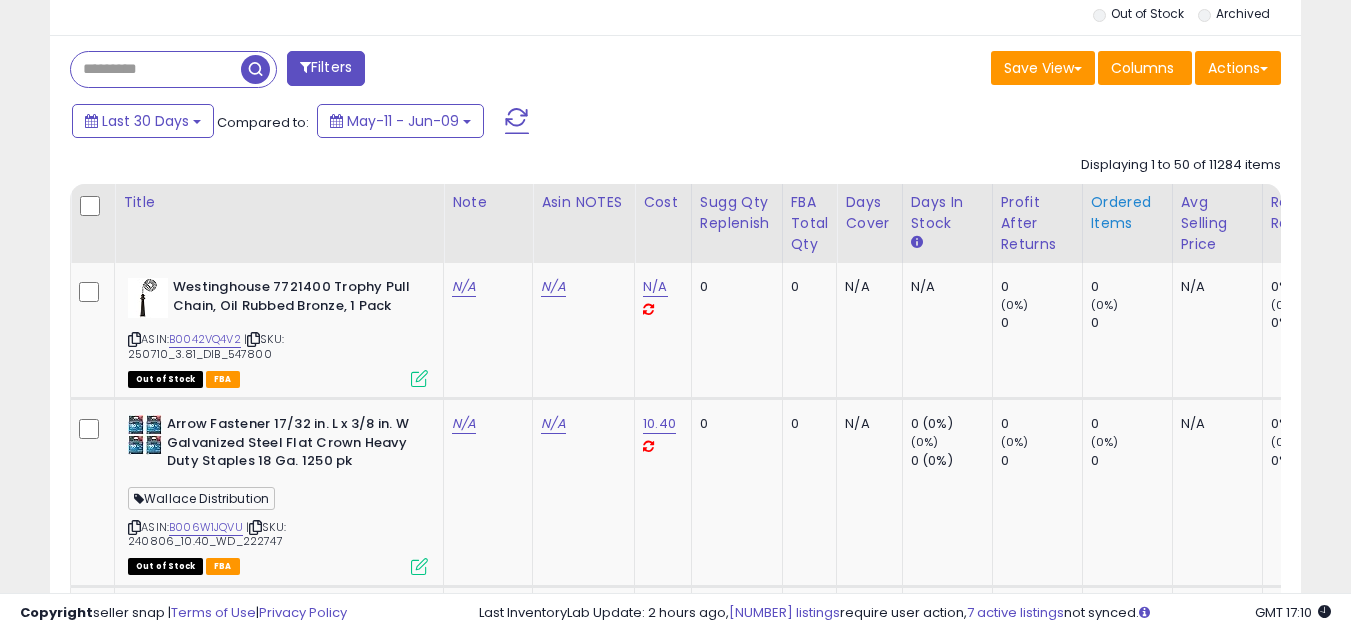 click on "Ordered Items" at bounding box center [1127, 213] 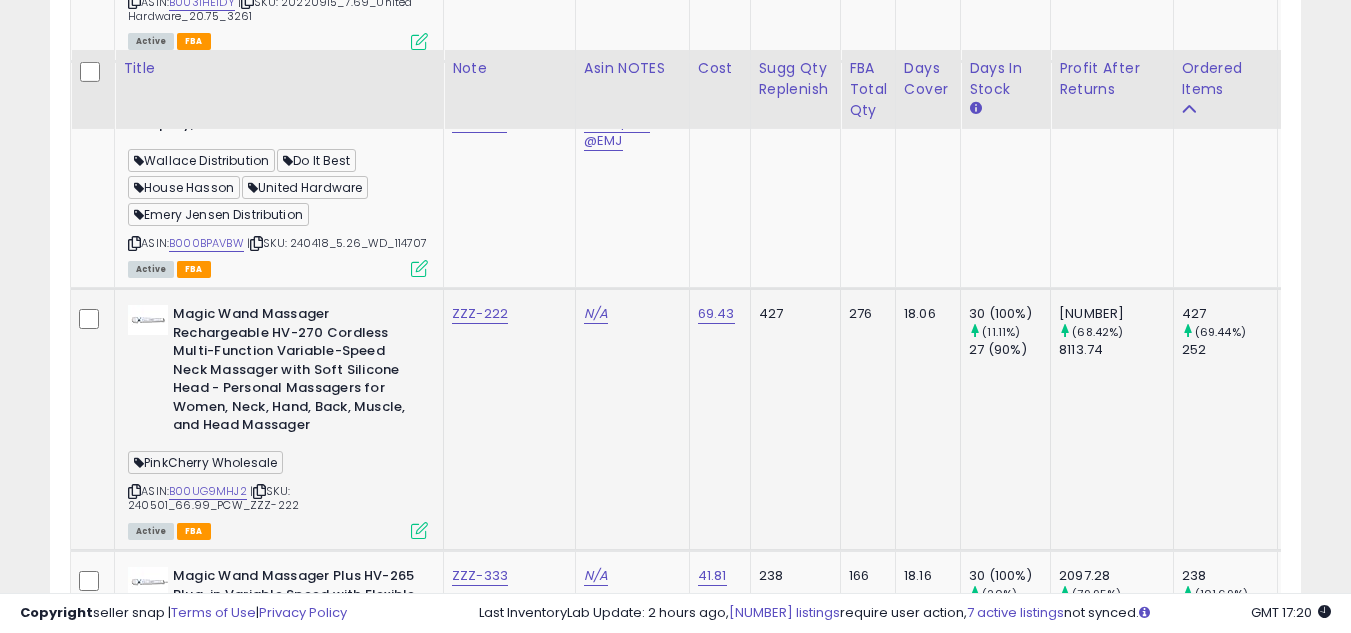 scroll, scrollTop: 1537, scrollLeft: 0, axis: vertical 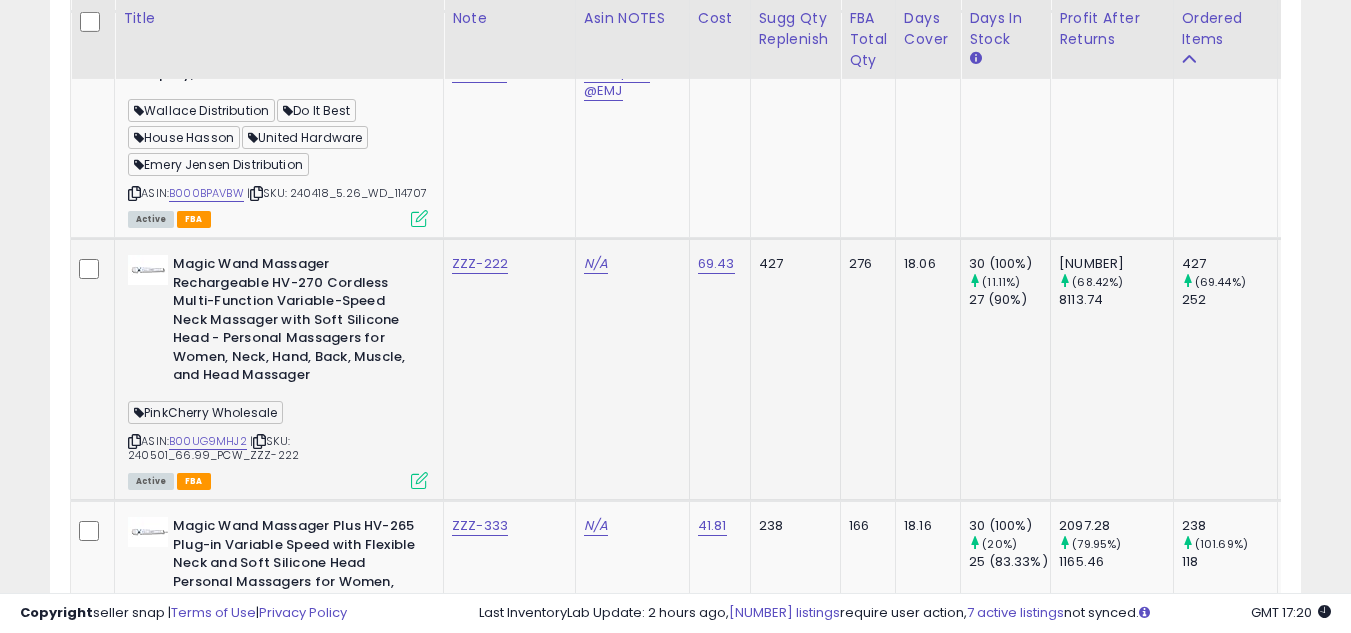 click at bounding box center [134, 441] 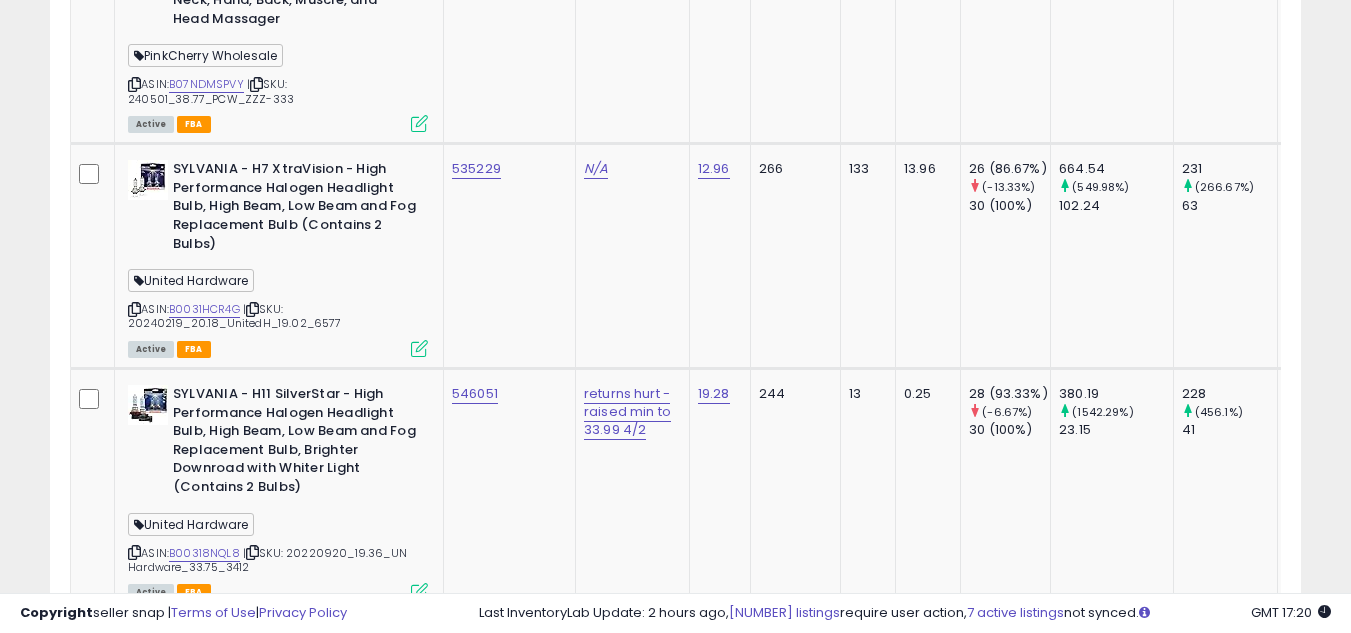 scroll, scrollTop: 1937, scrollLeft: 0, axis: vertical 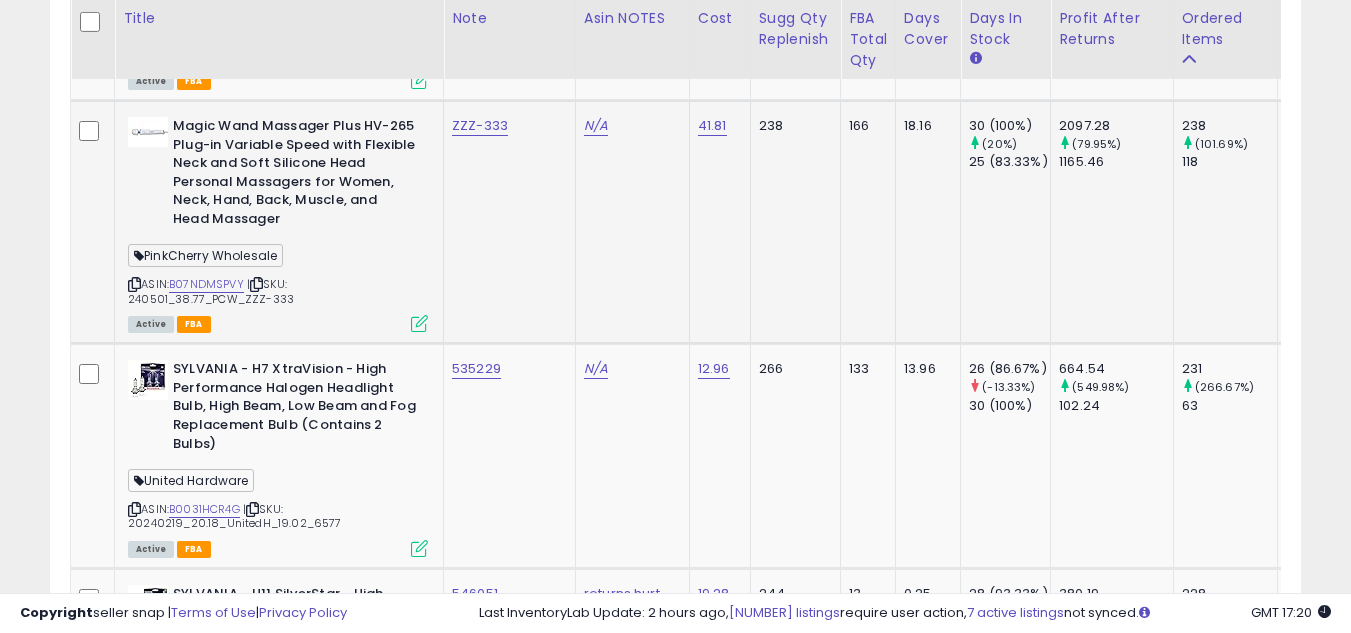 click on "PinkCherry Wholesale" at bounding box center (205, 255) 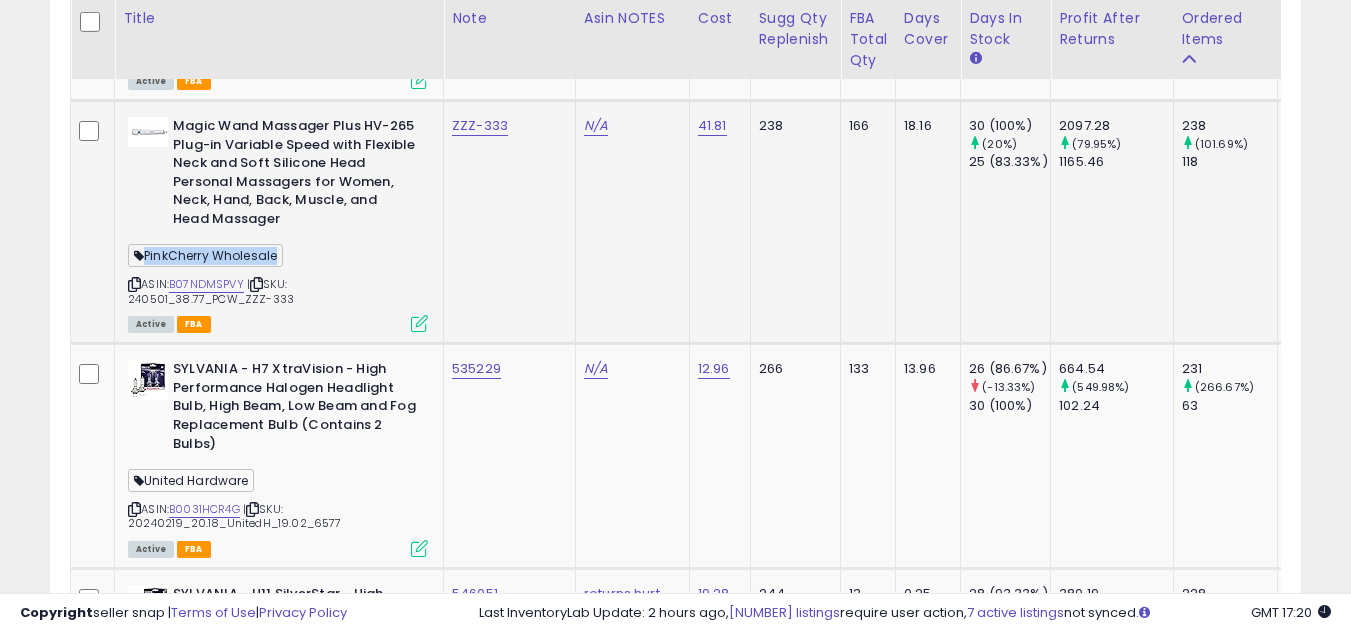 copy on "PinkCherry Wholesale" 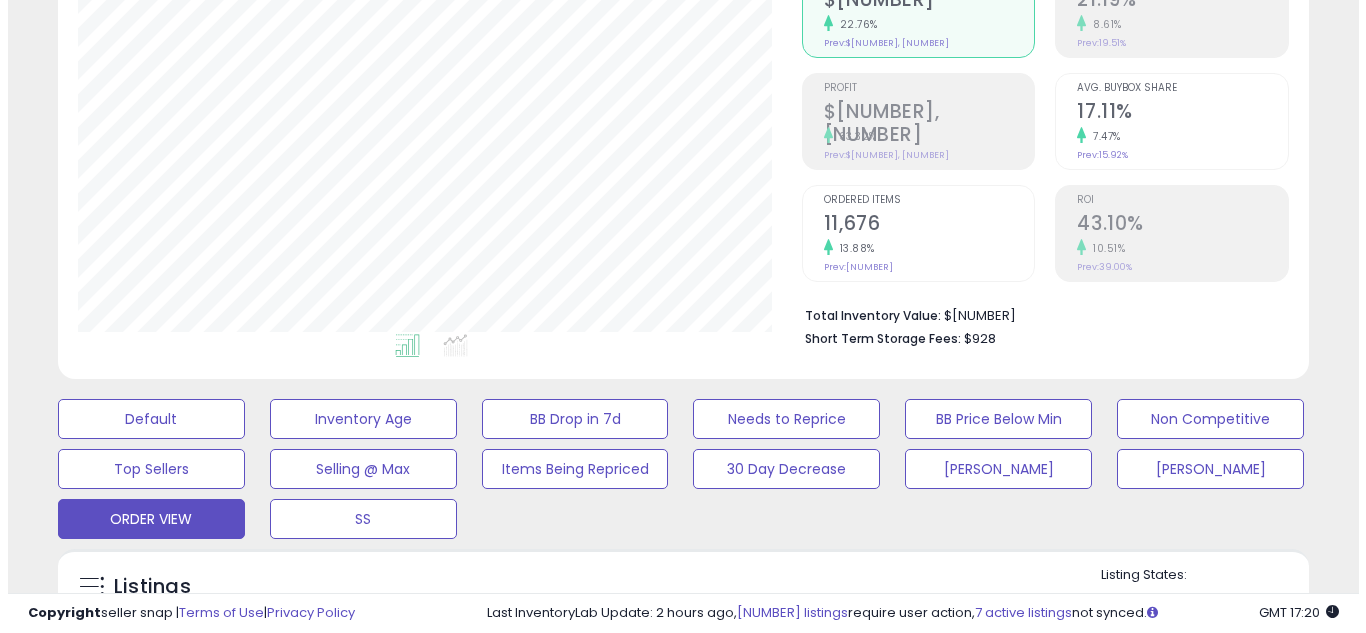 scroll, scrollTop: 137, scrollLeft: 0, axis: vertical 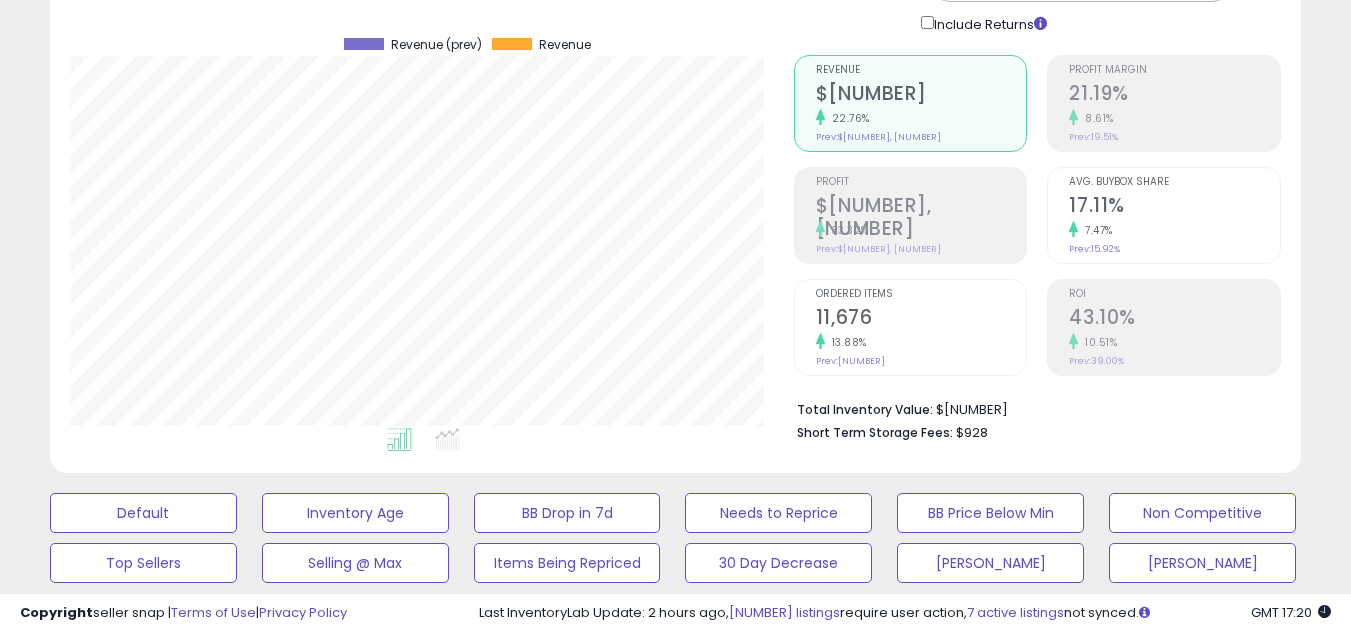 click on "Prev: [NUMBER]" 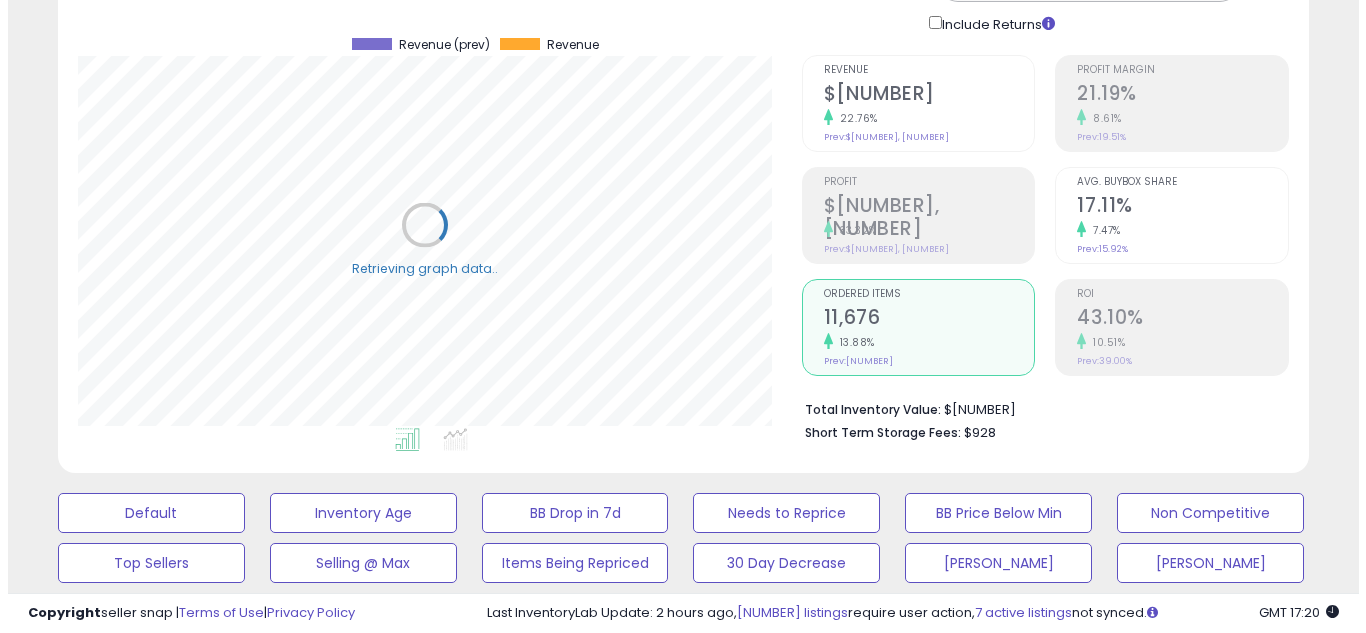 scroll, scrollTop: 999590, scrollLeft: 999267, axis: both 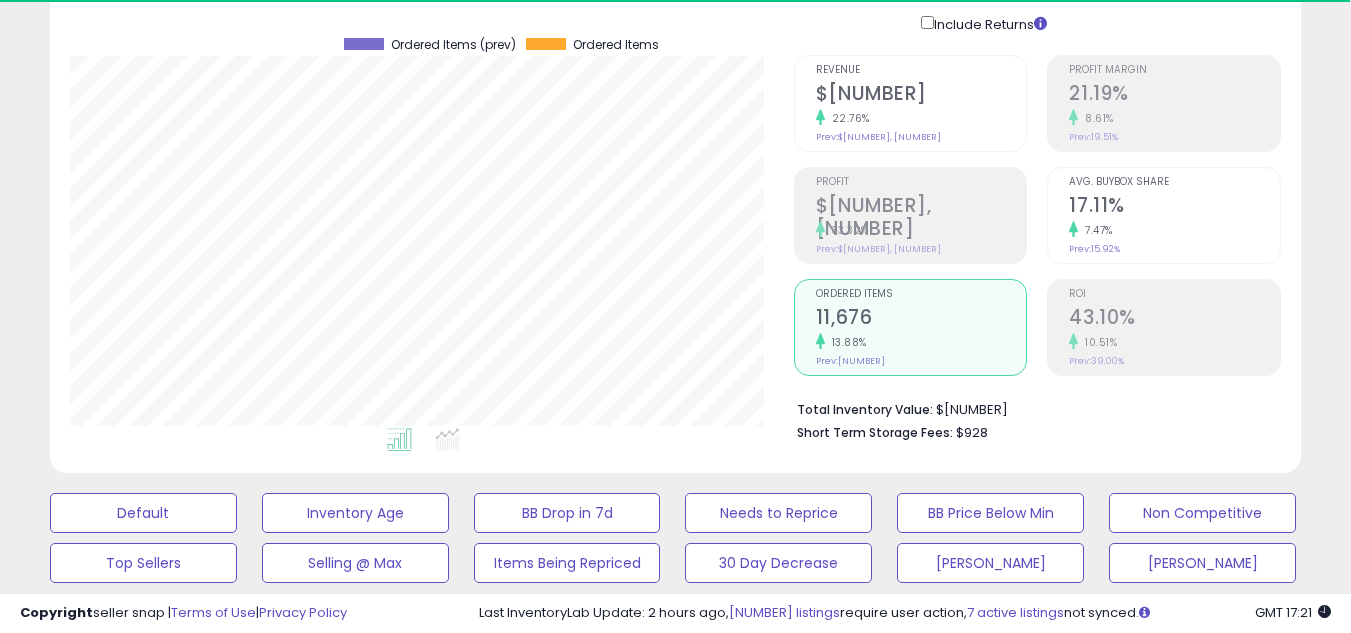 click on "11,676" at bounding box center (921, 319) 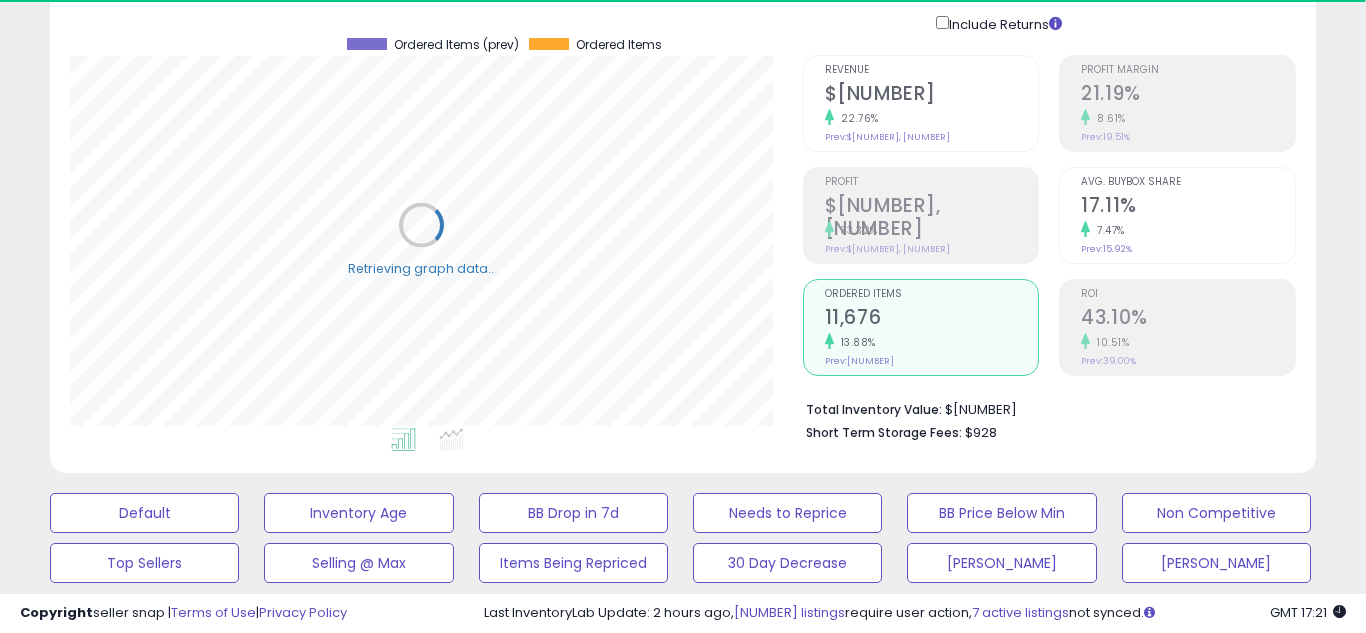 scroll, scrollTop: 999590, scrollLeft: 999267, axis: both 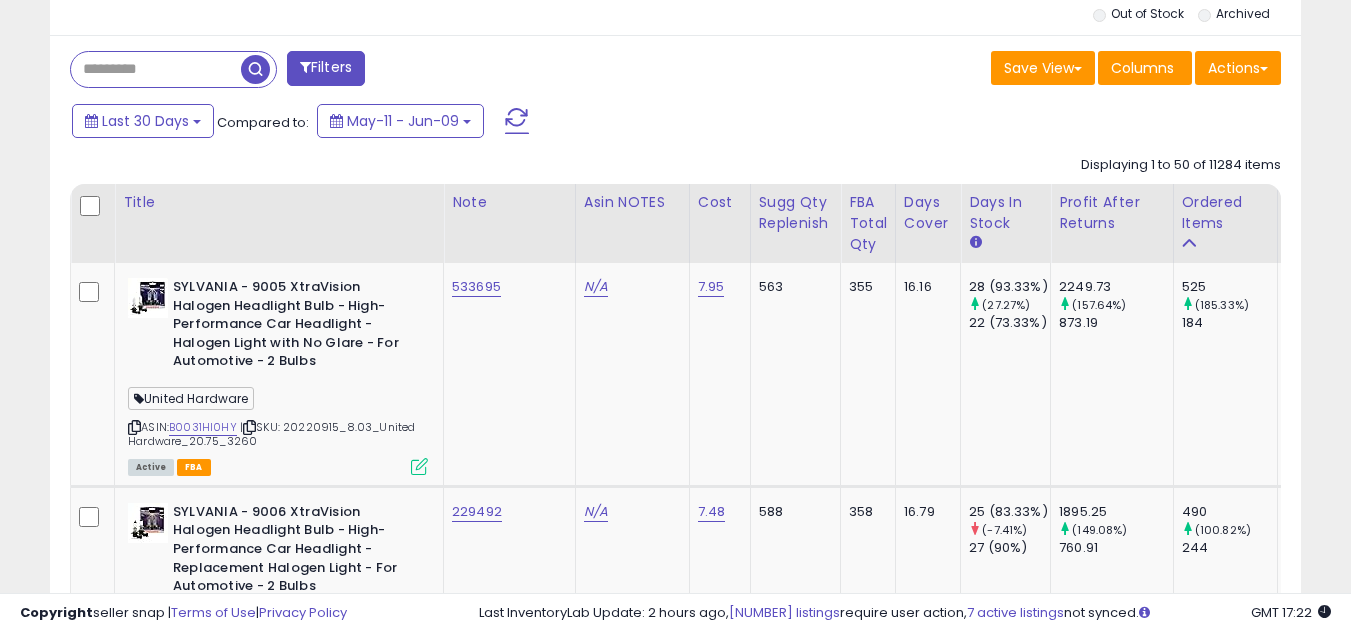 click on "Filters" at bounding box center (326, 68) 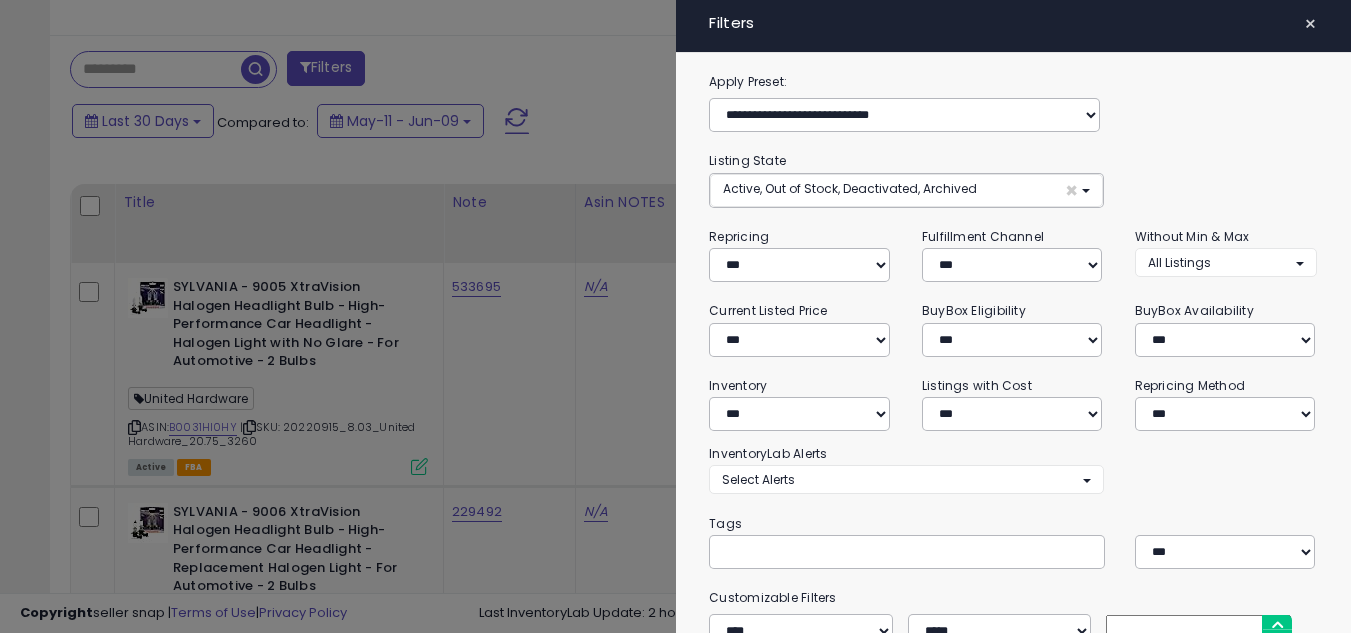 click at bounding box center [872, 551] 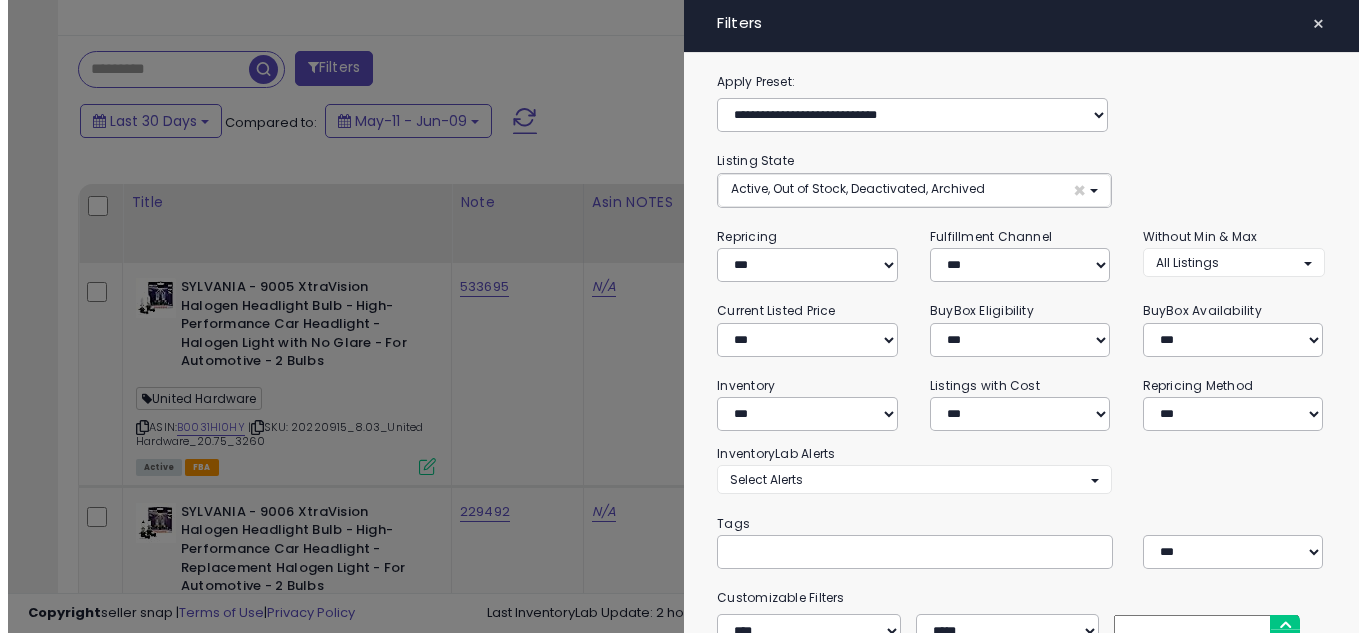 scroll, scrollTop: 999590, scrollLeft: 999267, axis: both 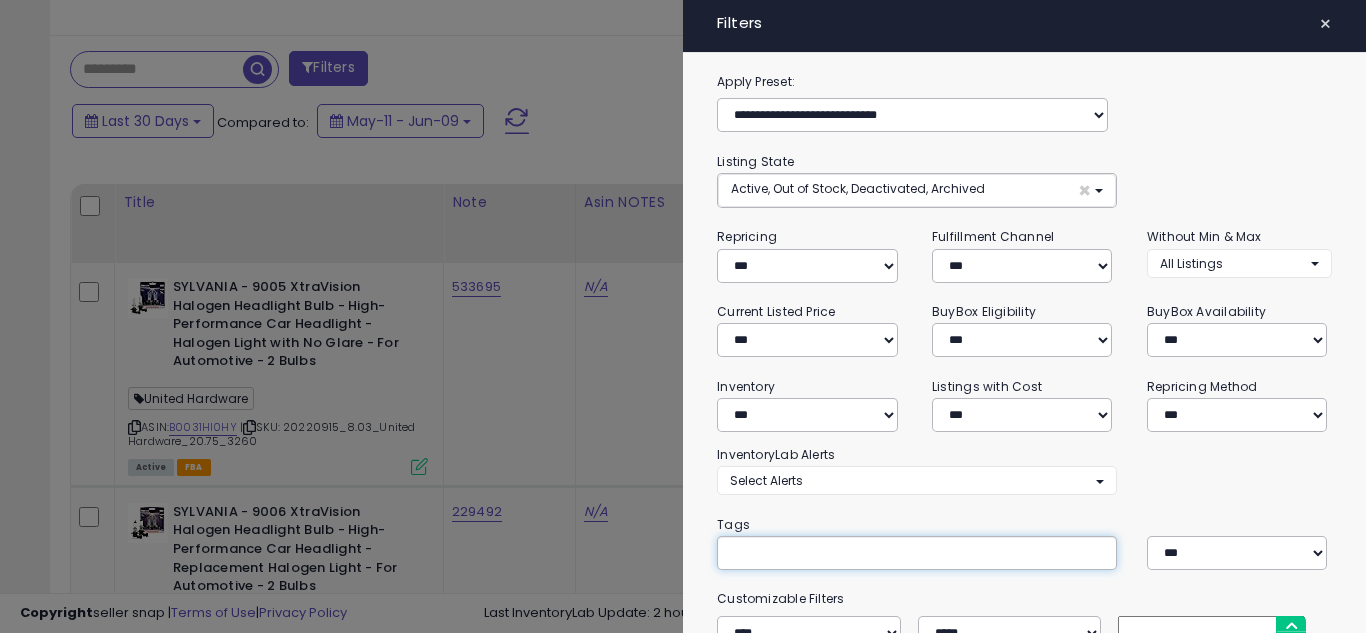 paste on "**********" 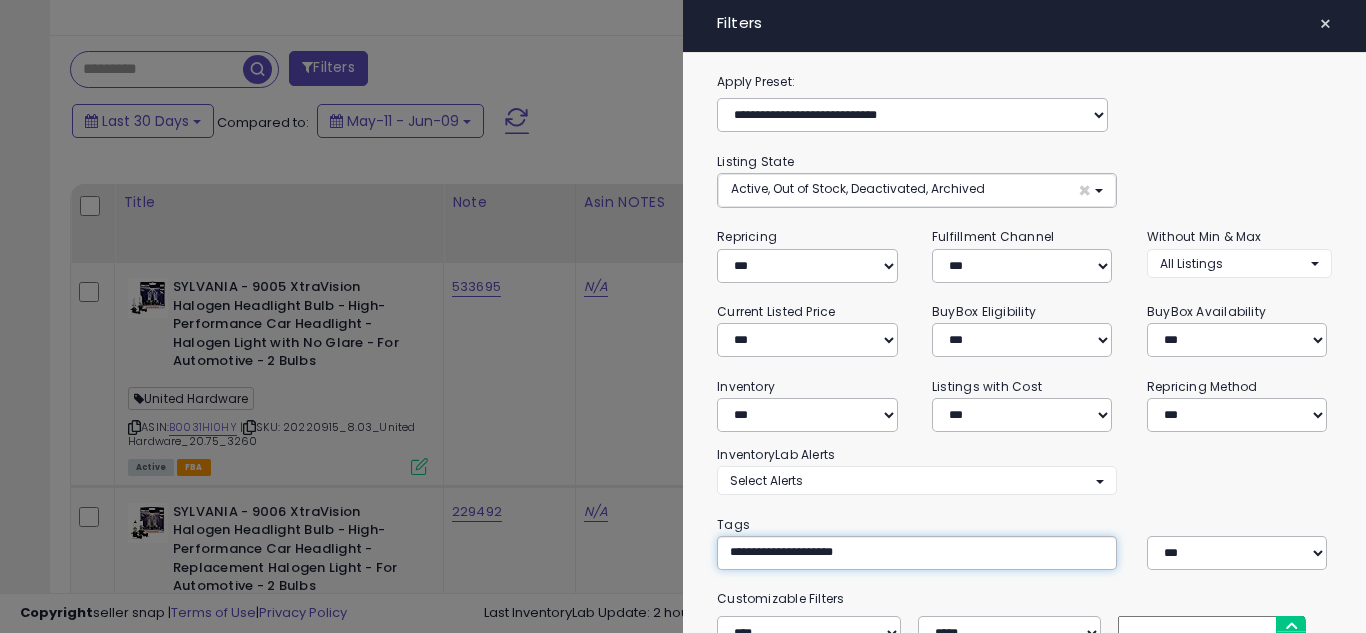 type on "**********" 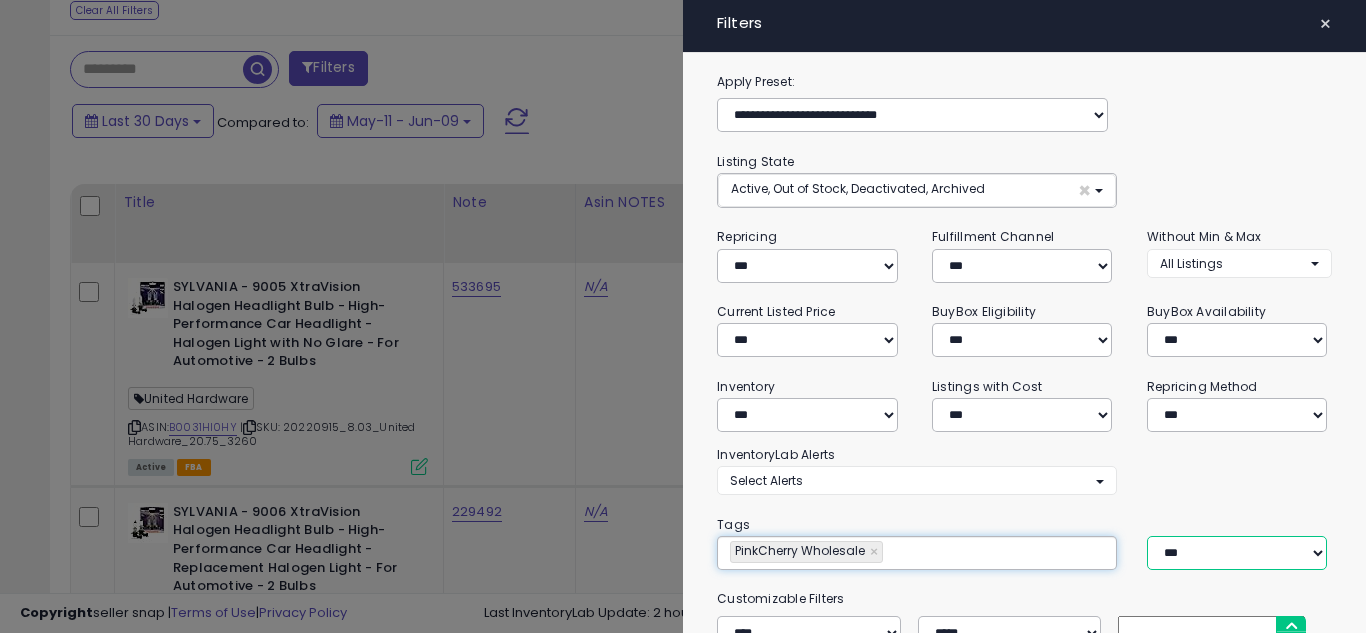 click on "***
***
****" at bounding box center (1237, 553) 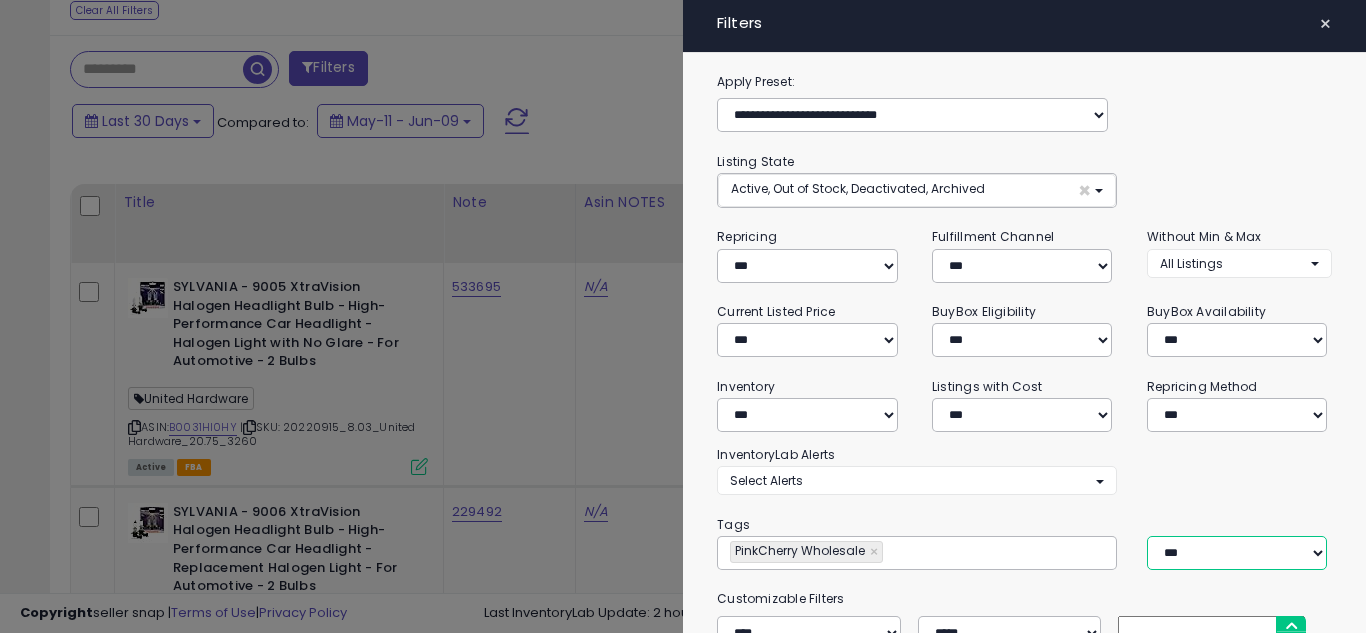 select on "***" 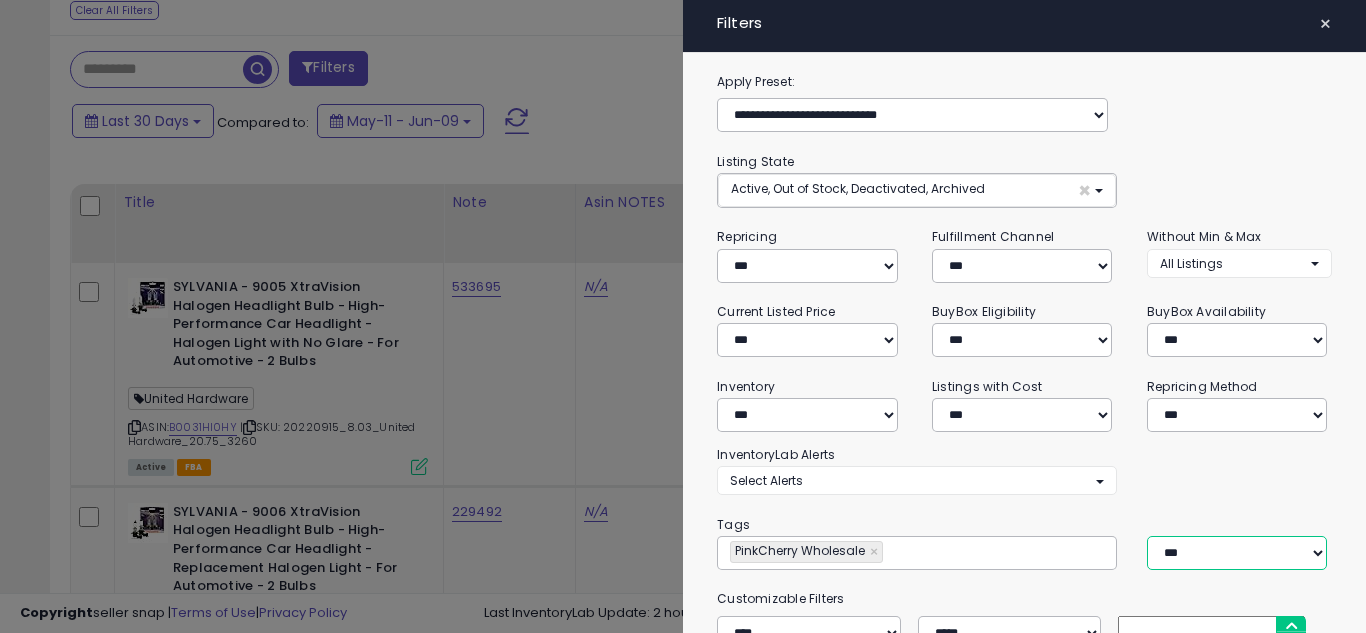 scroll, scrollTop: 263, scrollLeft: 0, axis: vertical 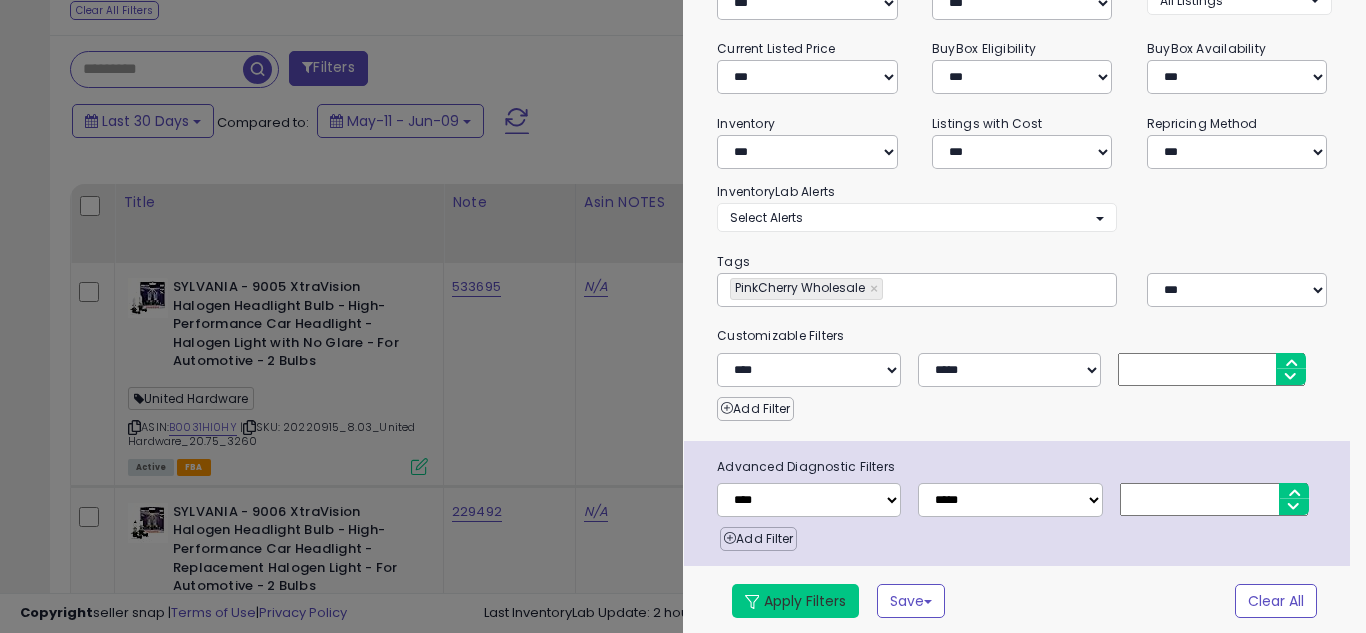 click on "Apply Filters" at bounding box center [795, 601] 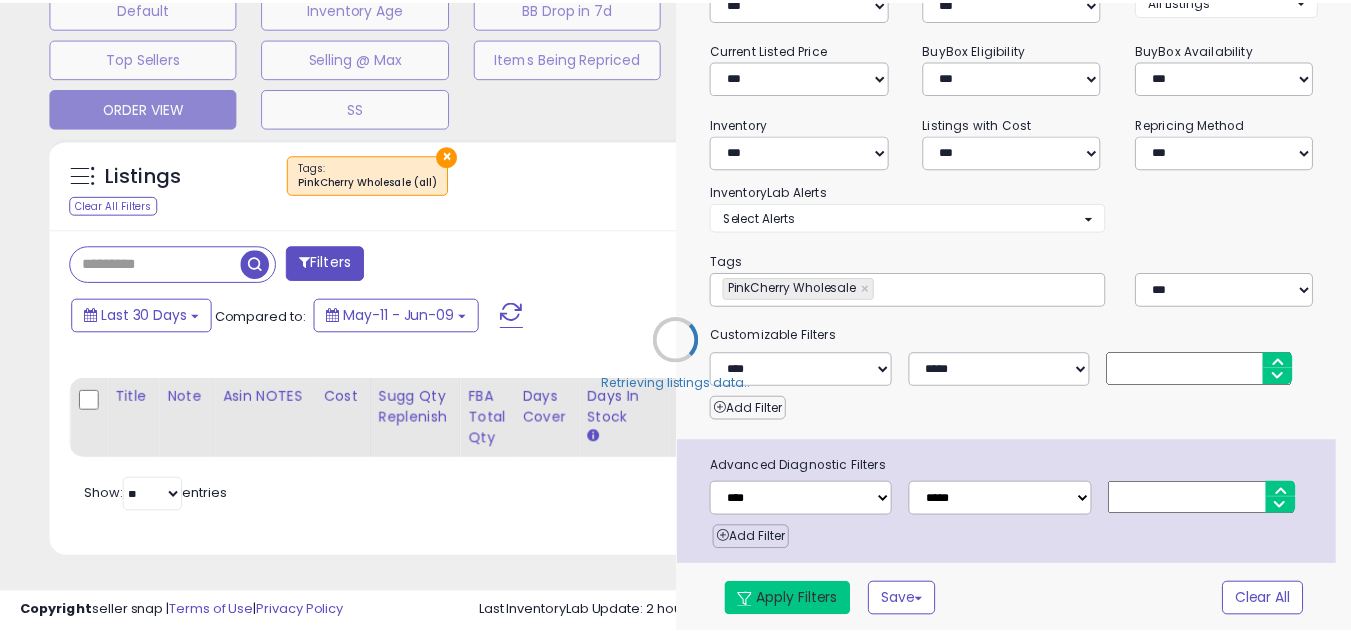 scroll, scrollTop: 657, scrollLeft: 0, axis: vertical 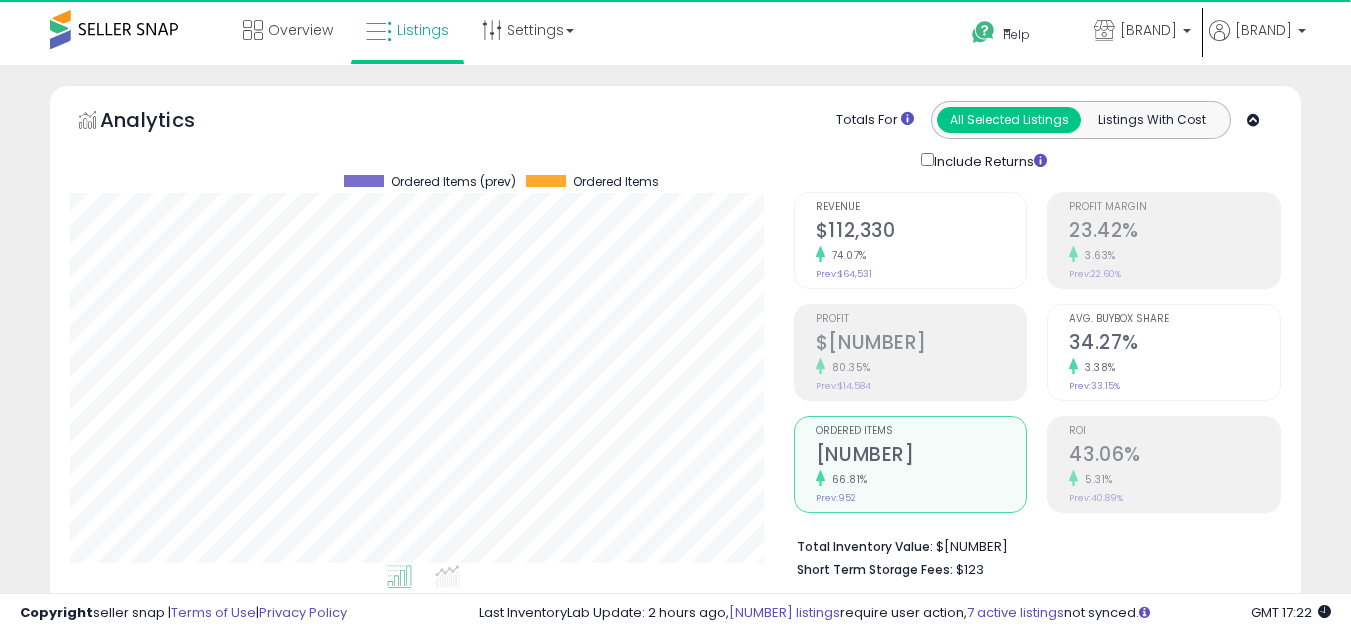 click on "[NUMBER]" at bounding box center [921, 456] 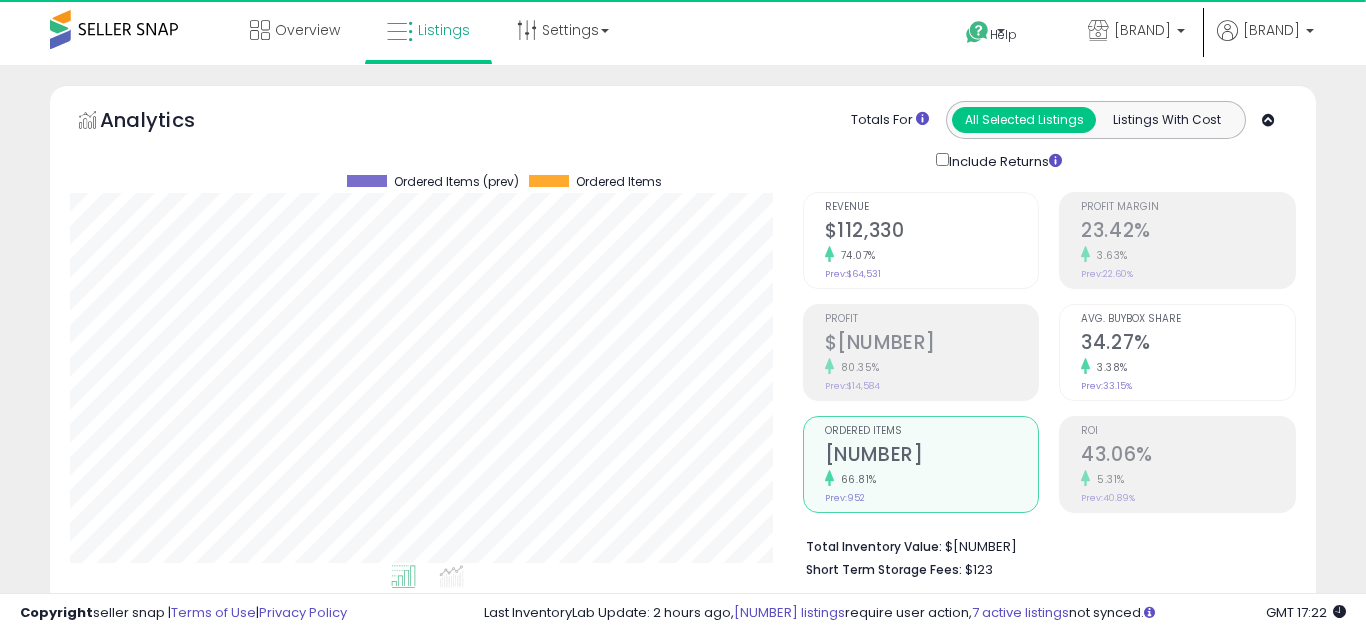 scroll, scrollTop: 999590, scrollLeft: 999276, axis: both 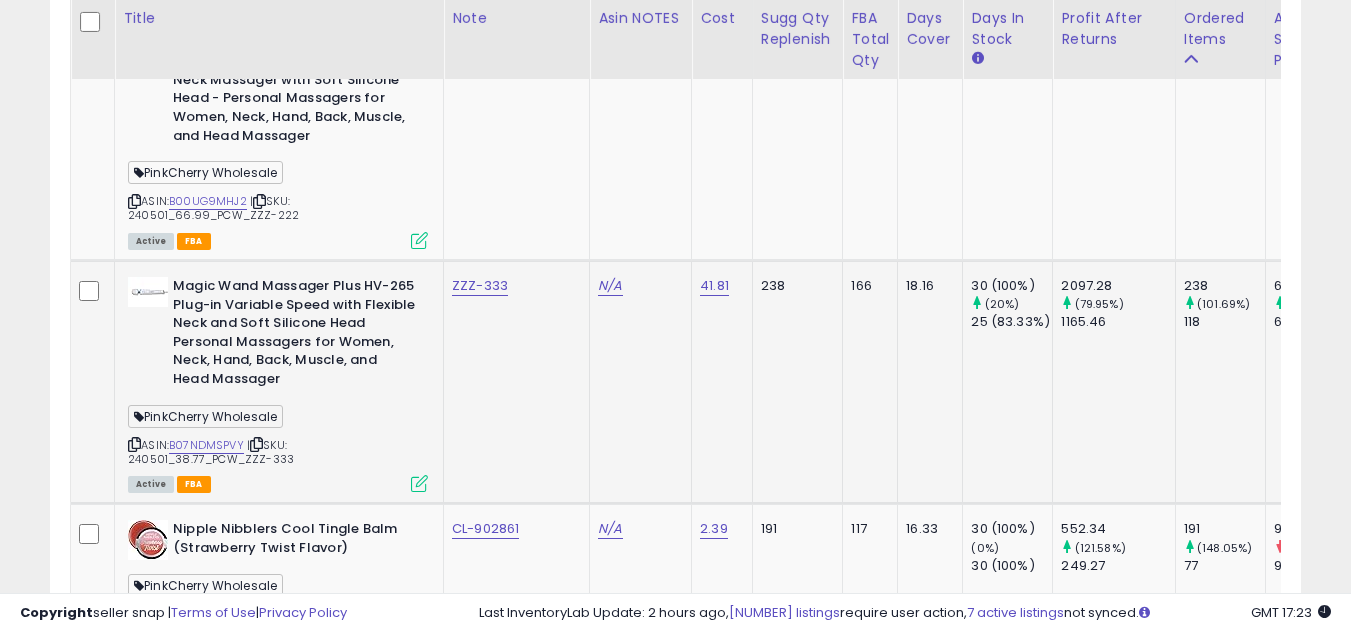 click at bounding box center [134, 444] 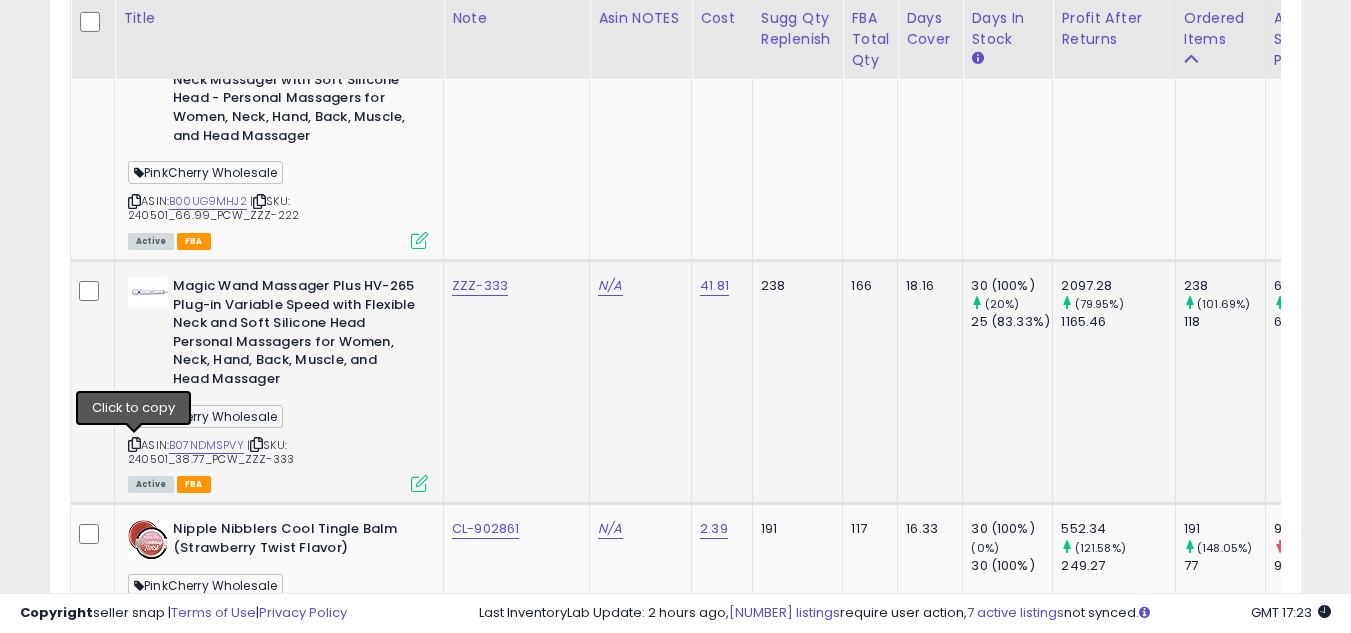 click at bounding box center (134, 444) 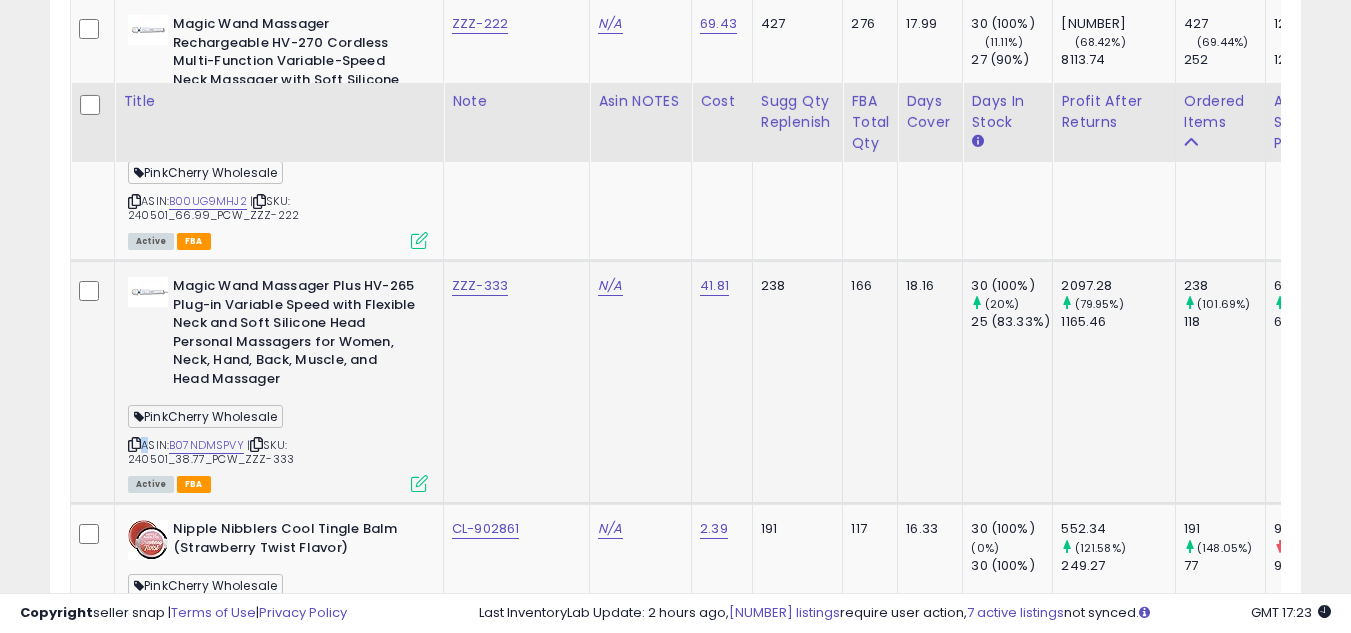 scroll, scrollTop: 1300, scrollLeft: 0, axis: vertical 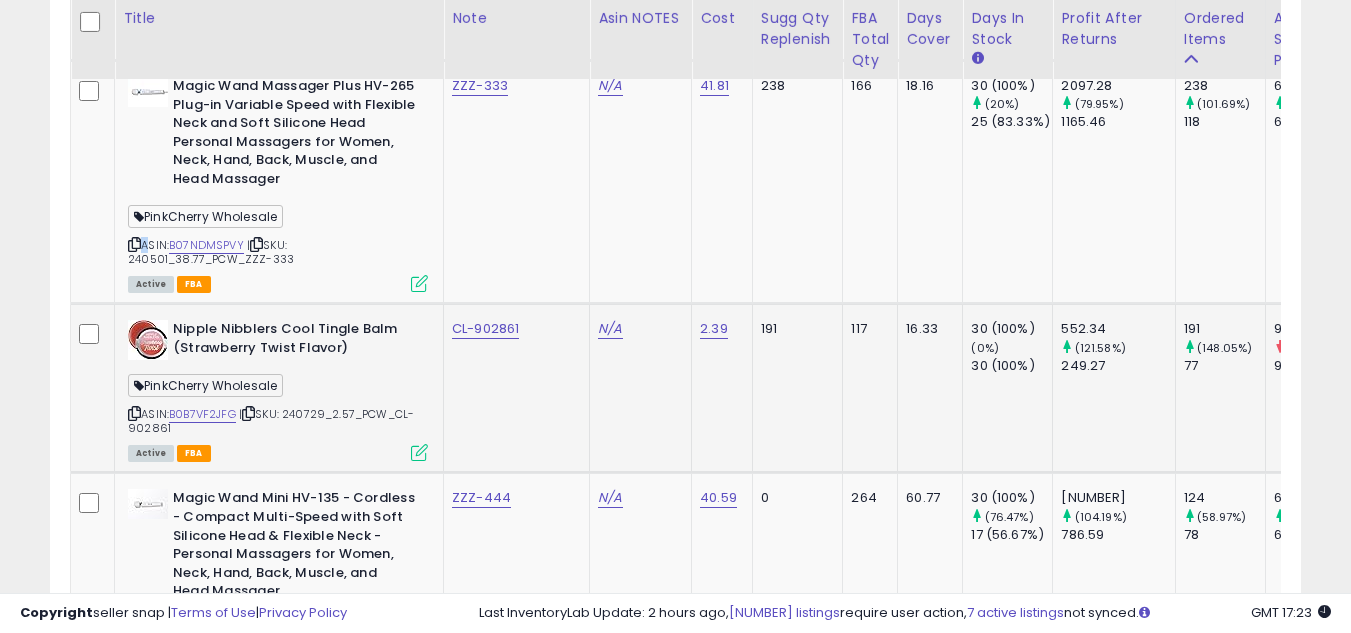 click at bounding box center [134, 413] 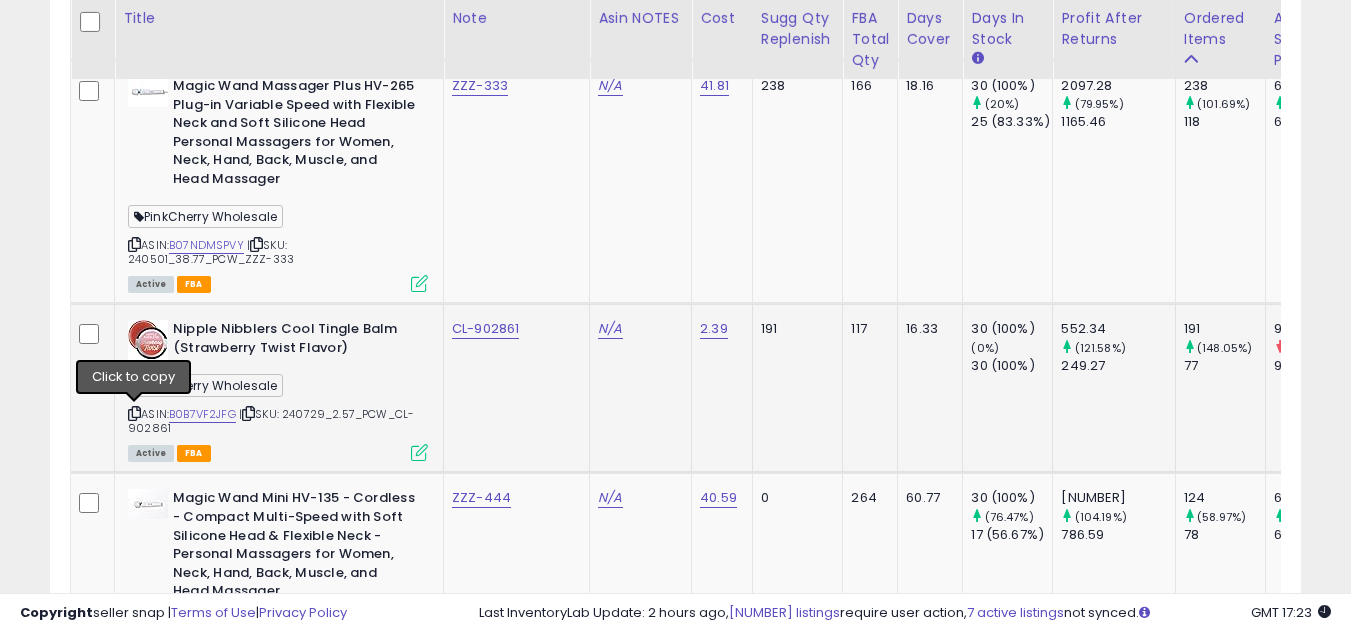 click at bounding box center (134, 413) 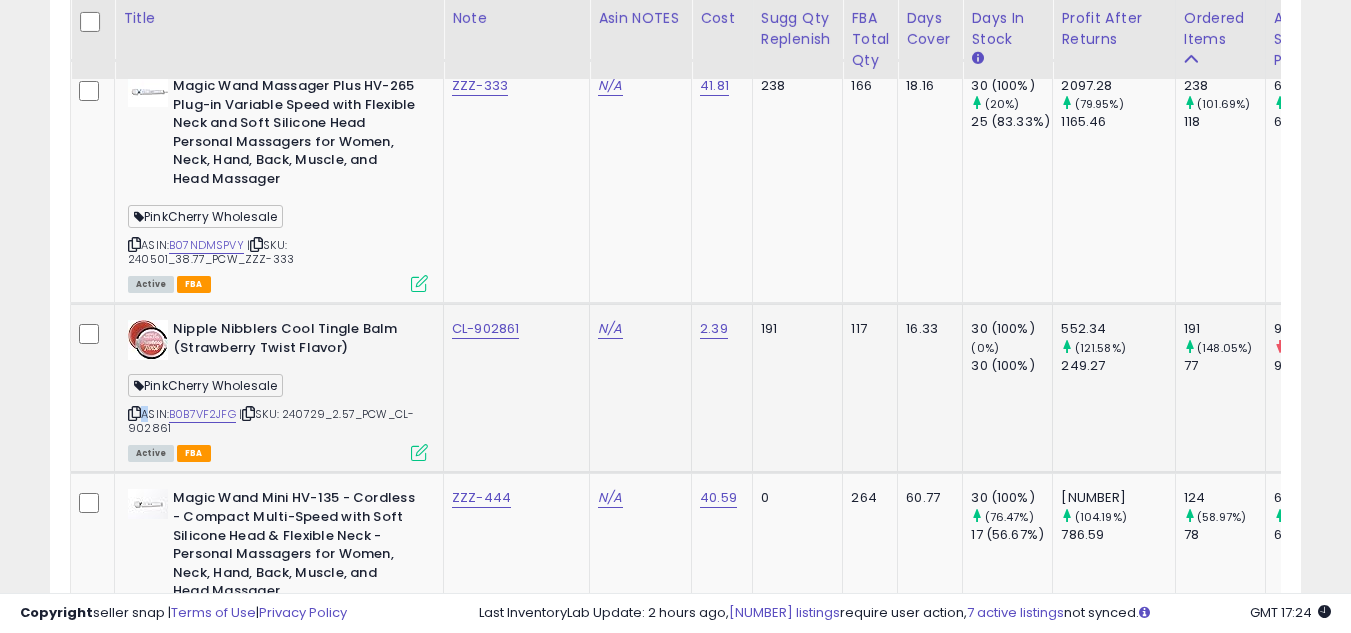 click at bounding box center (134, 413) 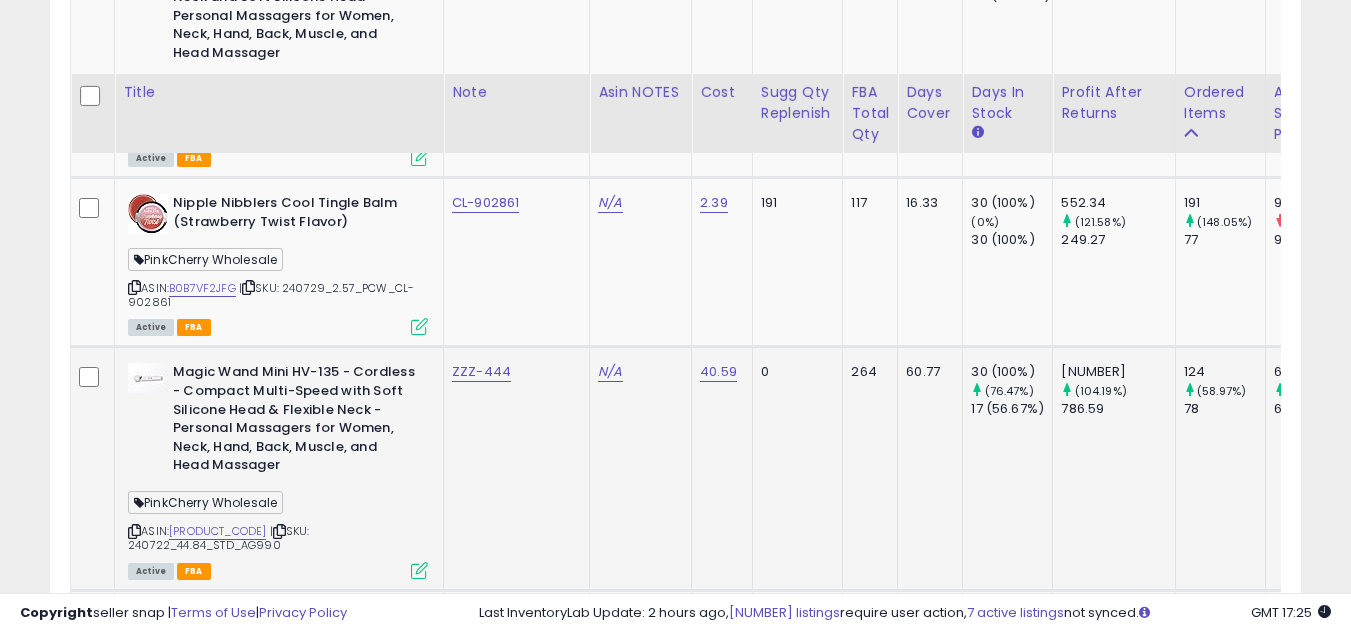 scroll, scrollTop: 1500, scrollLeft: 0, axis: vertical 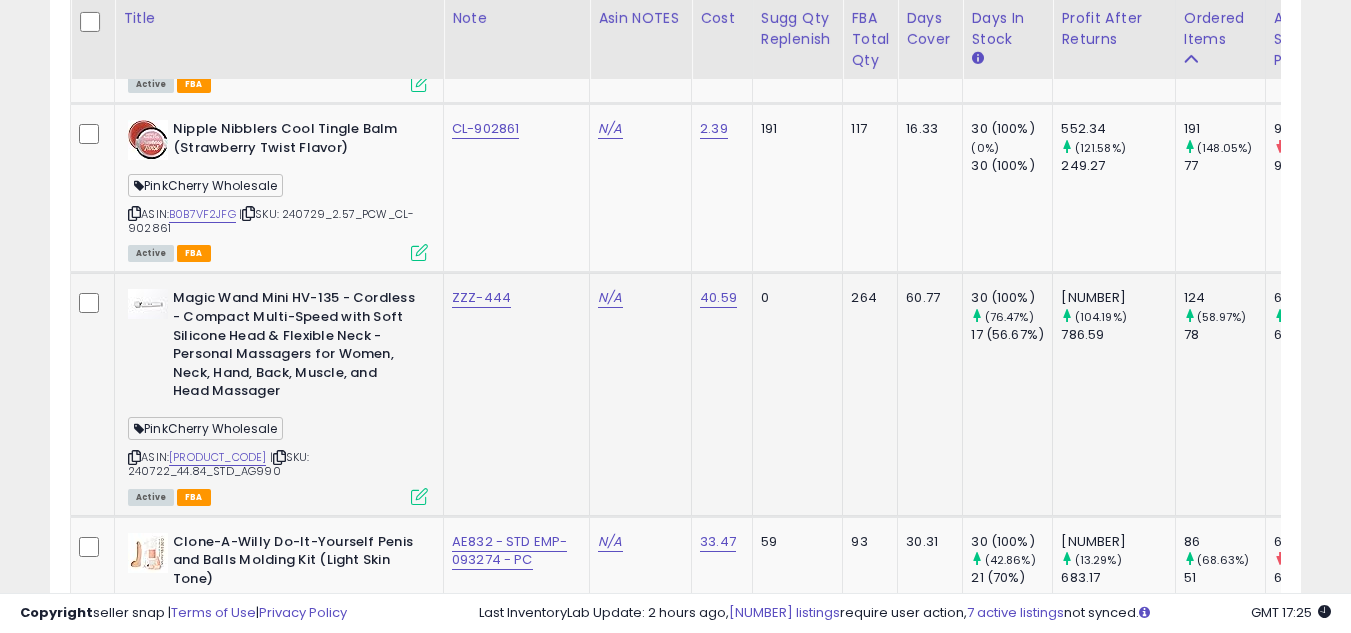 click at bounding box center [134, 457] 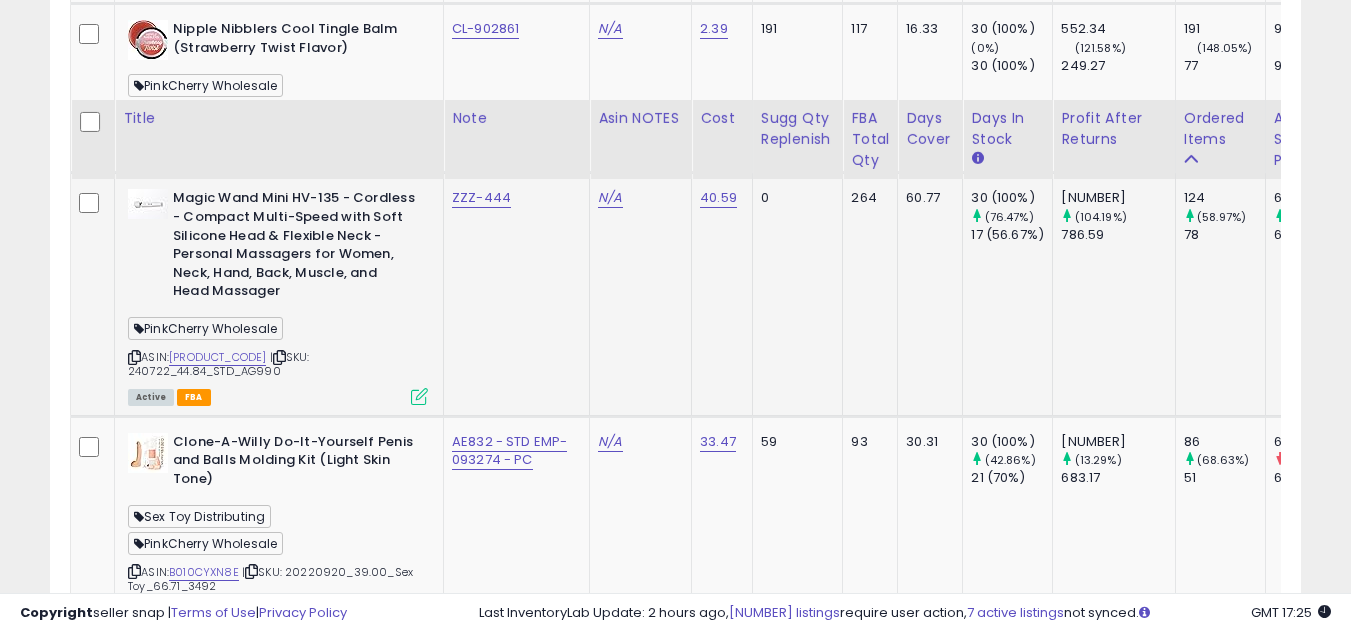 scroll, scrollTop: 1700, scrollLeft: 0, axis: vertical 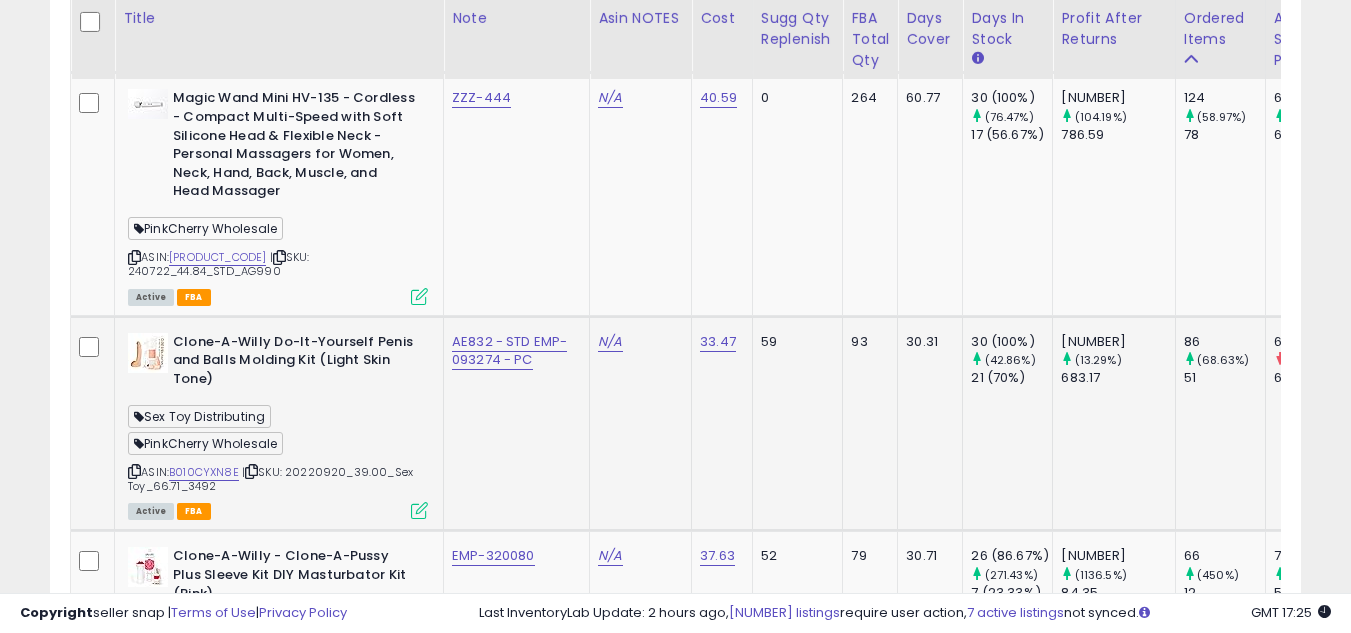 click at bounding box center (134, 471) 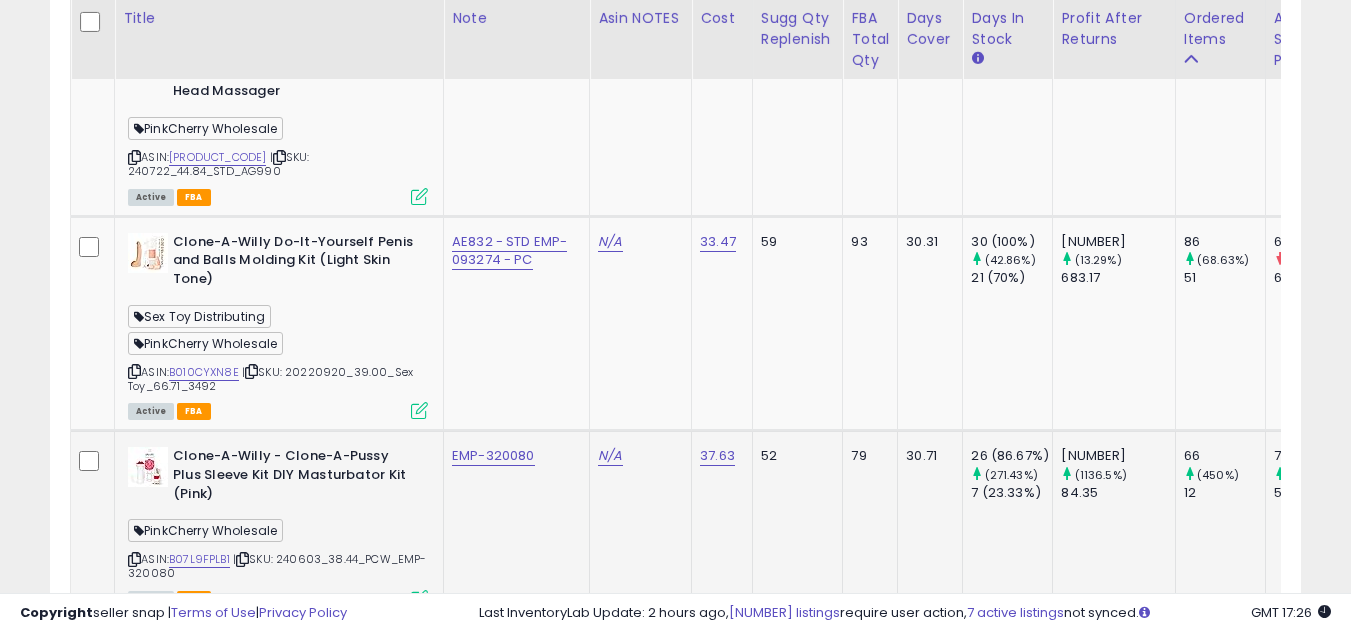 scroll, scrollTop: 1900, scrollLeft: 0, axis: vertical 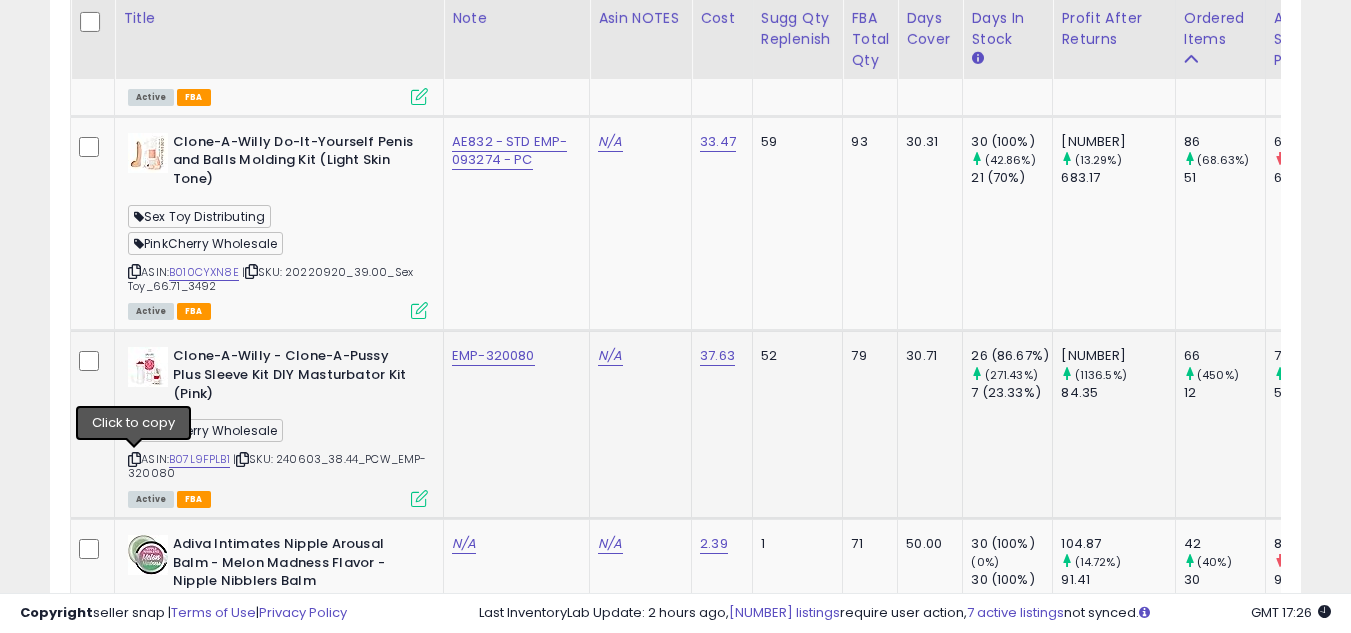 click at bounding box center (134, 459) 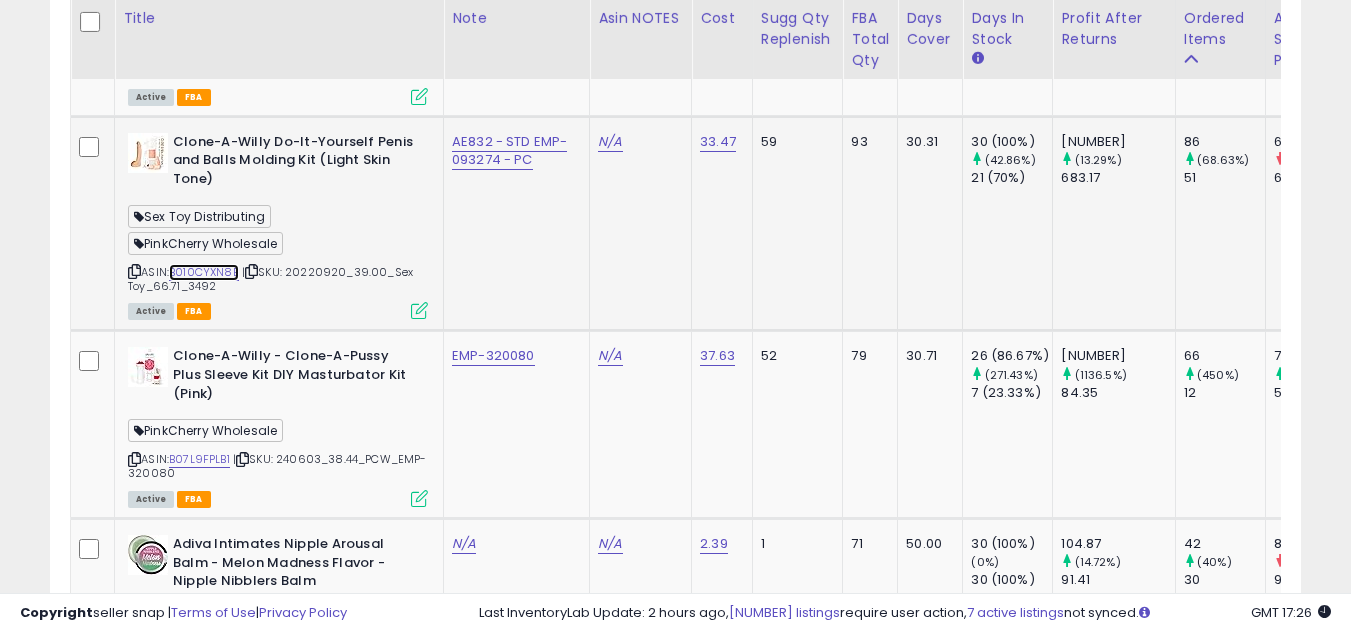 click on "B010CYXN8E" at bounding box center [204, 272] 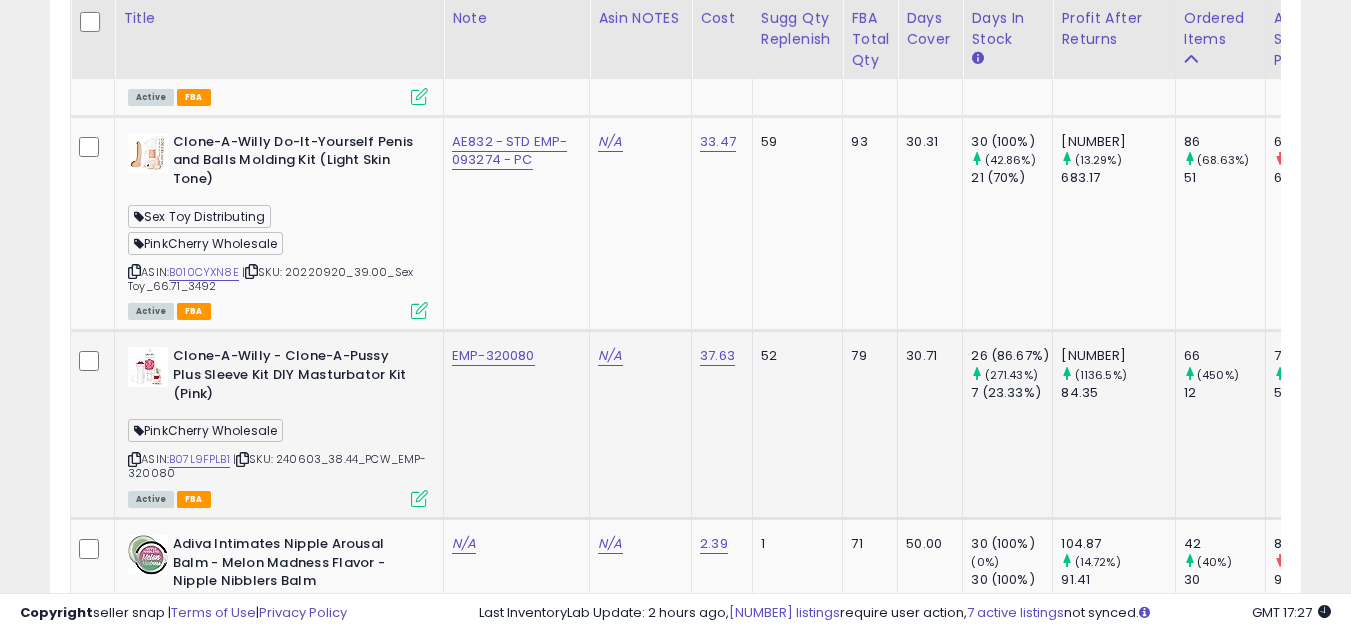 click at bounding box center [134, 459] 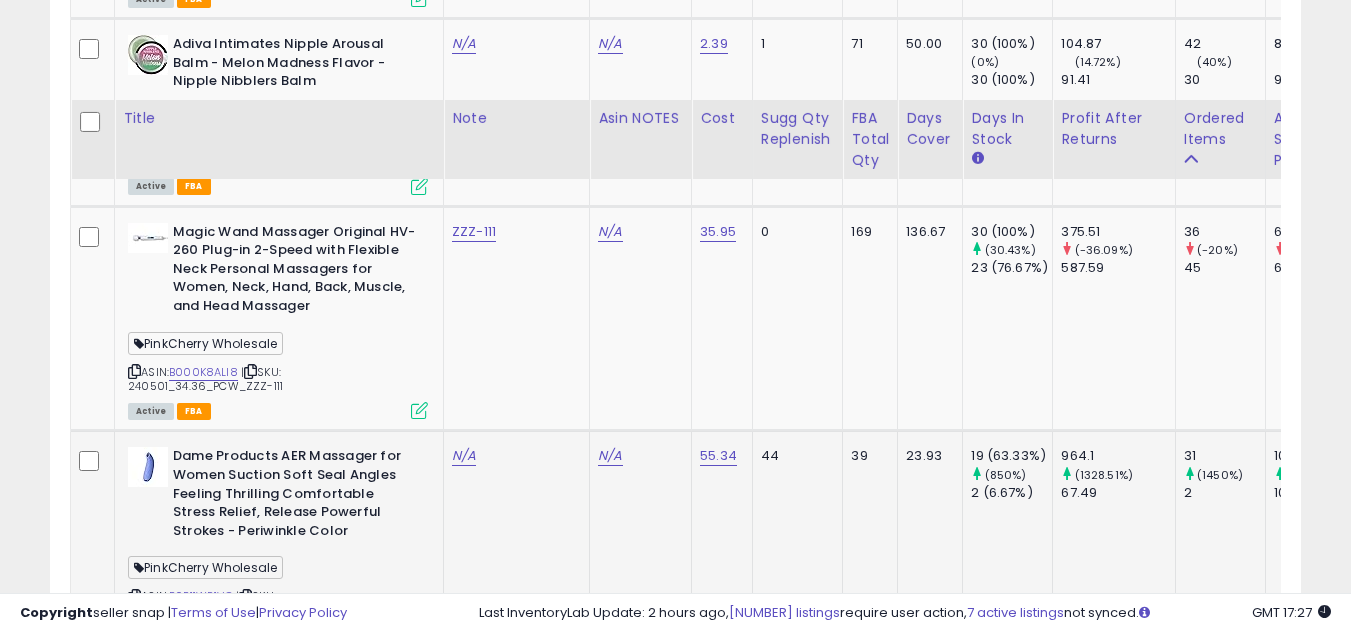 scroll, scrollTop: 2500, scrollLeft: 0, axis: vertical 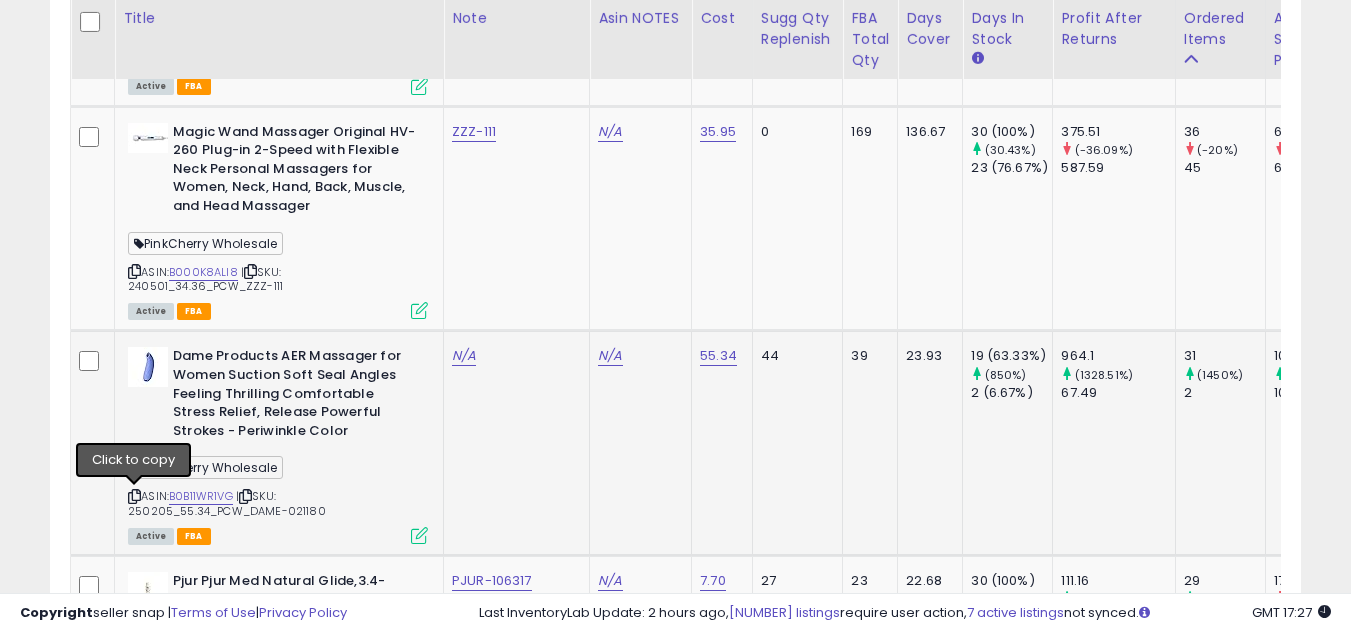 click at bounding box center (134, 496) 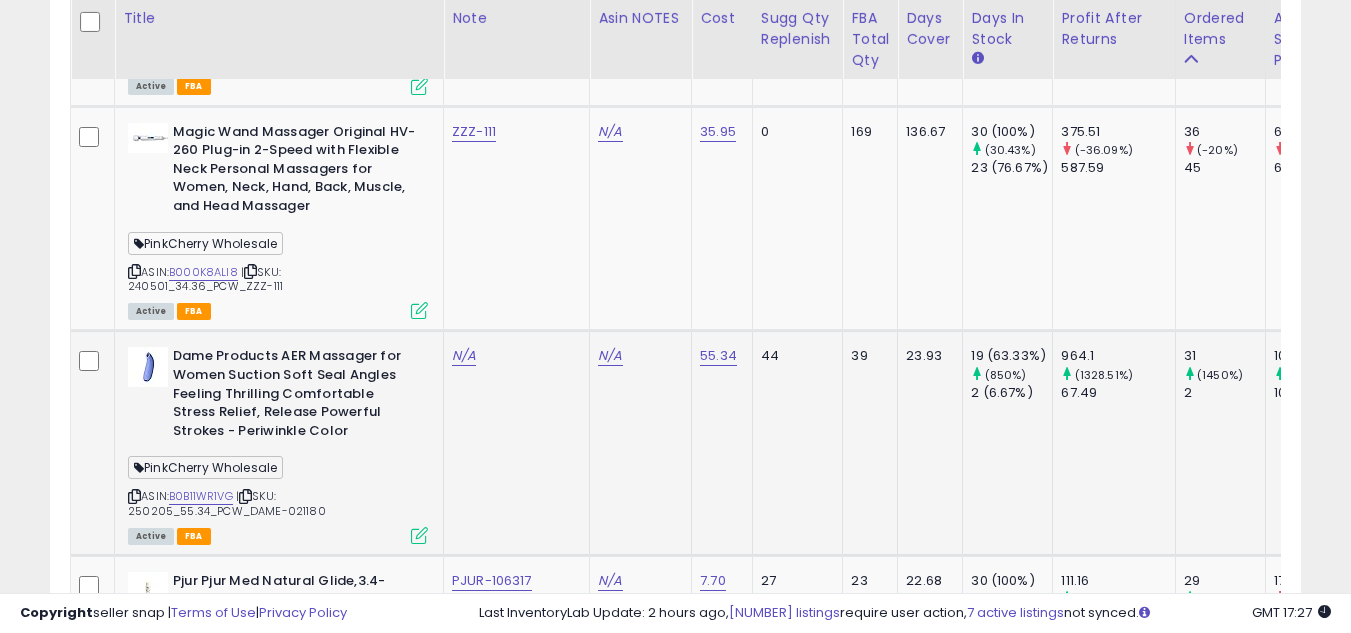 click at bounding box center [134, 496] 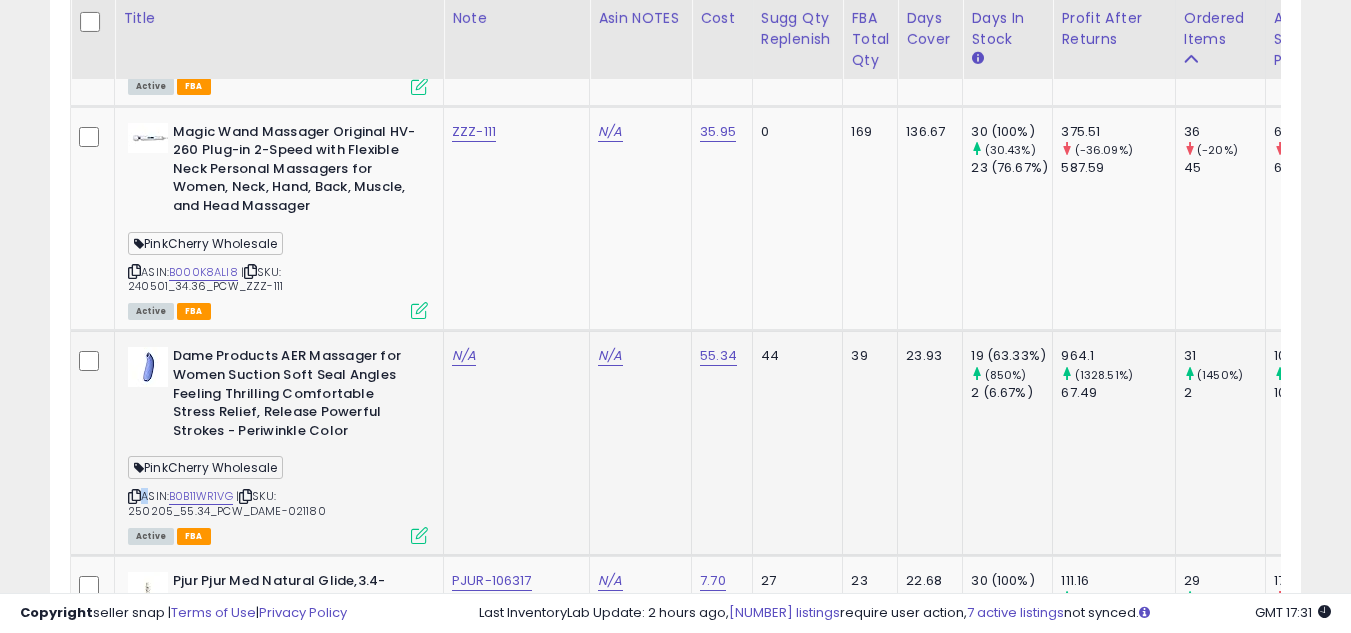 click at bounding box center [134, 496] 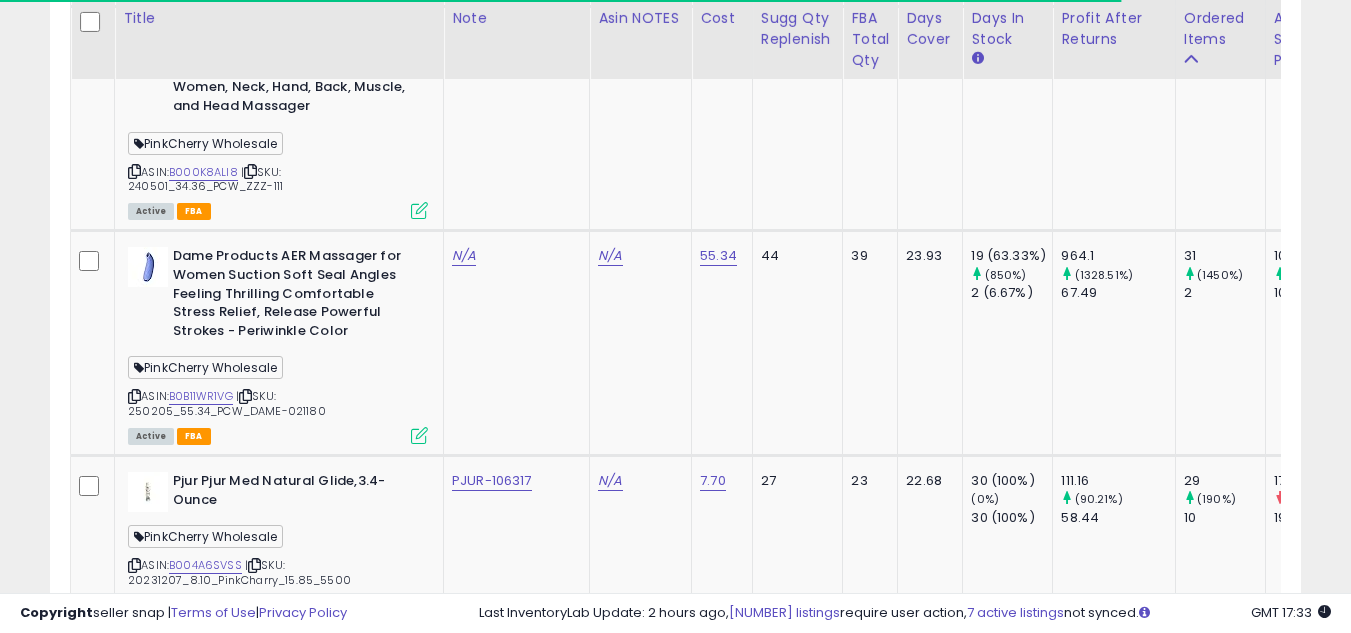 scroll, scrollTop: 2800, scrollLeft: 0, axis: vertical 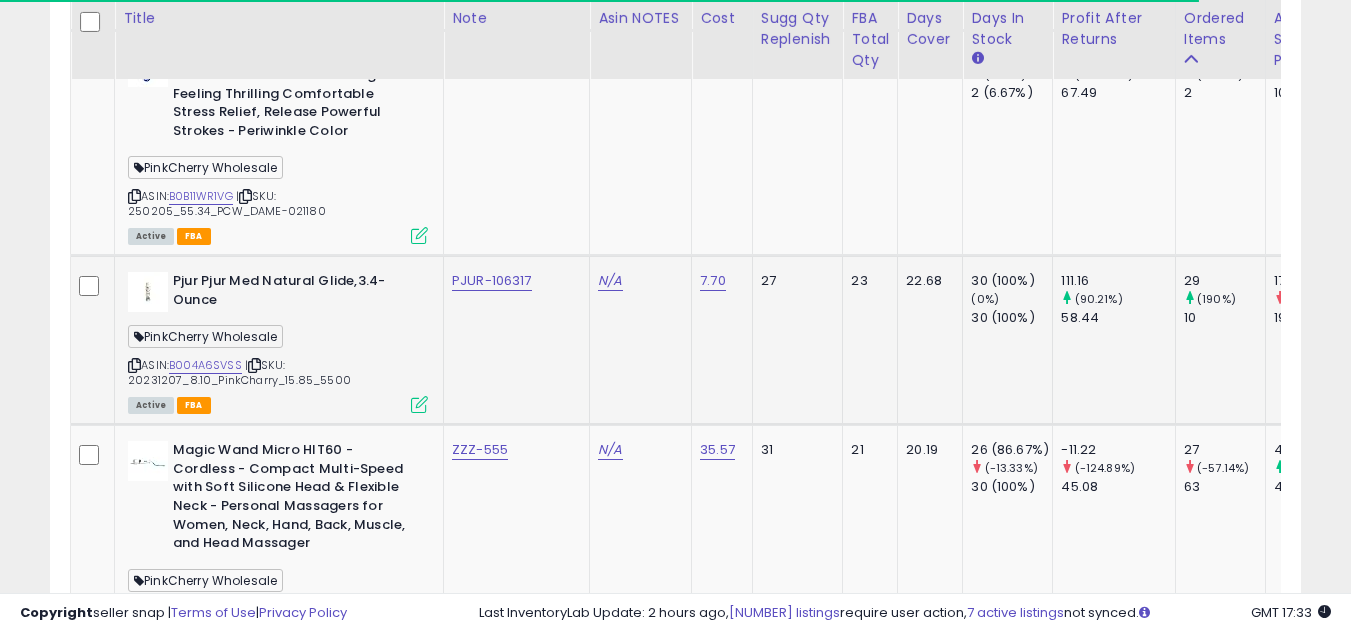 click at bounding box center (134, 365) 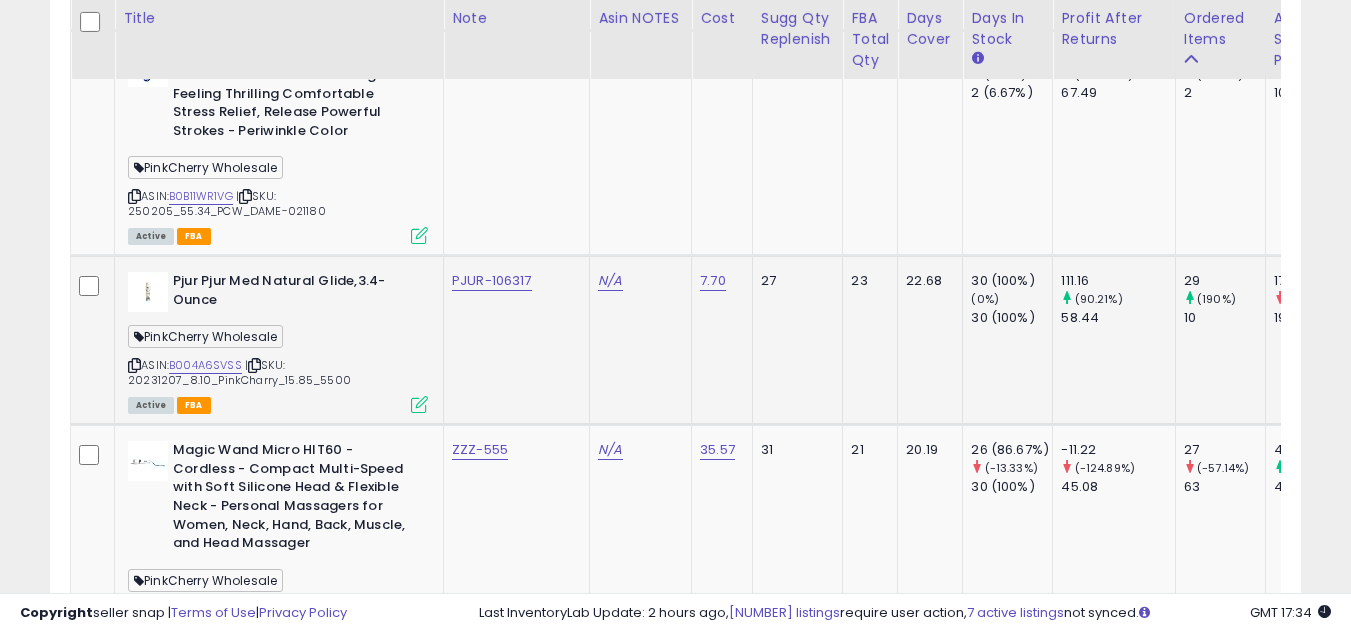 click at bounding box center (134, 365) 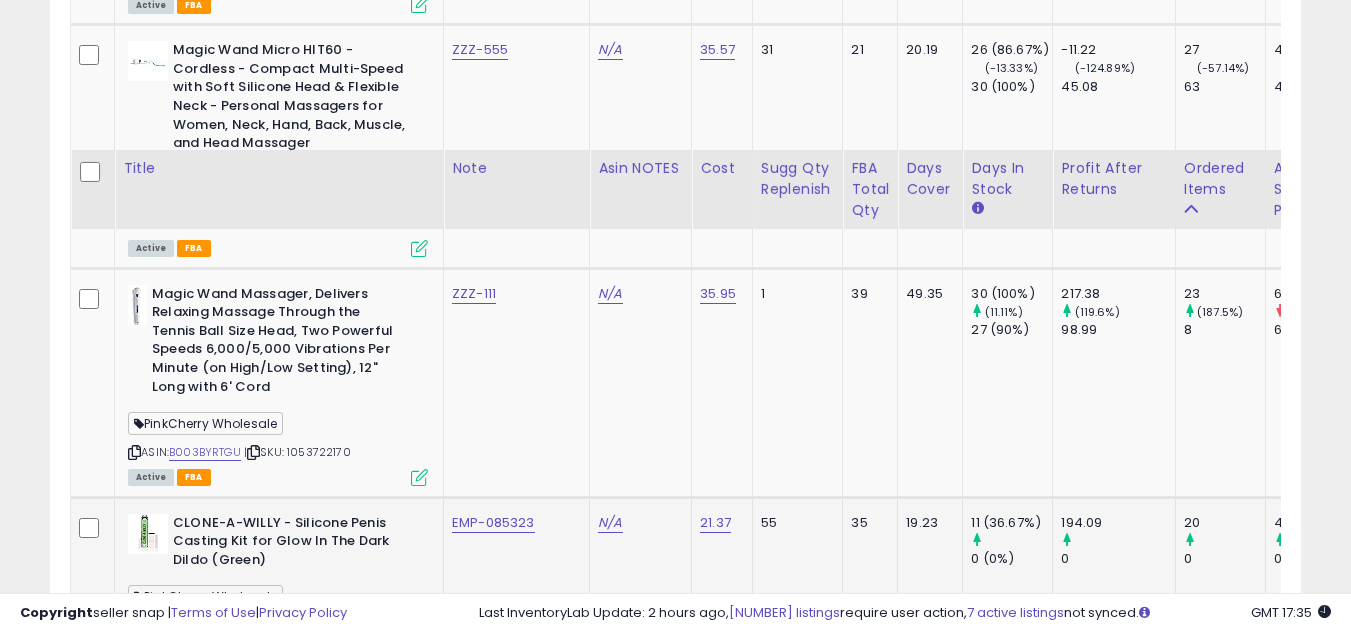 scroll, scrollTop: 3400, scrollLeft: 0, axis: vertical 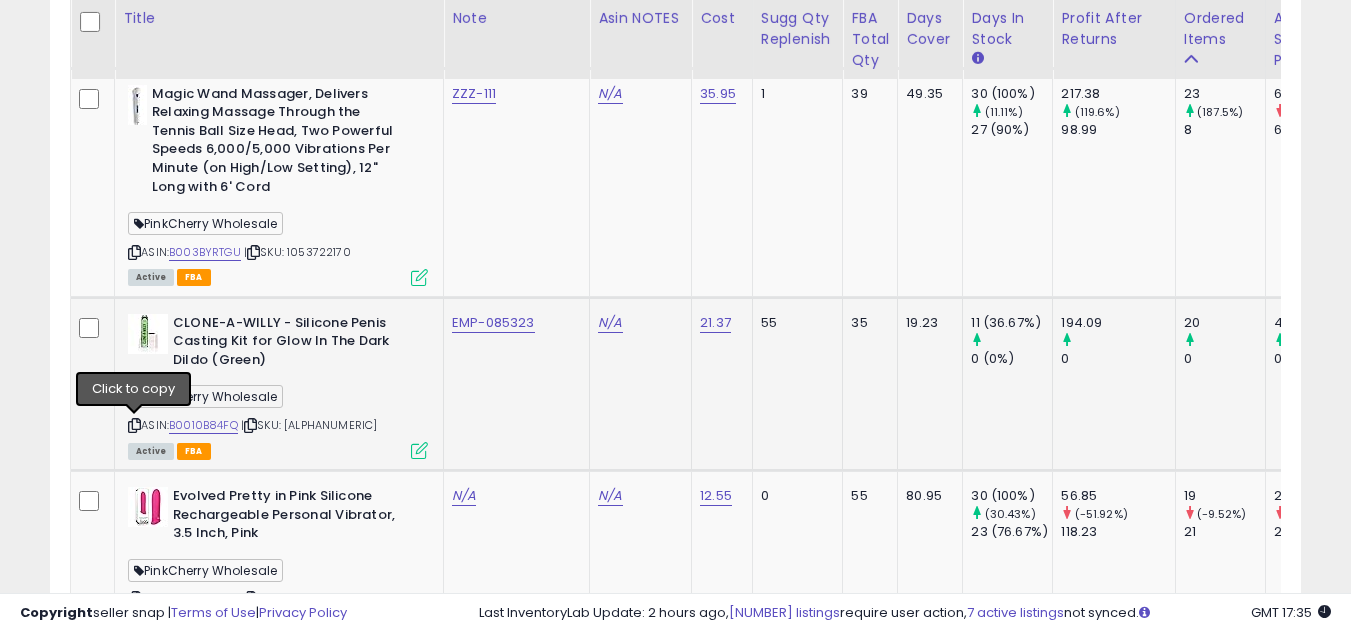 click at bounding box center (134, 425) 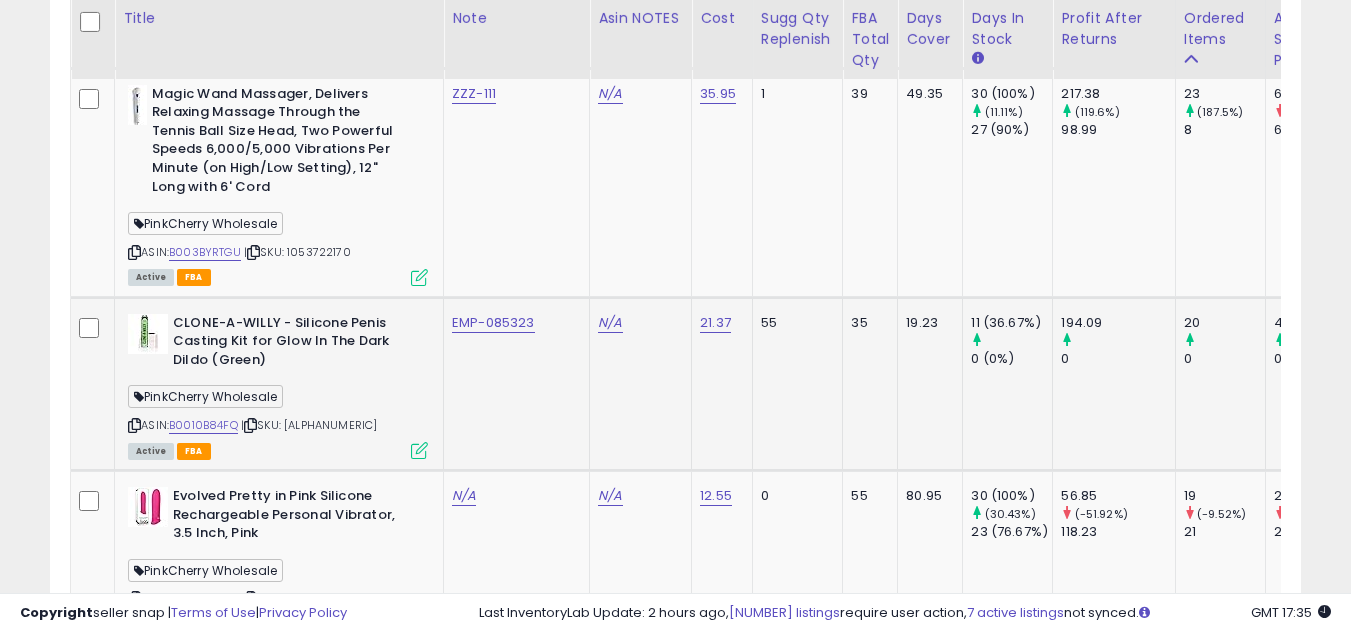click at bounding box center (134, 425) 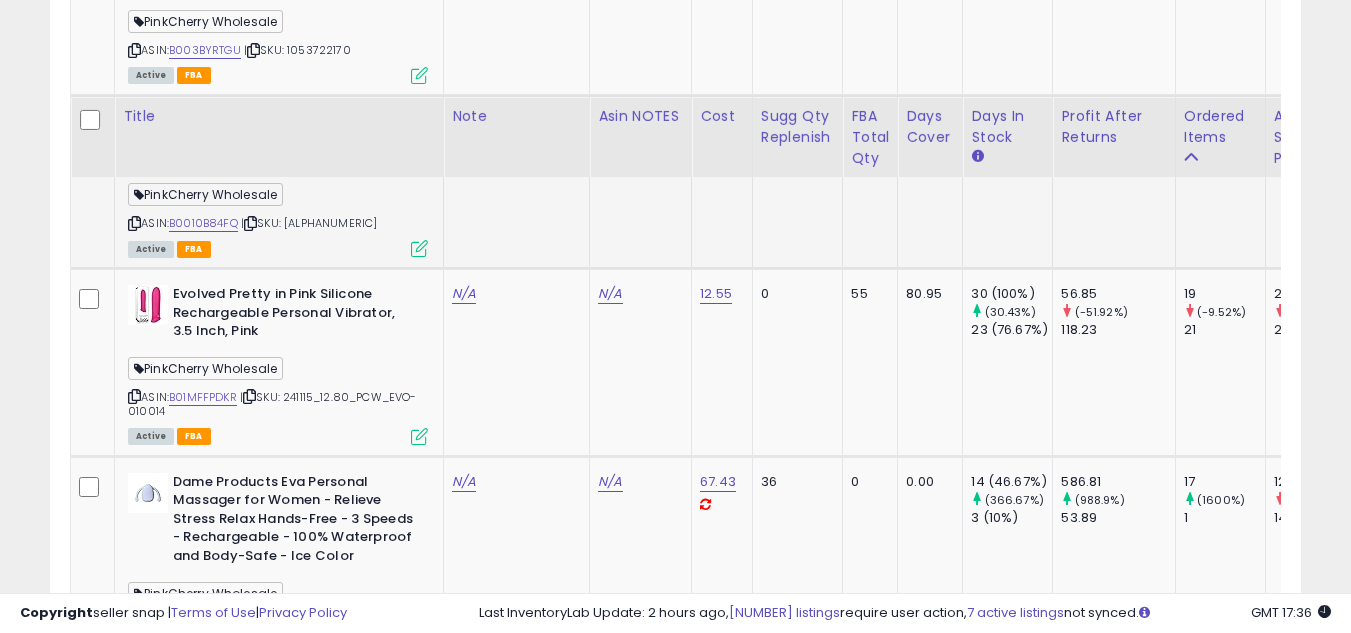 scroll, scrollTop: 3700, scrollLeft: 0, axis: vertical 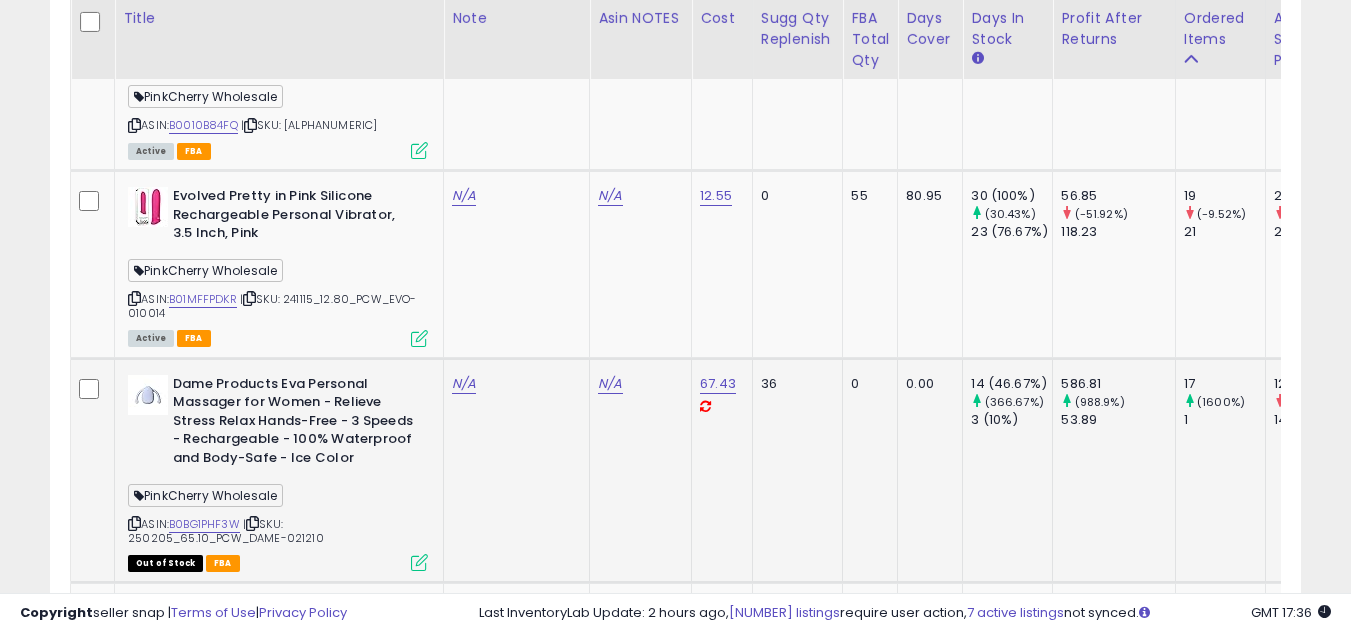 click at bounding box center (134, 523) 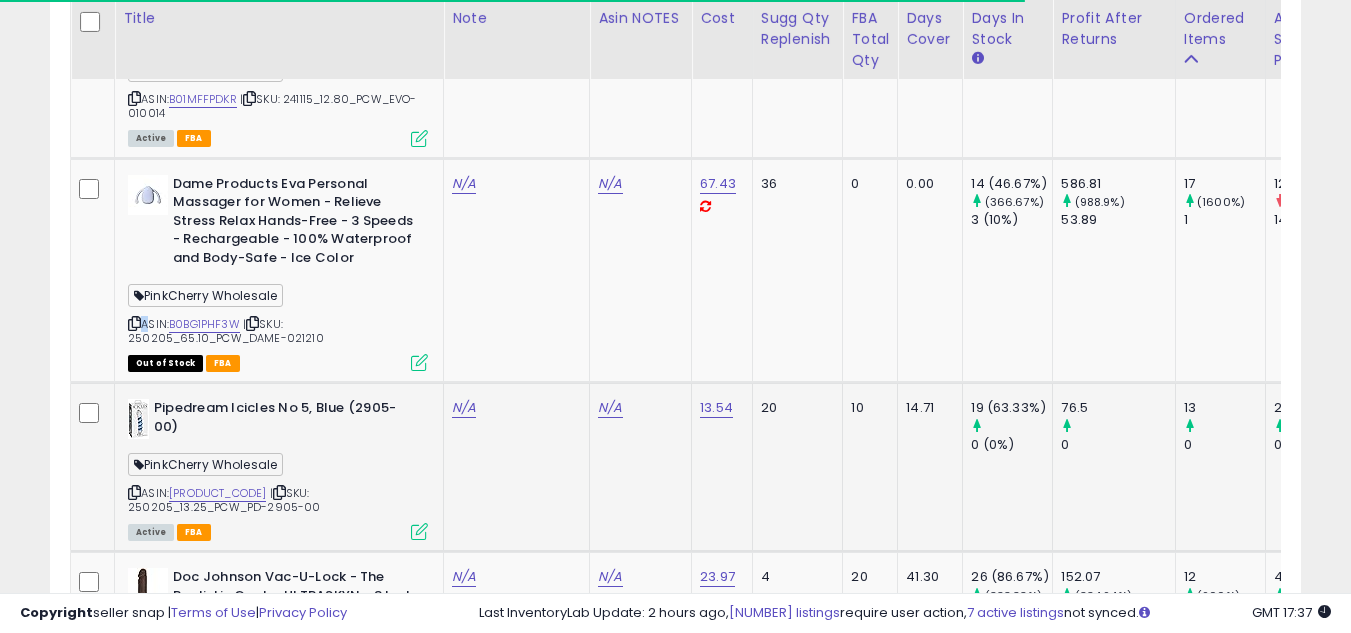 scroll, scrollTop: 4000, scrollLeft: 0, axis: vertical 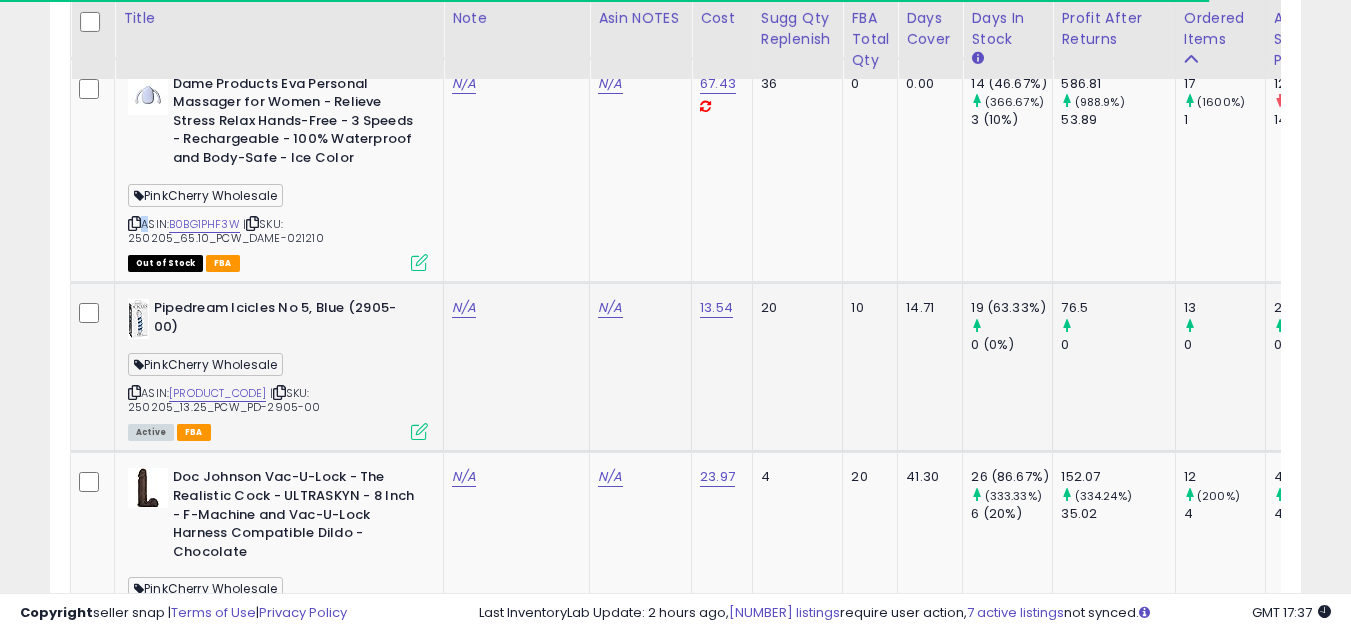 click at bounding box center [134, 392] 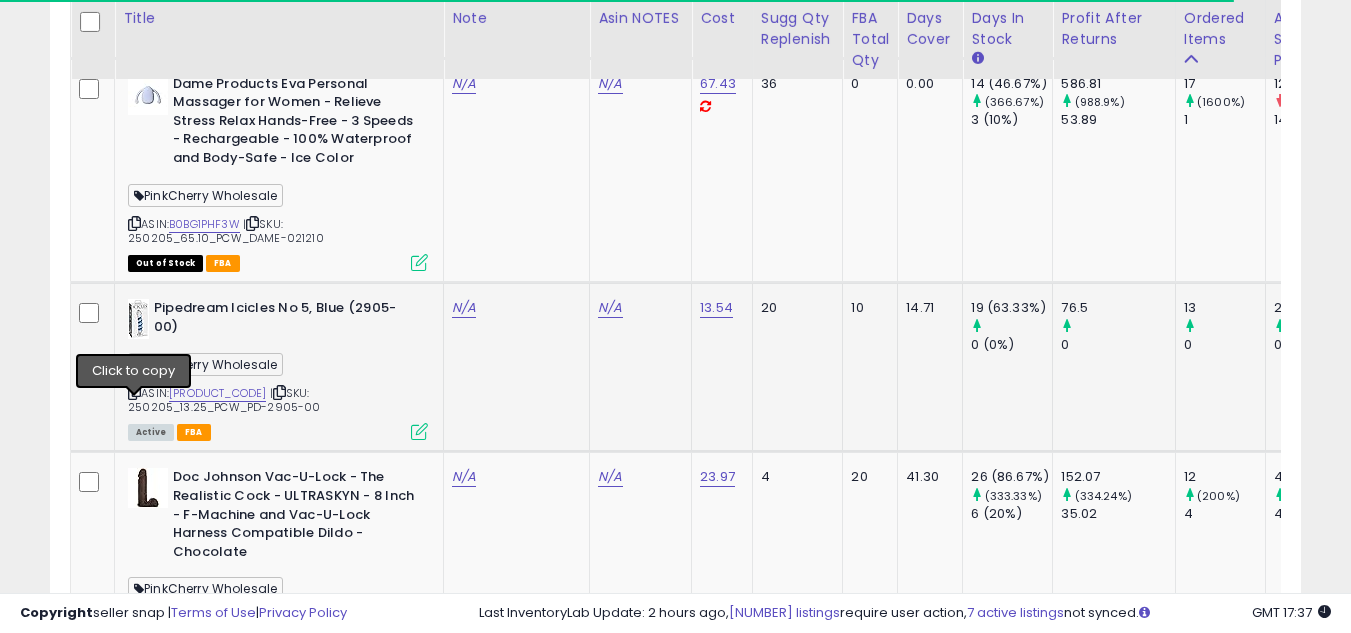 click at bounding box center [134, 392] 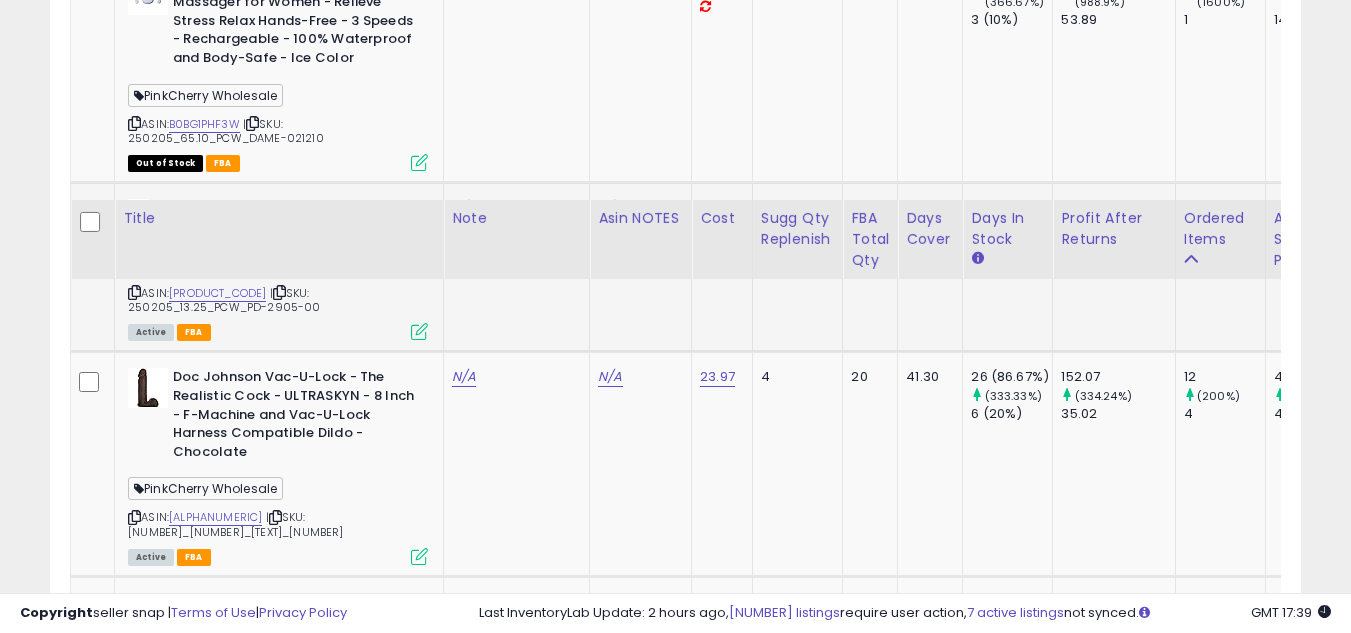 scroll, scrollTop: 4300, scrollLeft: 0, axis: vertical 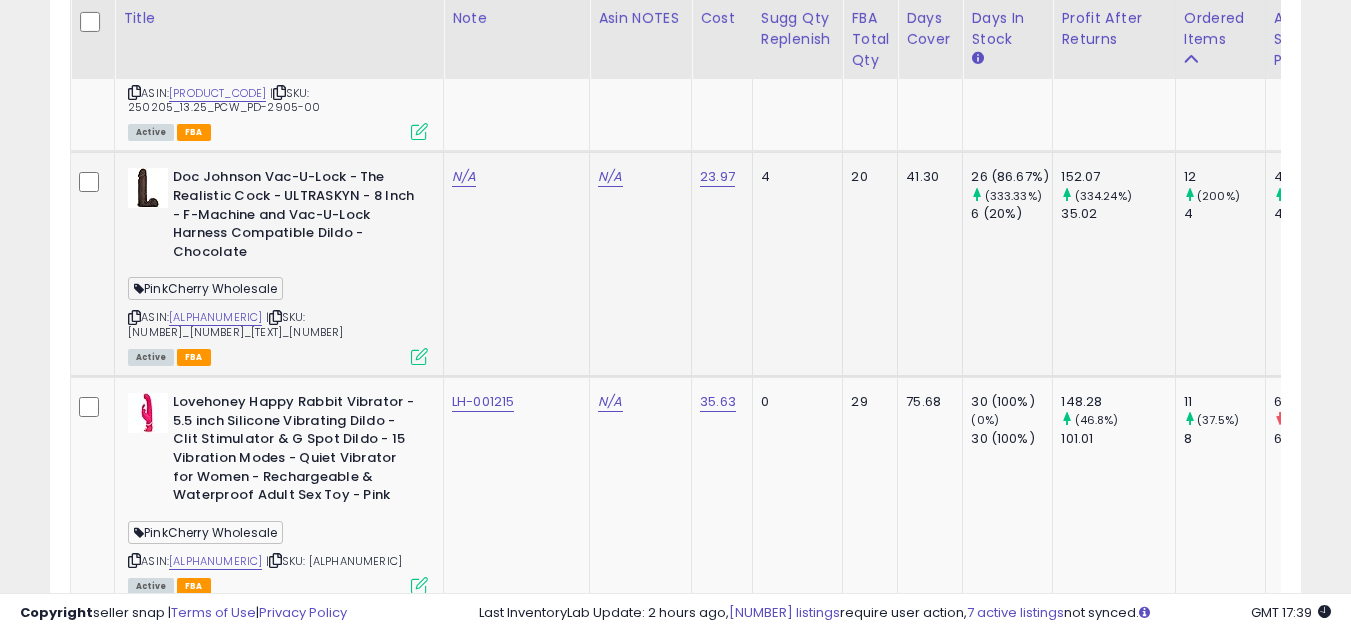 click at bounding box center (134, 317) 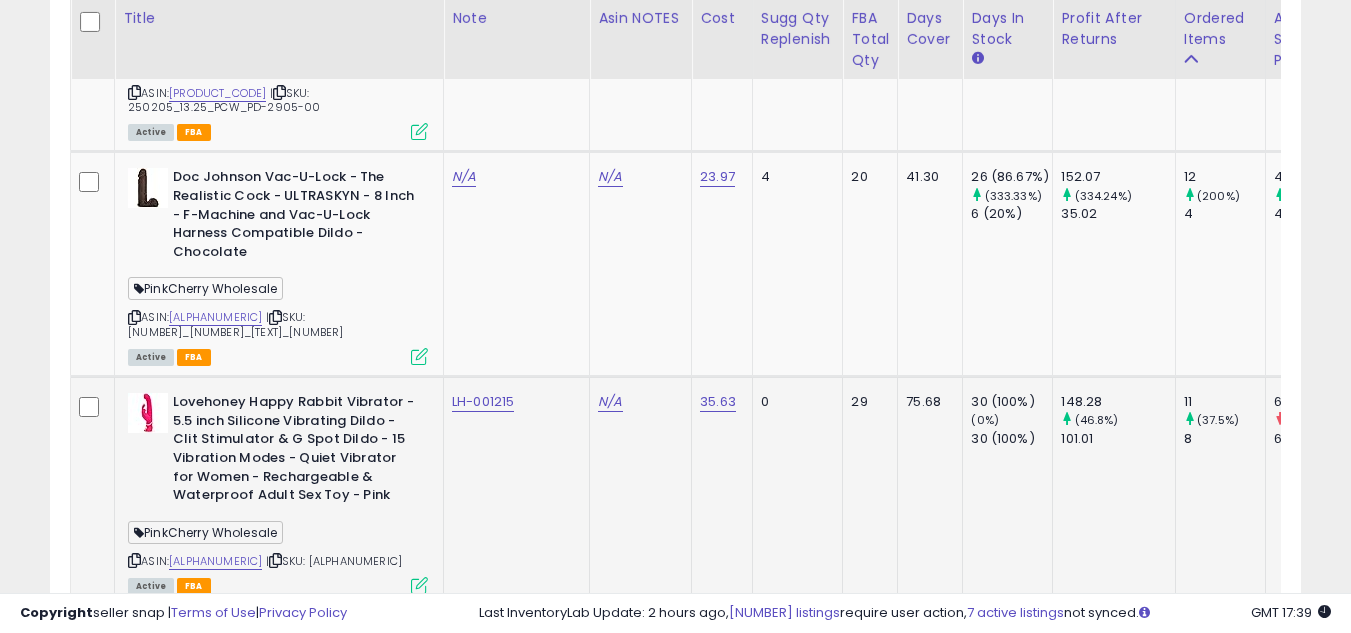 scroll, scrollTop: 4400, scrollLeft: 0, axis: vertical 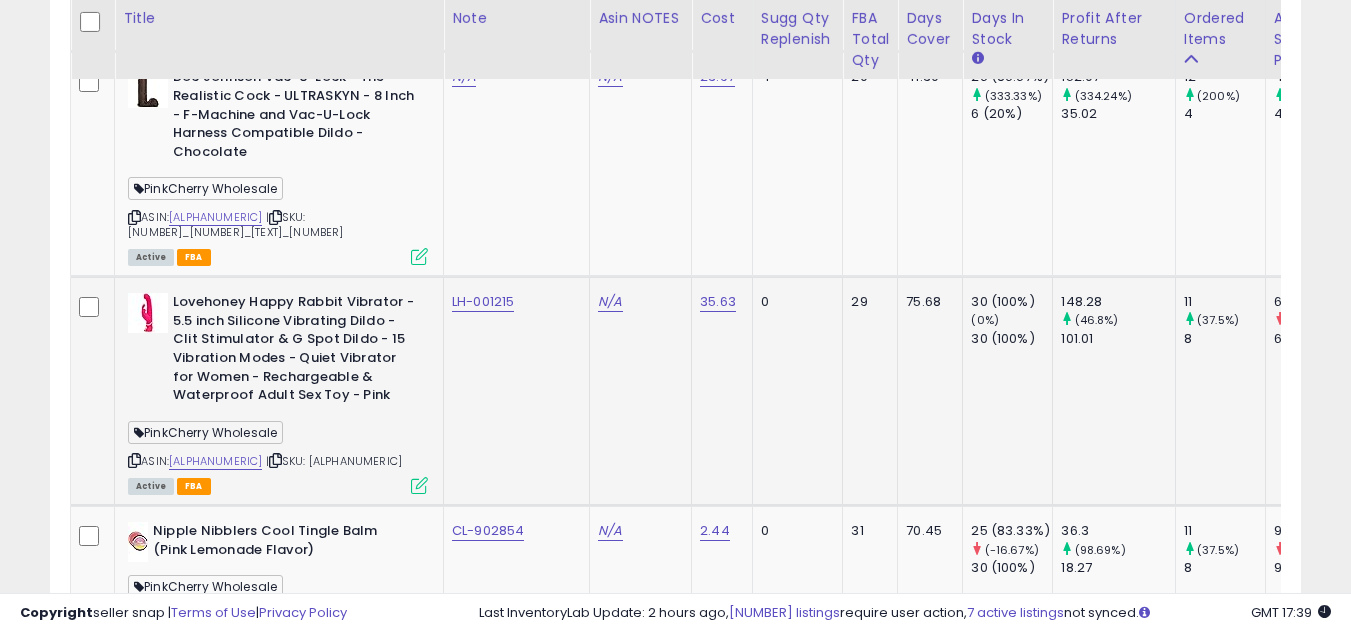 click at bounding box center (134, 460) 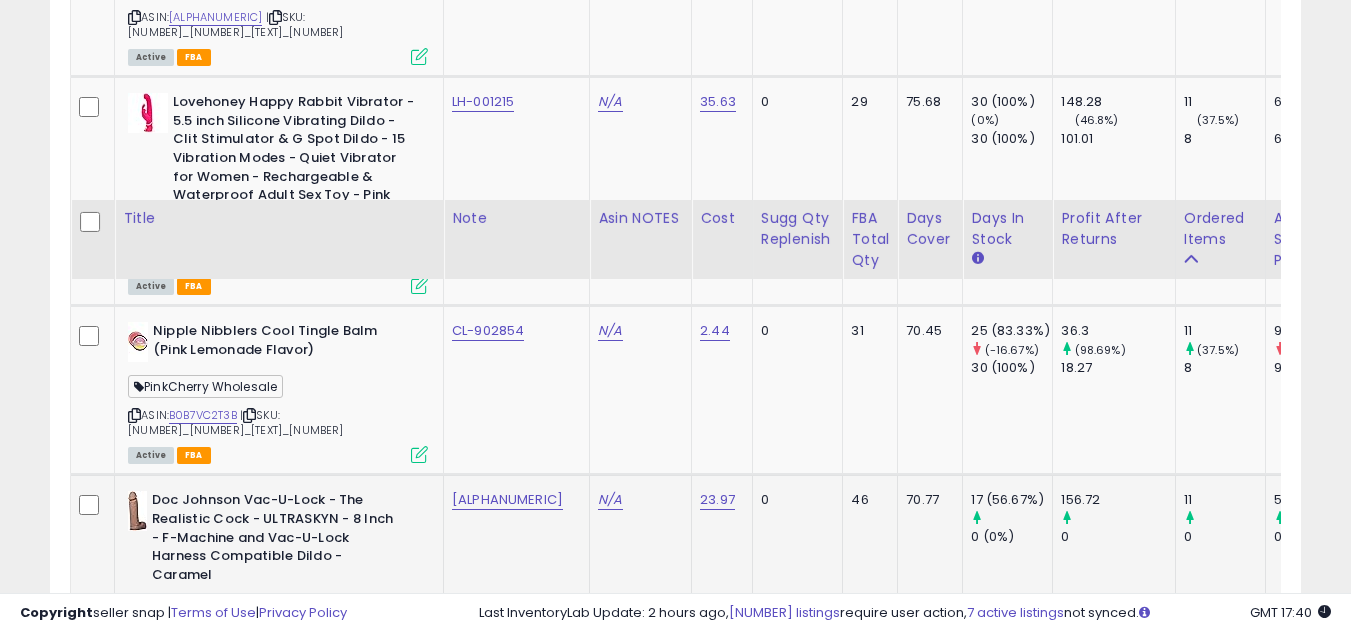 scroll, scrollTop: 4800, scrollLeft: 0, axis: vertical 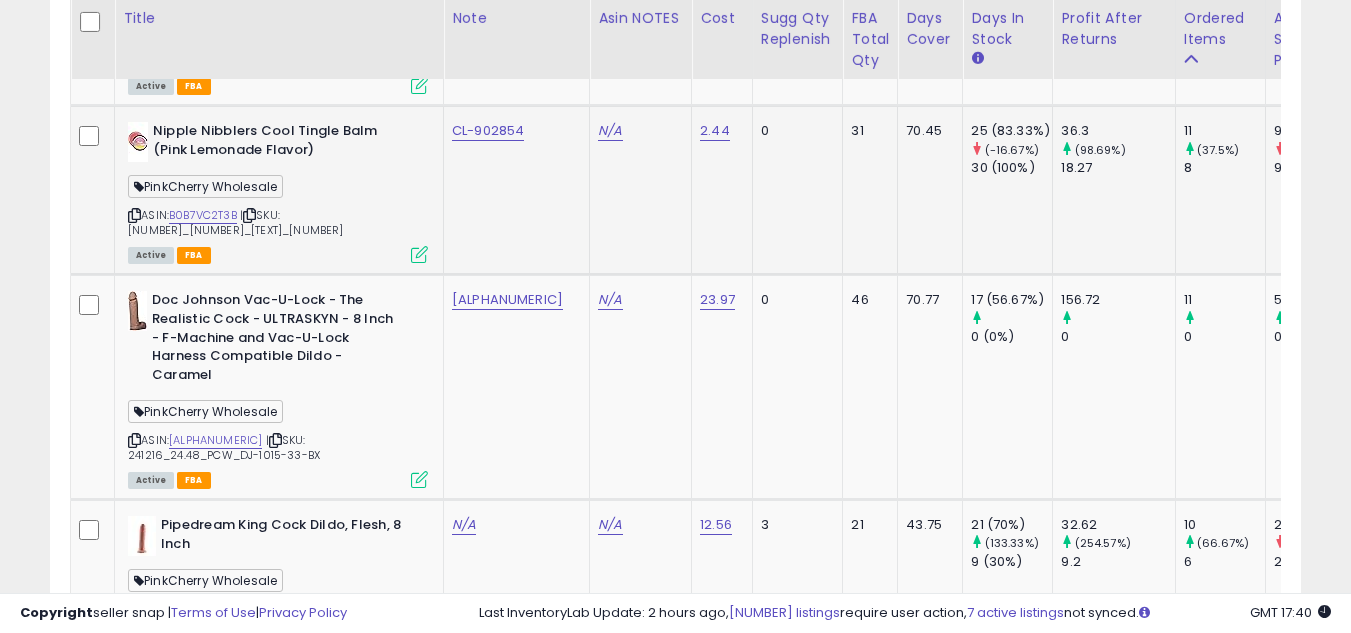 click at bounding box center (134, 215) 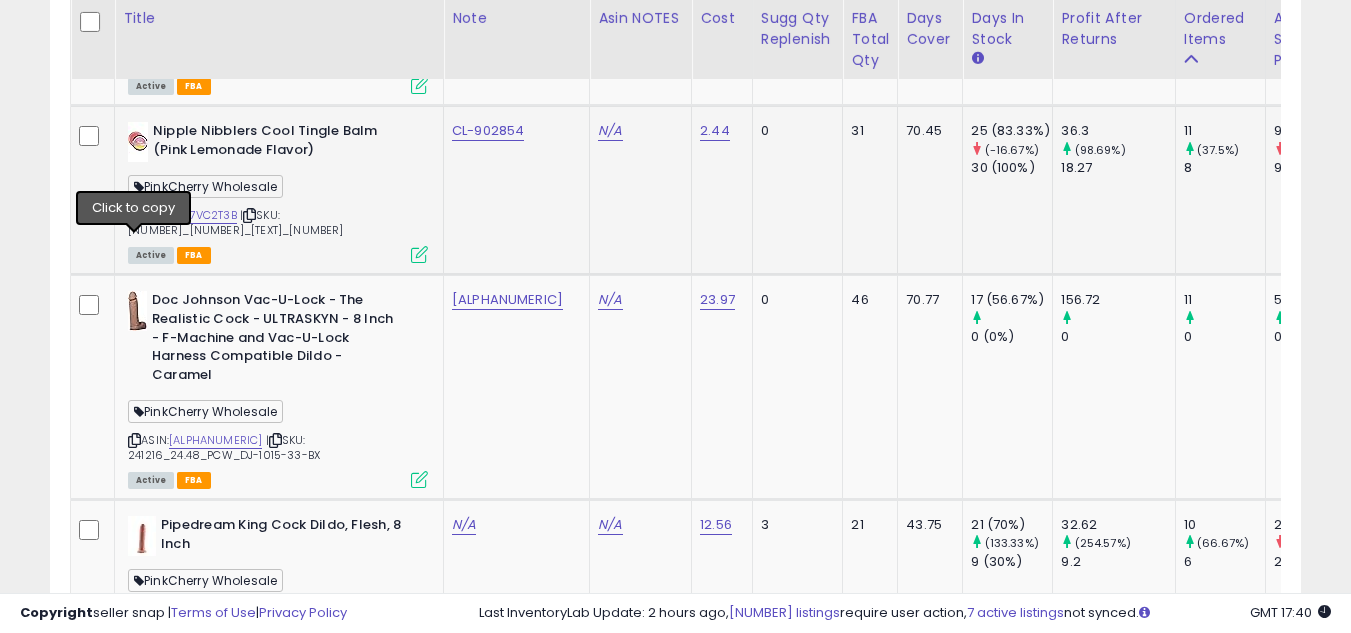 click at bounding box center (134, 215) 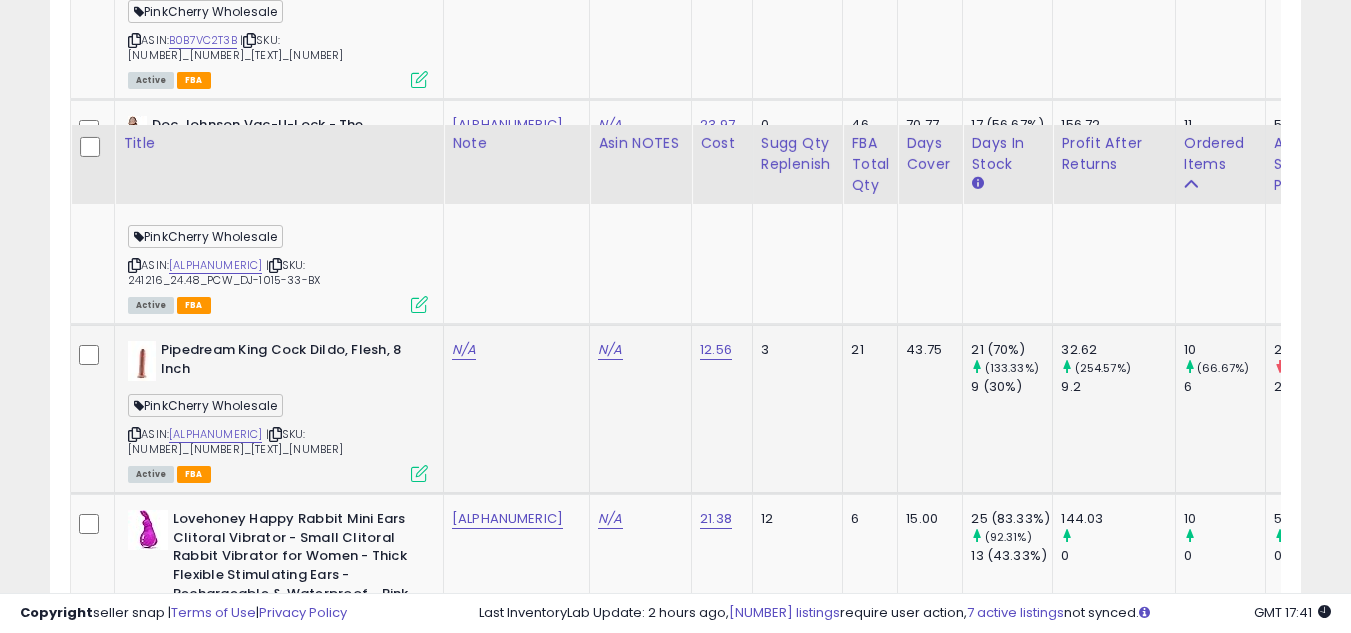 scroll, scrollTop: 5100, scrollLeft: 0, axis: vertical 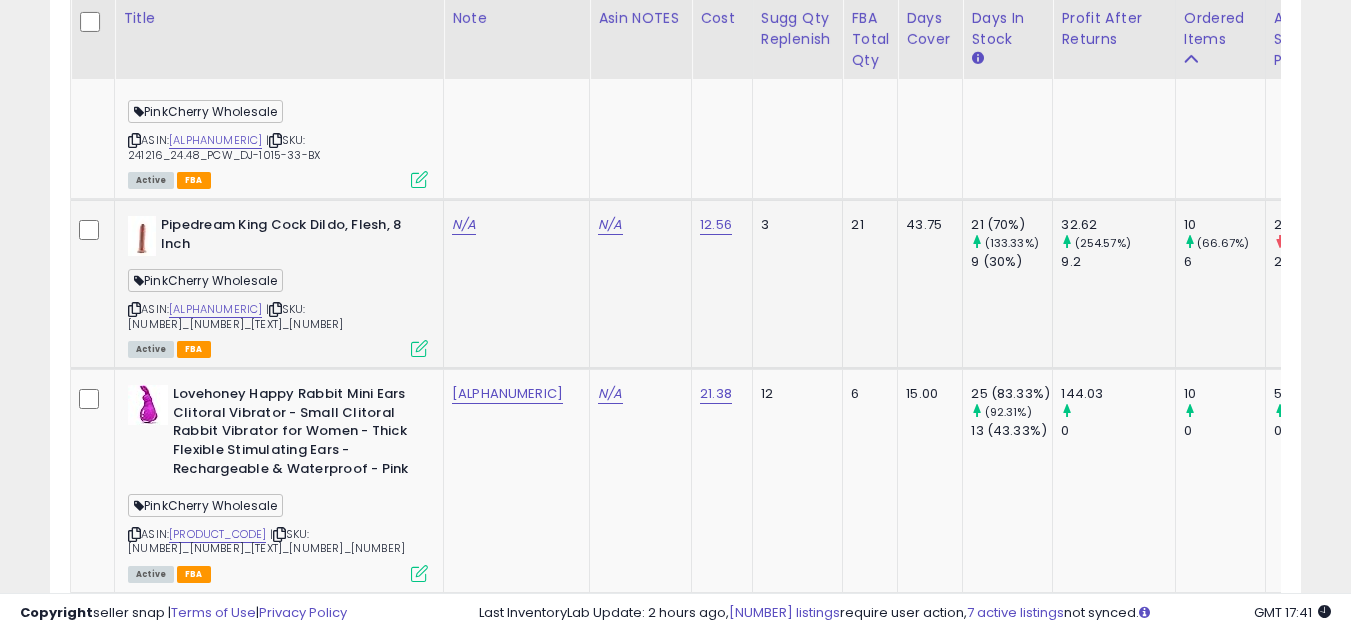 click at bounding box center (134, 309) 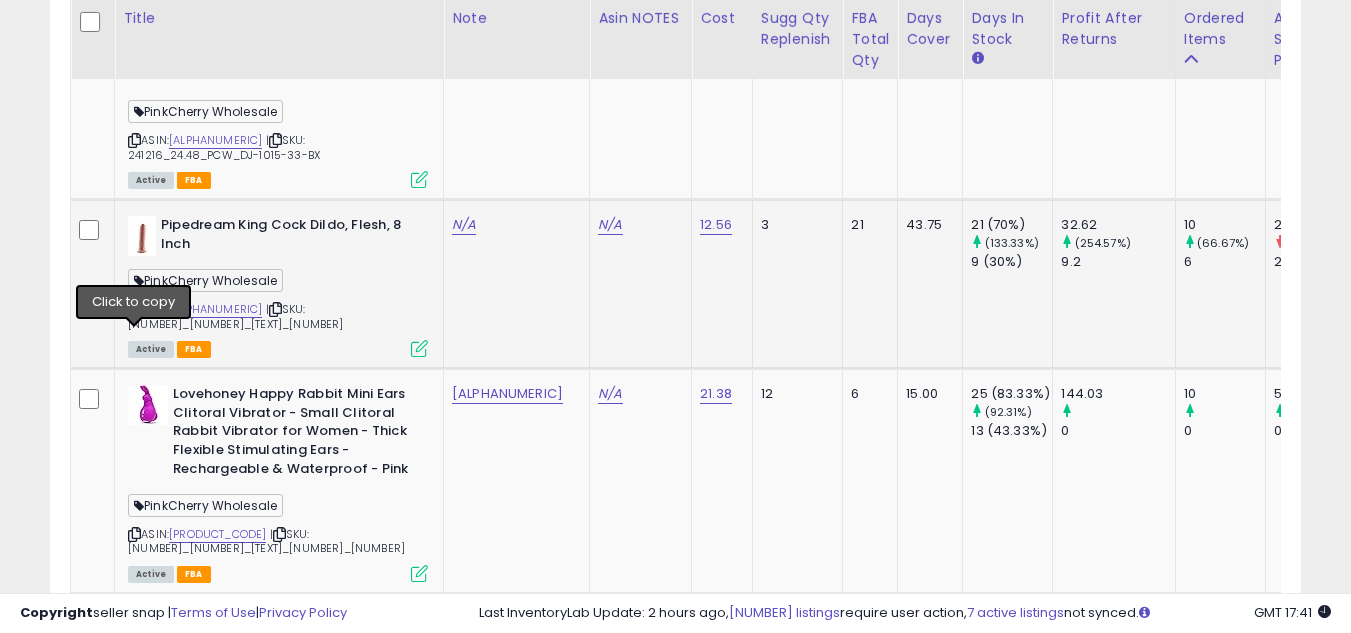 click at bounding box center [134, 309] 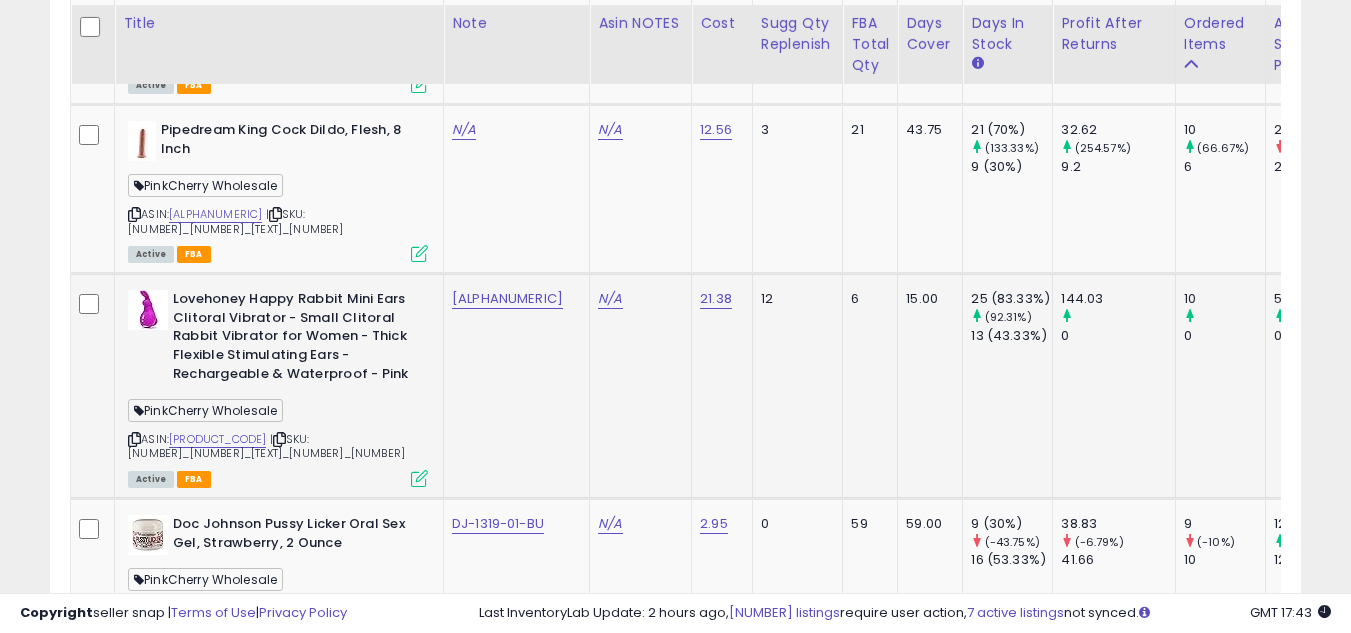 scroll, scrollTop: 5200, scrollLeft: 0, axis: vertical 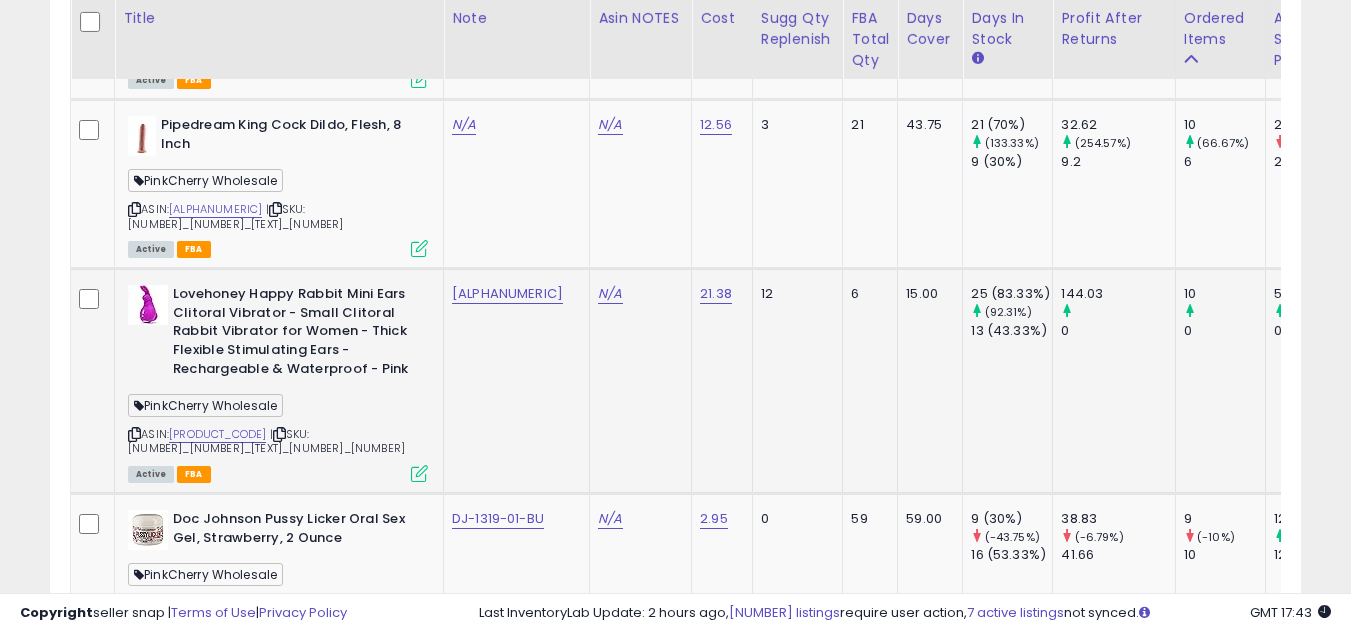 click at bounding box center [134, 434] 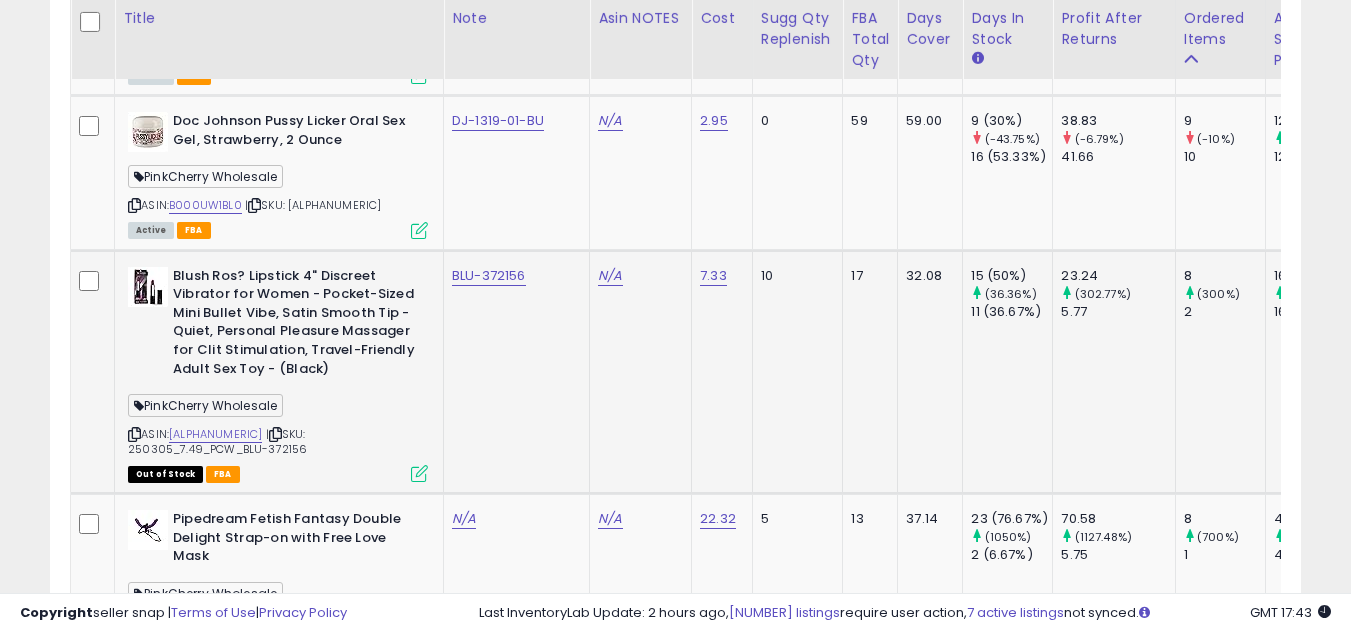 scroll, scrollTop: 5600, scrollLeft: 0, axis: vertical 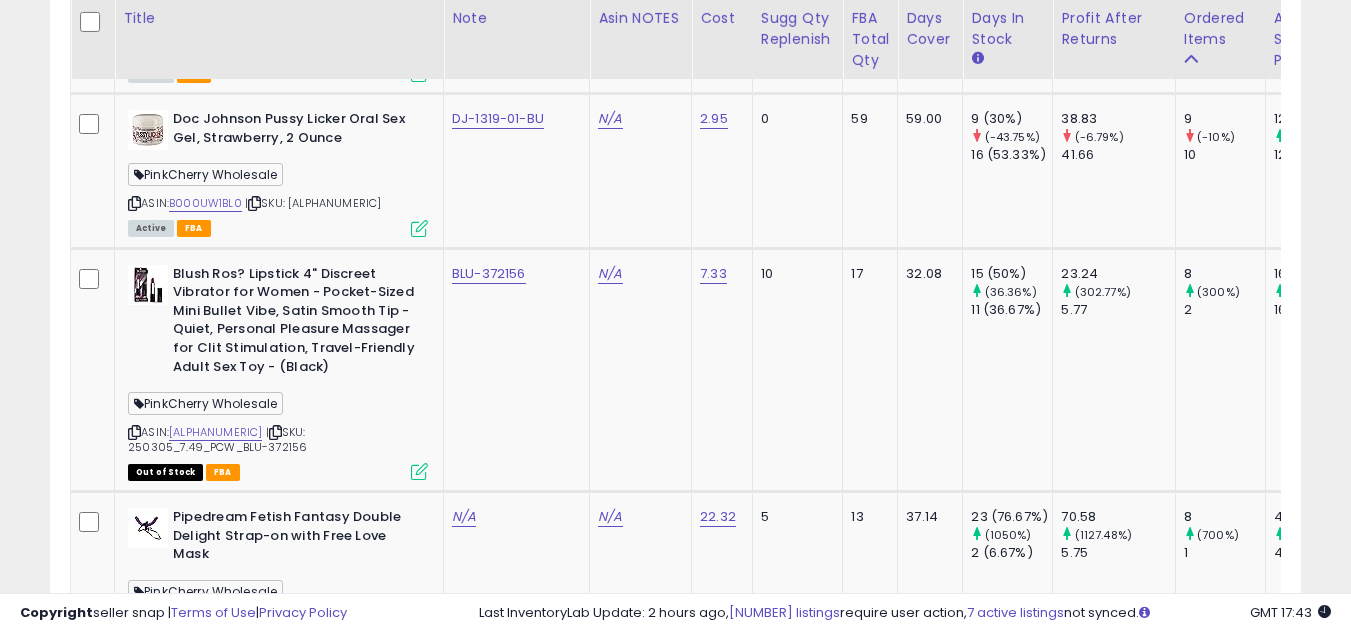 click on "**********" at bounding box center (675, -80) 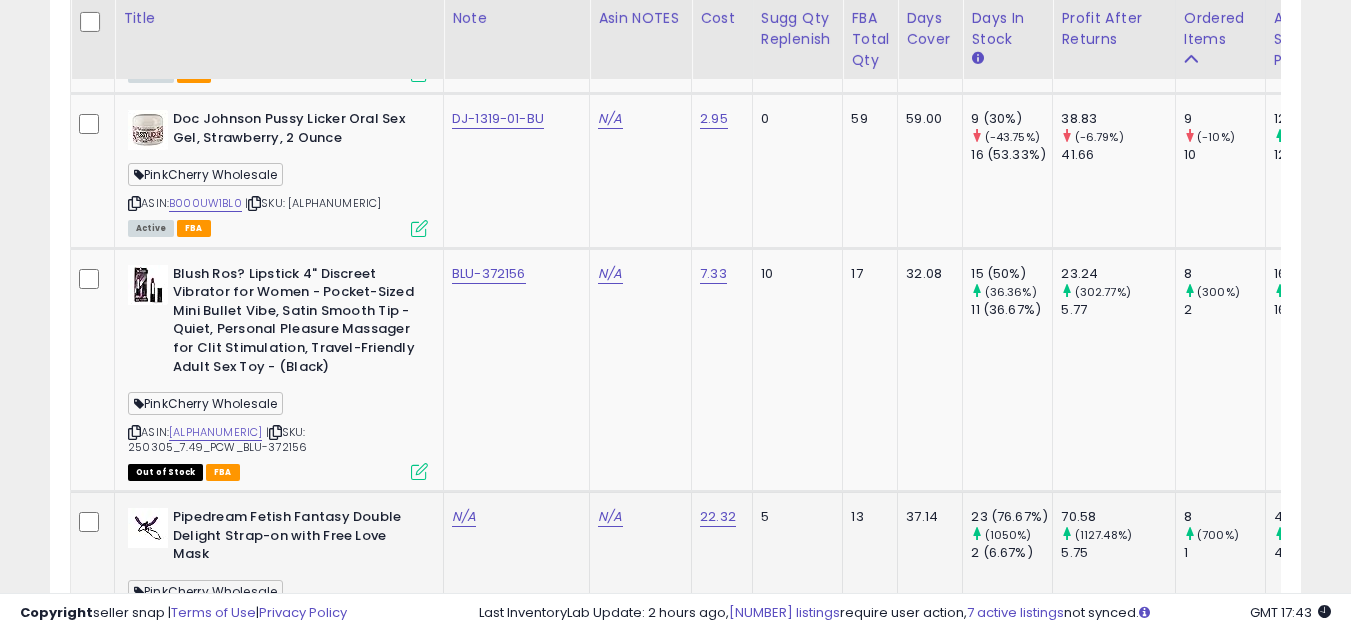 scroll, scrollTop: 5700, scrollLeft: 0, axis: vertical 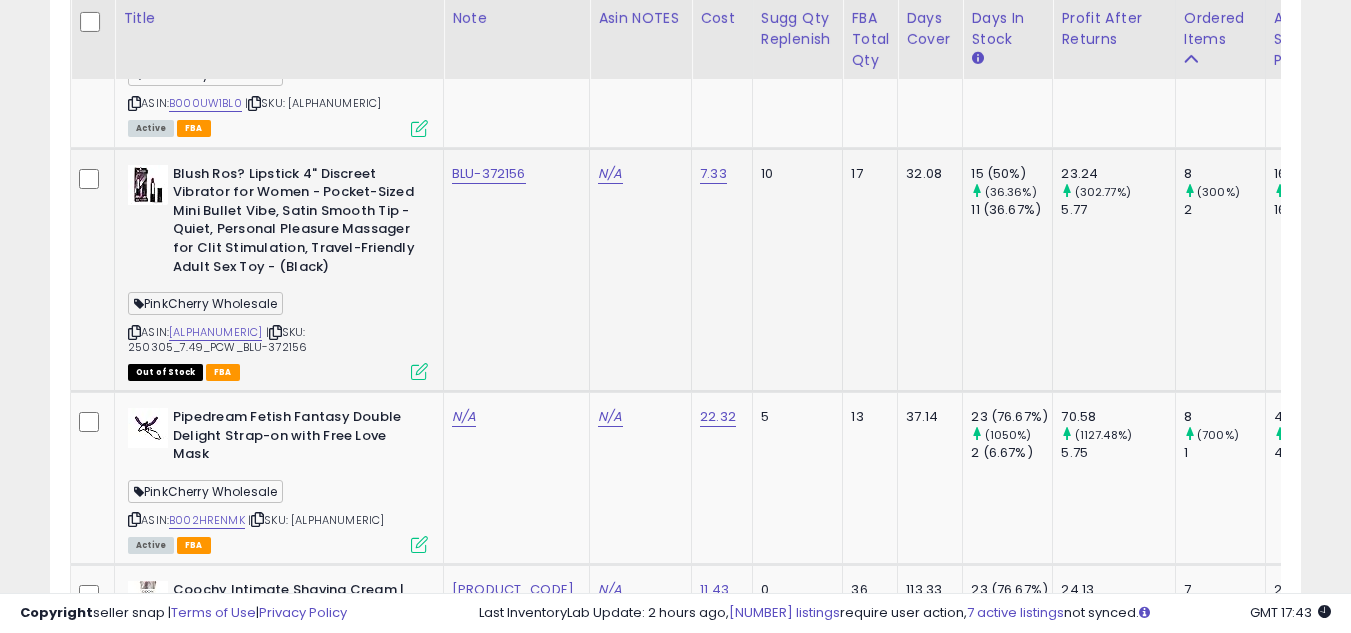 click at bounding box center [134, 332] 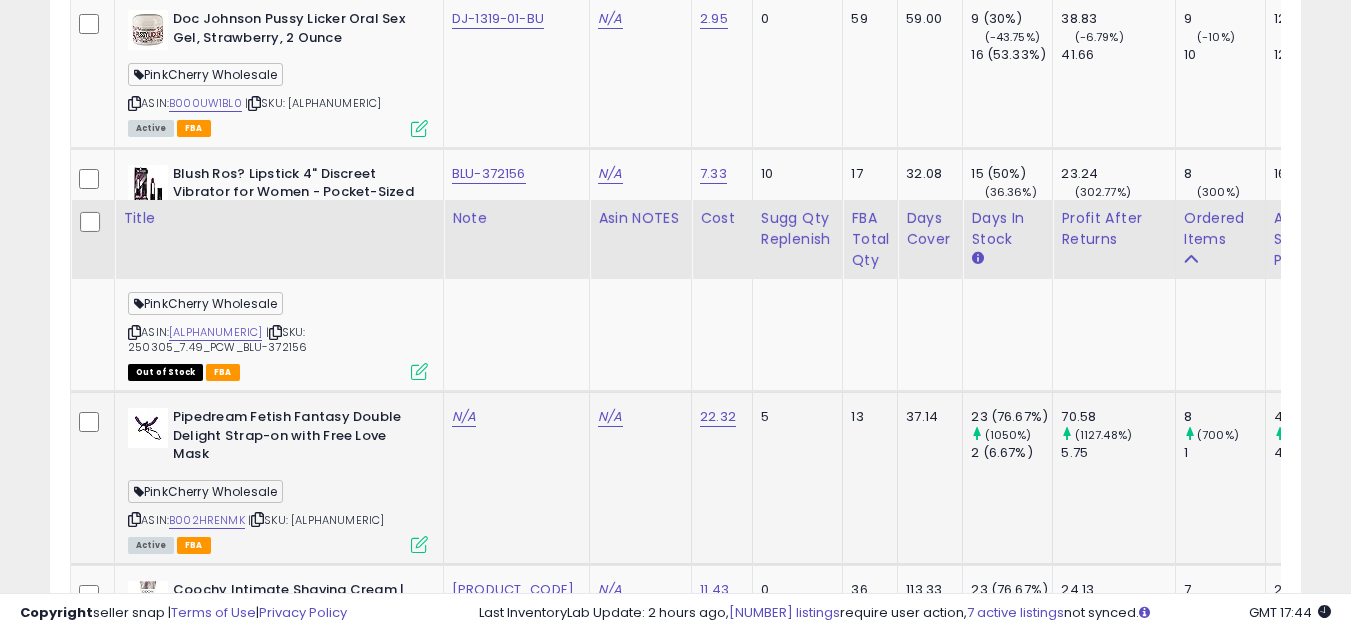 scroll, scrollTop: 5900, scrollLeft: 0, axis: vertical 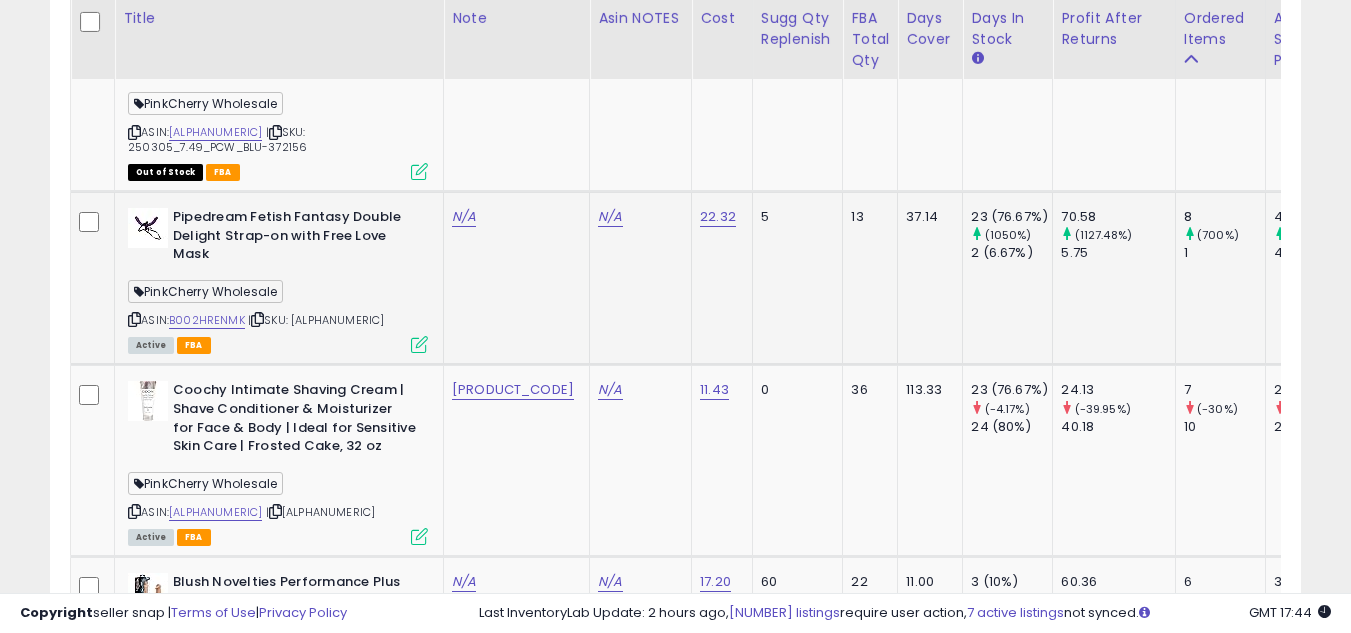 click at bounding box center [134, 319] 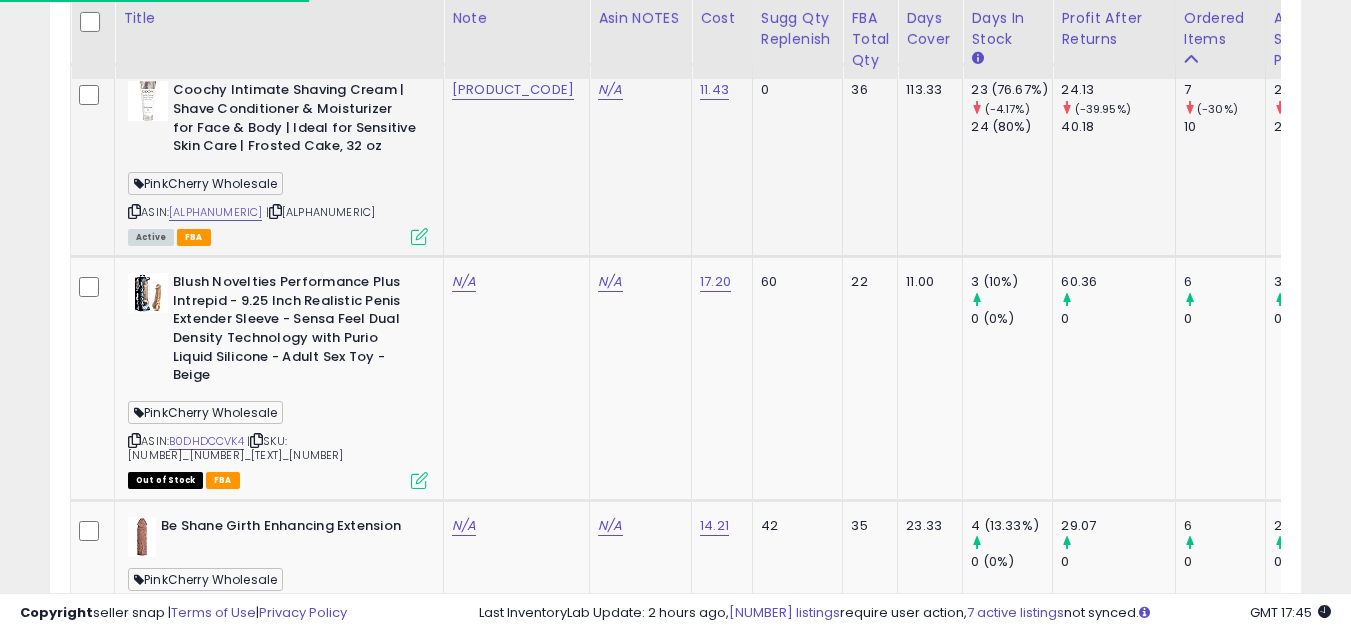 scroll, scrollTop: 6300, scrollLeft: 0, axis: vertical 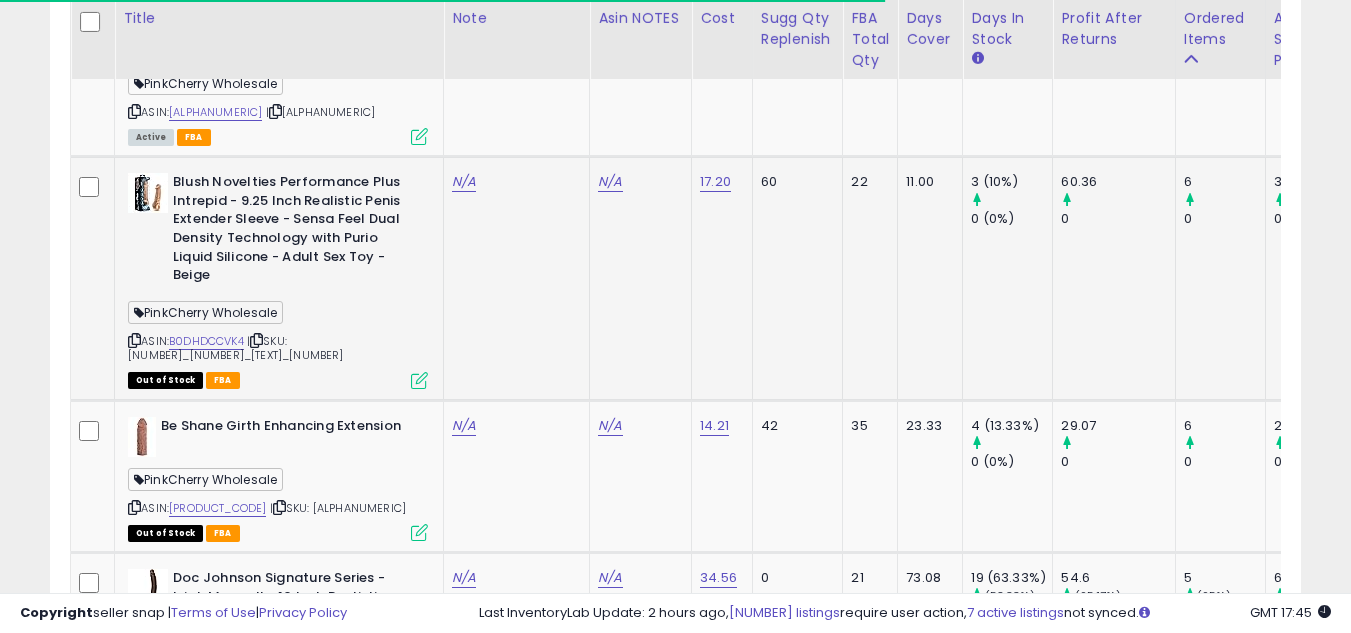 click at bounding box center [134, 340] 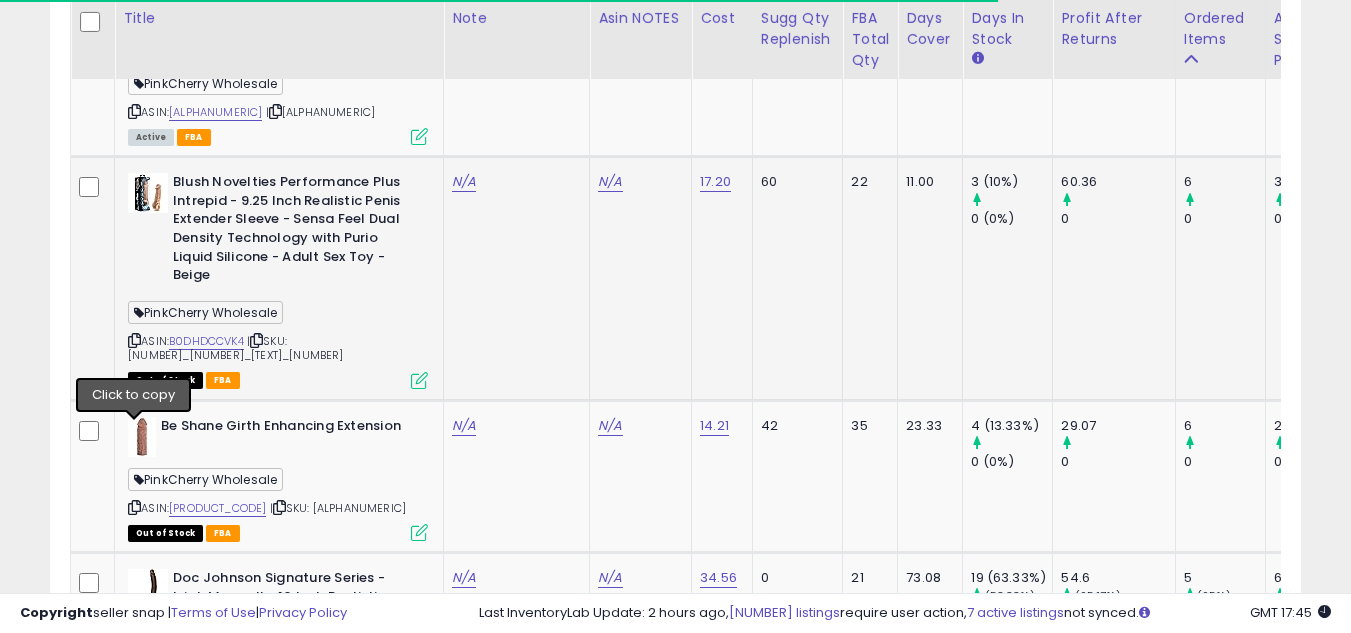 click at bounding box center [134, 340] 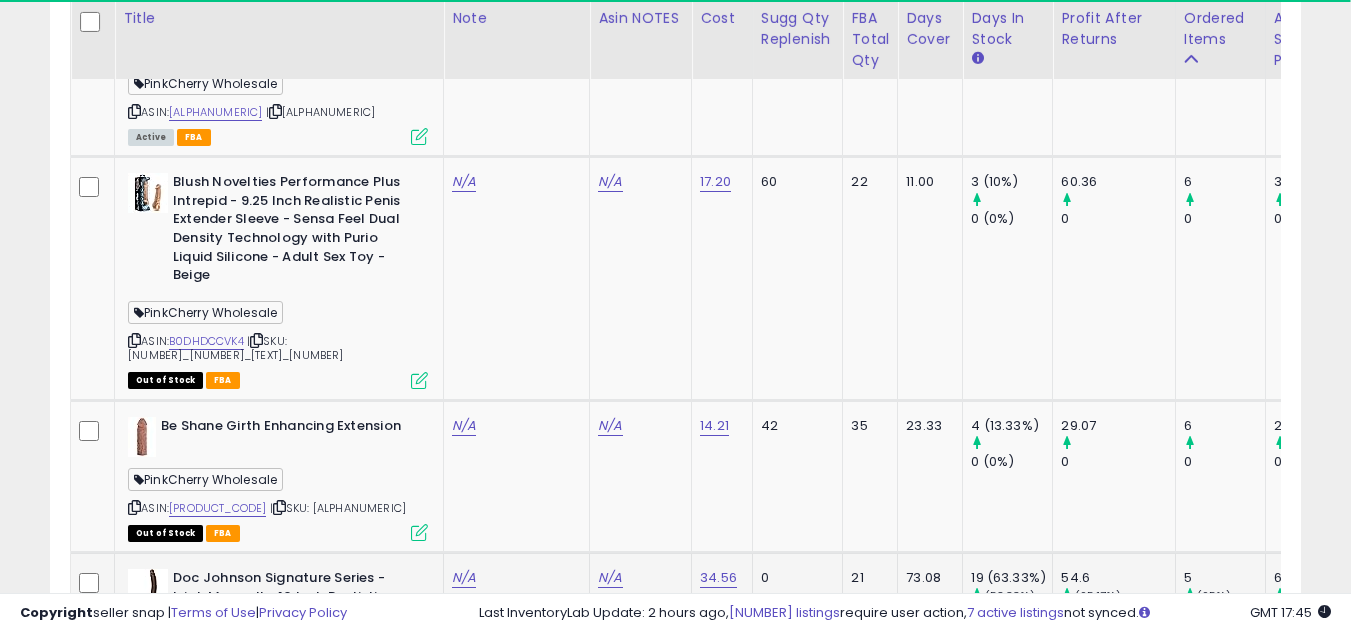 scroll, scrollTop: 6600, scrollLeft: 0, axis: vertical 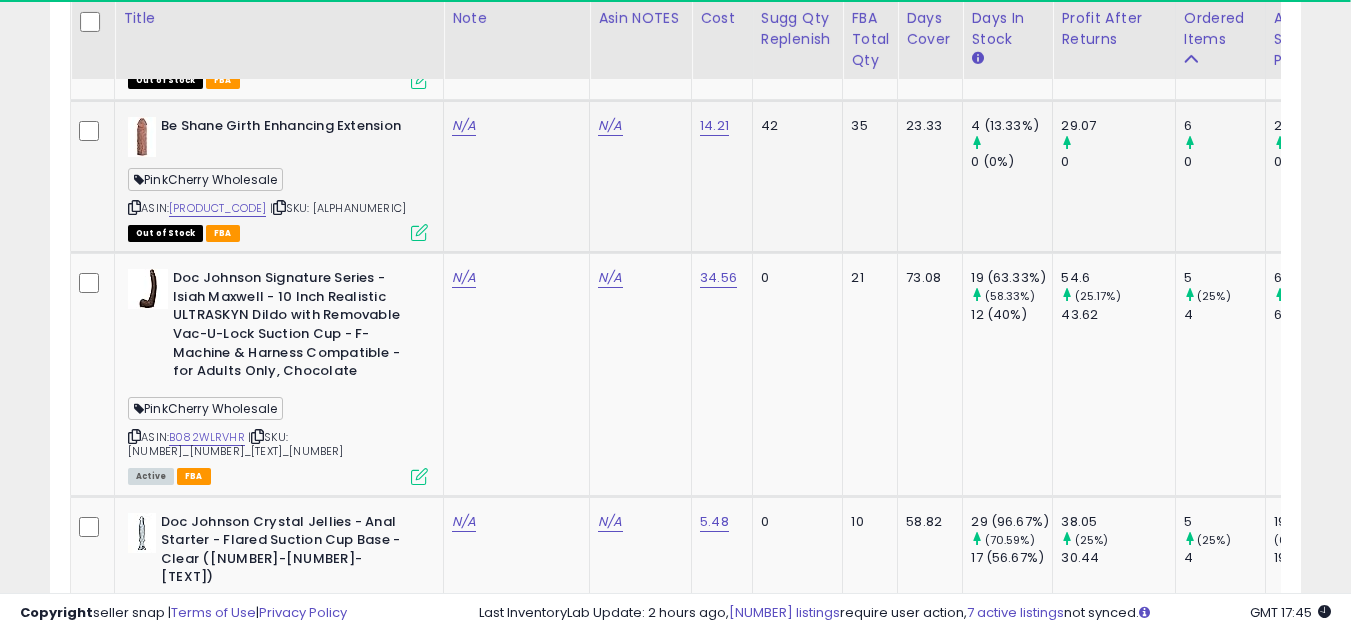 click at bounding box center (134, 207) 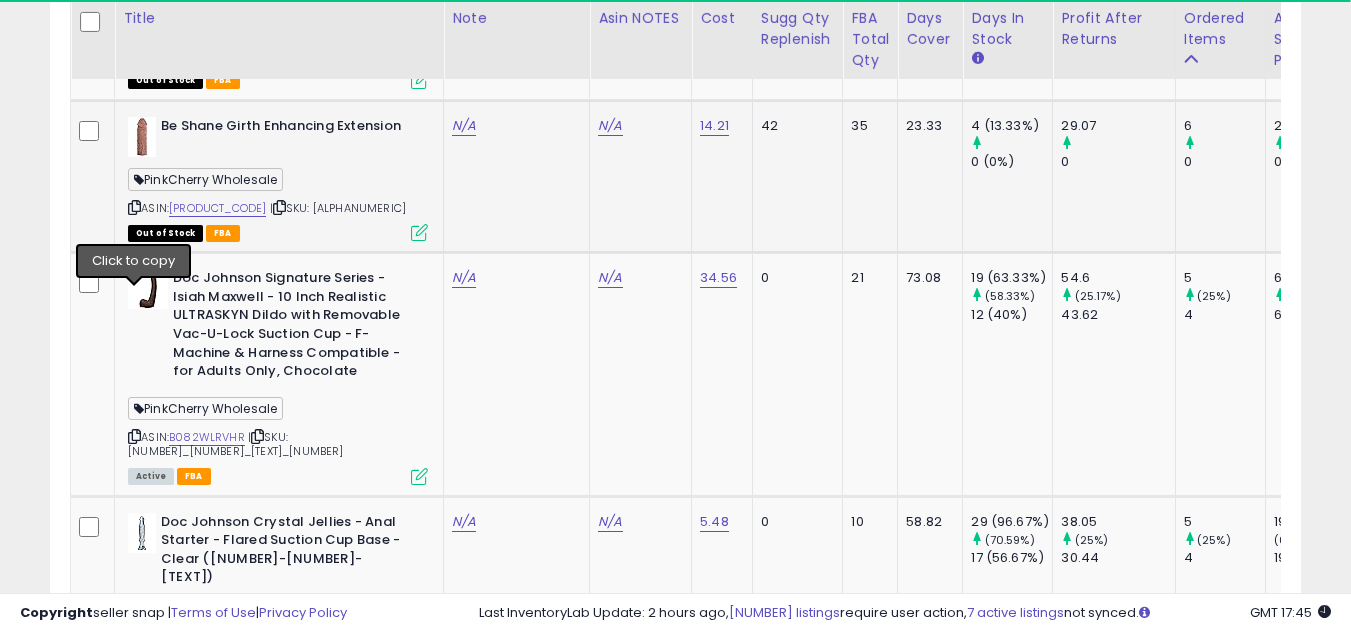 click at bounding box center (134, 207) 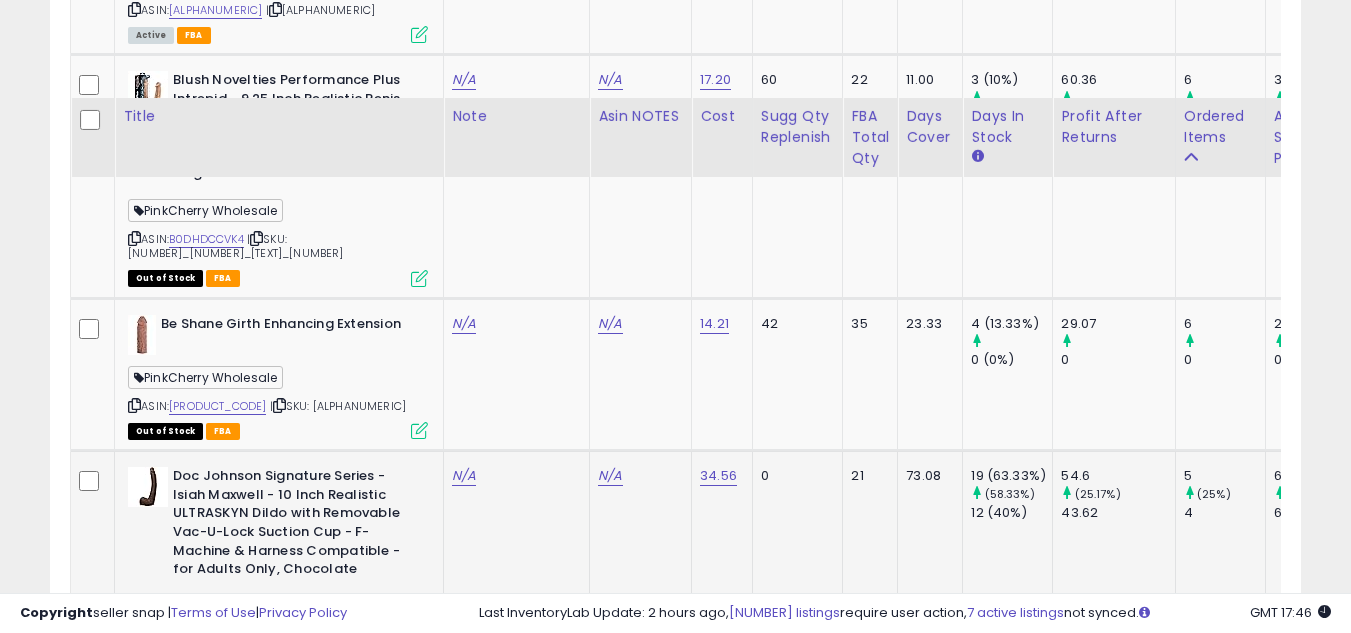 scroll, scrollTop: 6500, scrollLeft: 0, axis: vertical 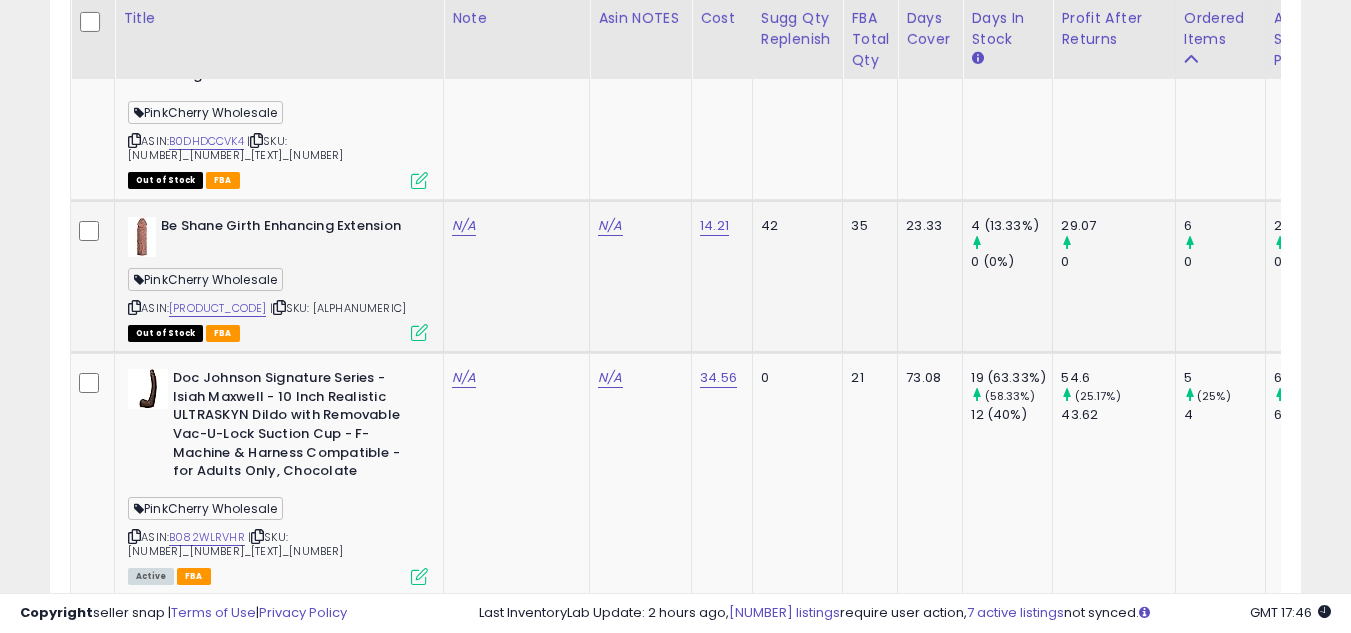 click at bounding box center (134, 307) 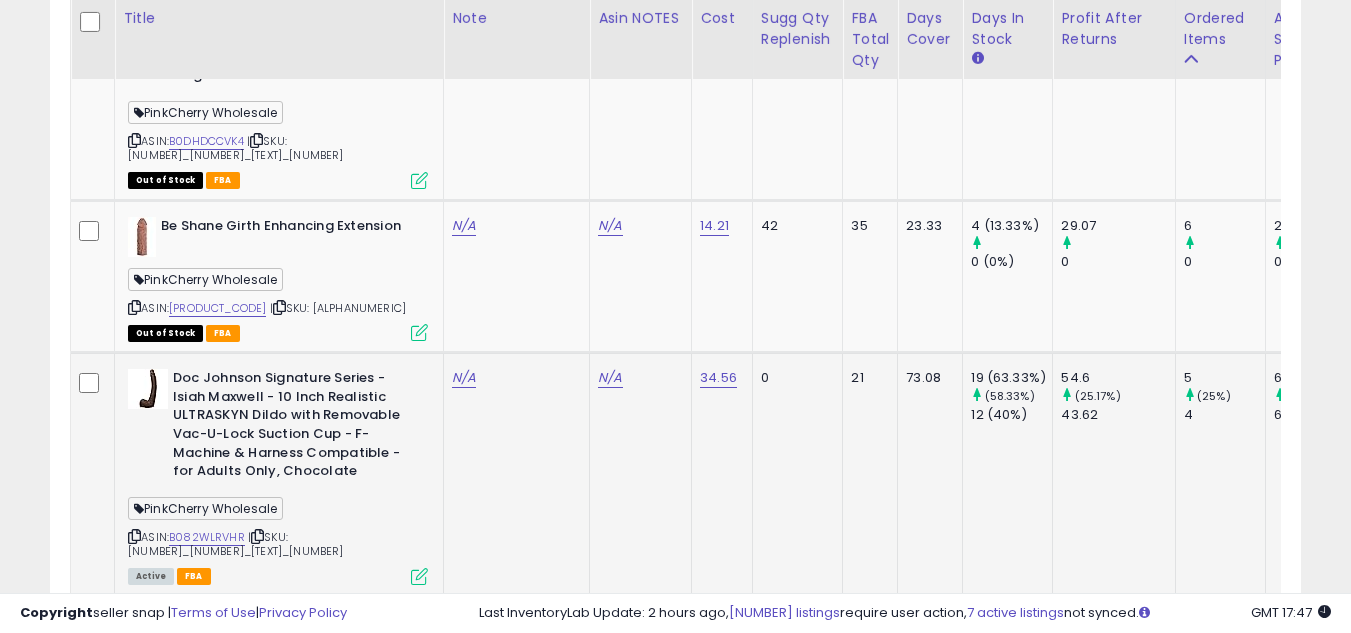 scroll, scrollTop: 6700, scrollLeft: 0, axis: vertical 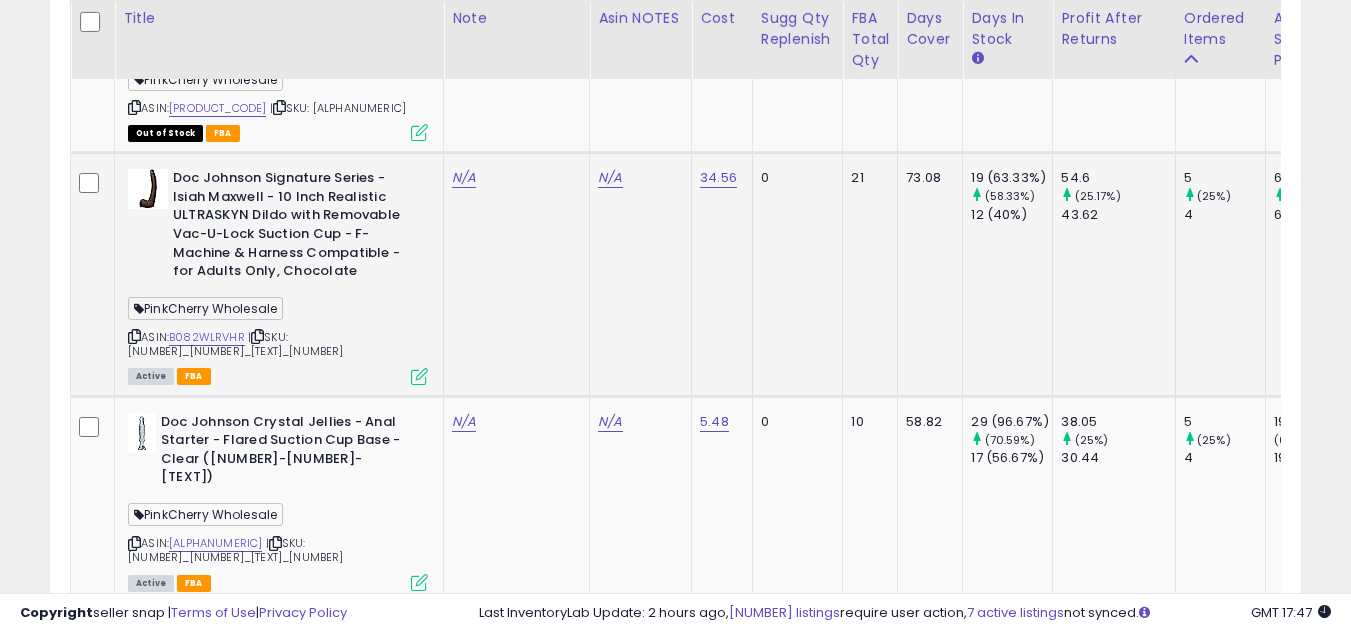 click at bounding box center [134, 336] 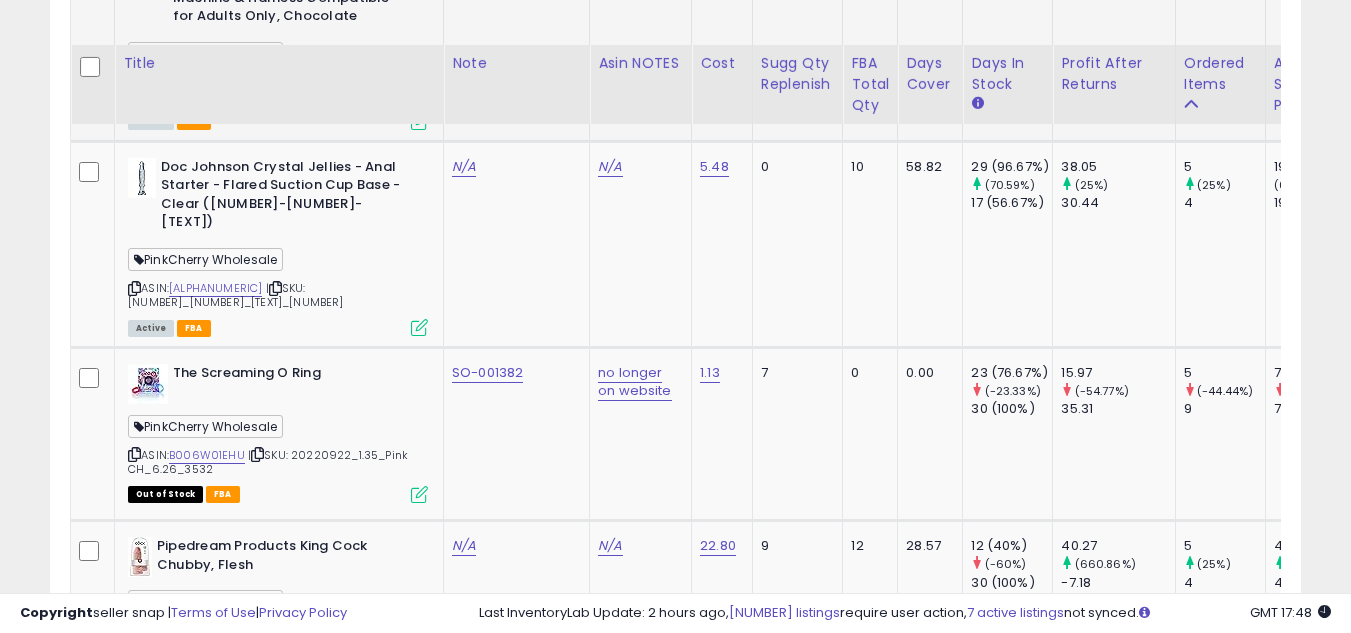 scroll, scrollTop: 7000, scrollLeft: 0, axis: vertical 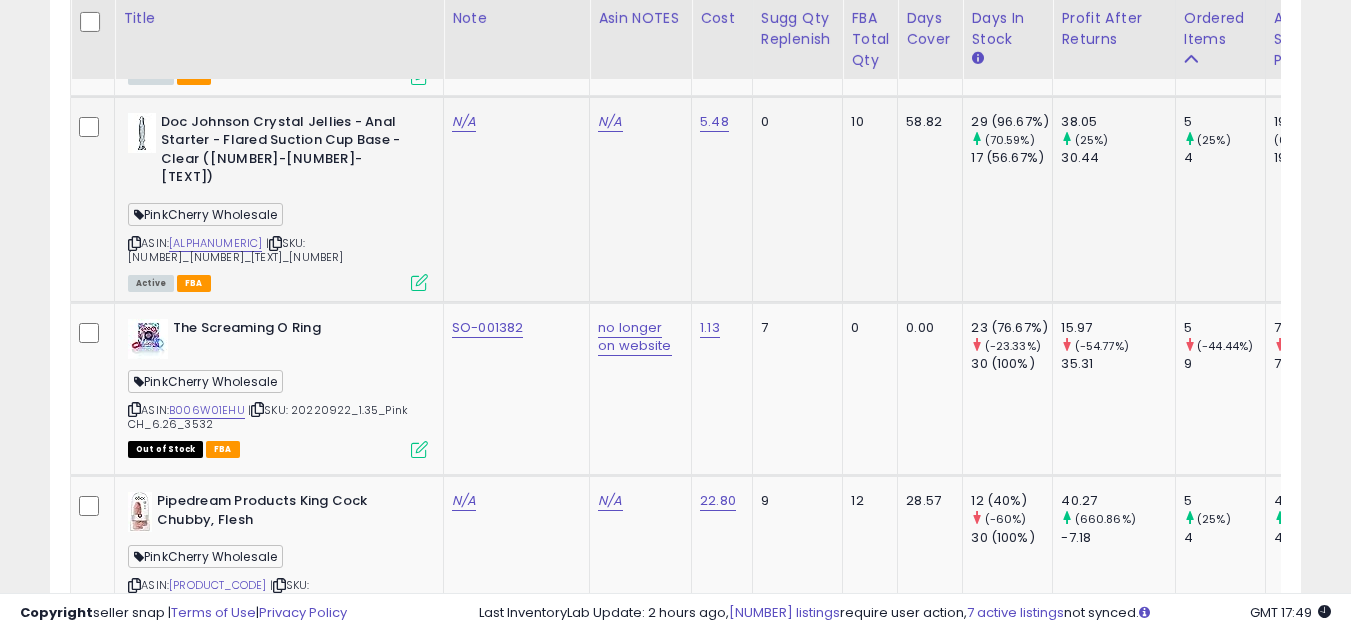 click at bounding box center [134, 243] 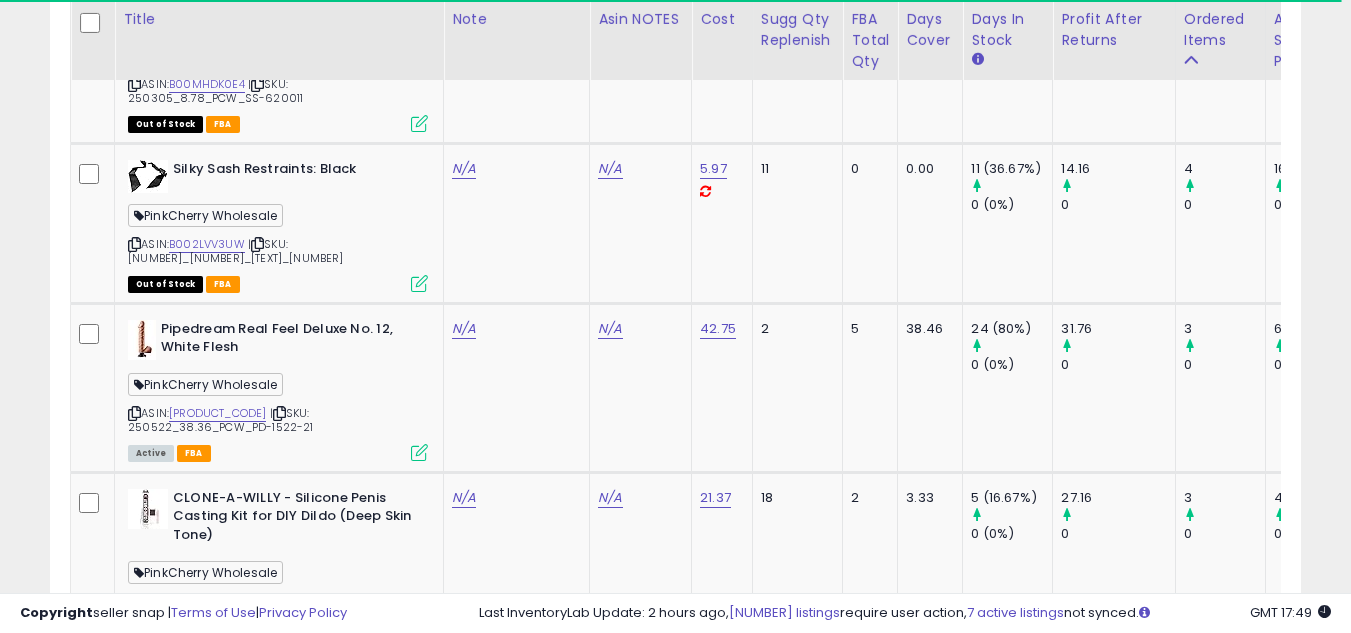 scroll, scrollTop: 8300, scrollLeft: 0, axis: vertical 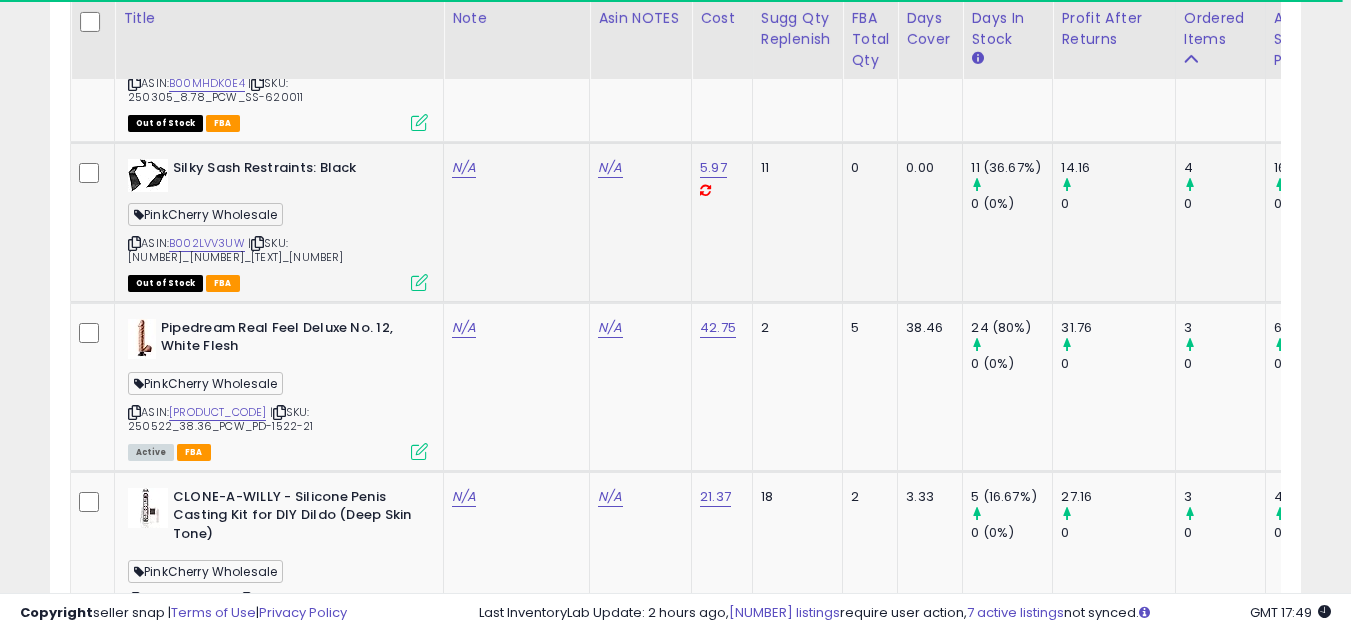 click at bounding box center (134, 243) 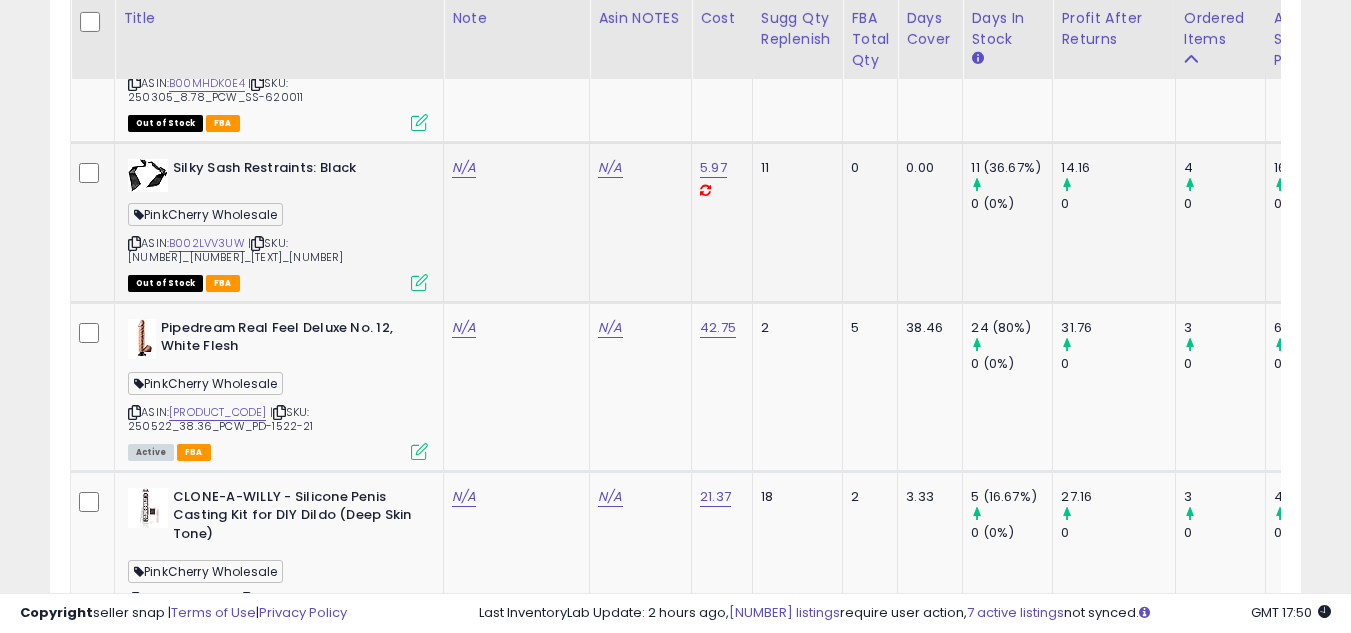 scroll, scrollTop: 8500, scrollLeft: 0, axis: vertical 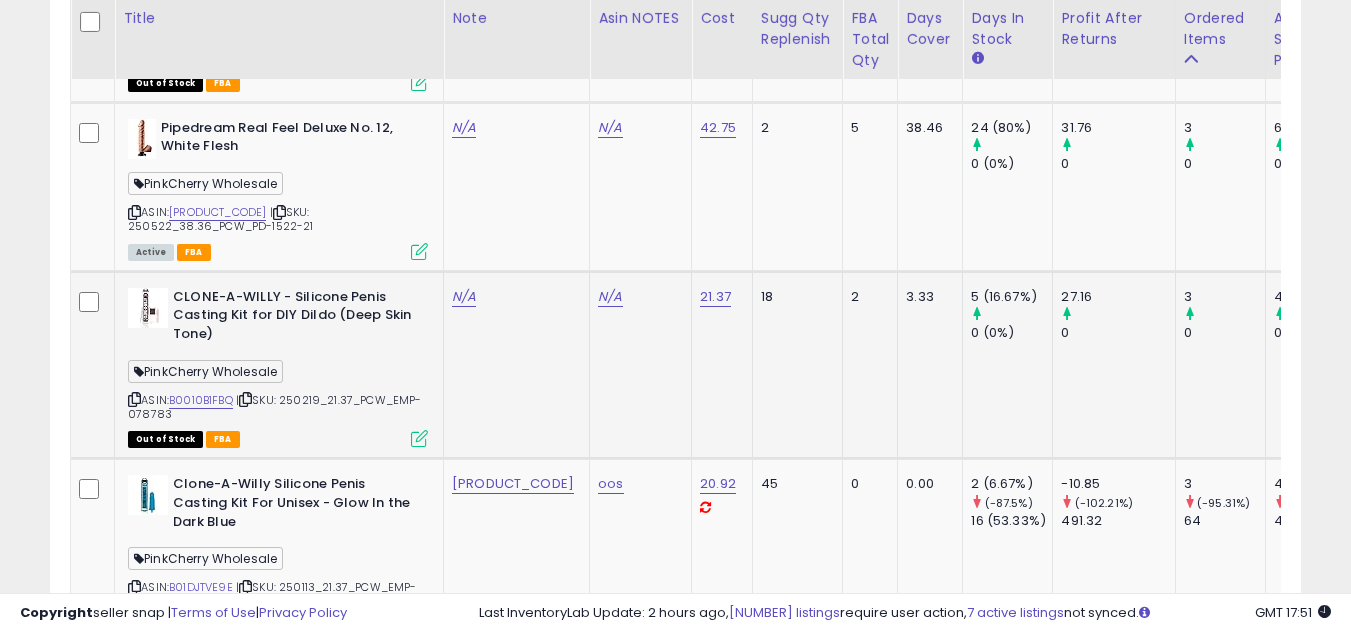 click at bounding box center [134, 399] 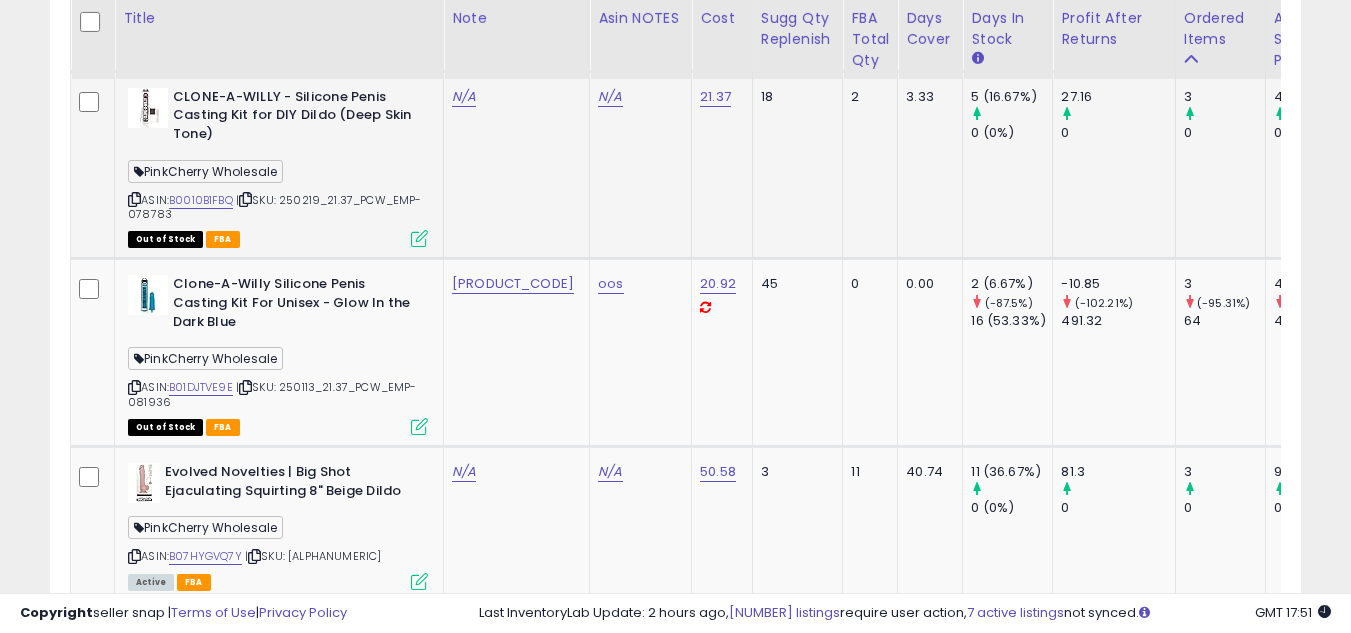 scroll, scrollTop: 8800, scrollLeft: 0, axis: vertical 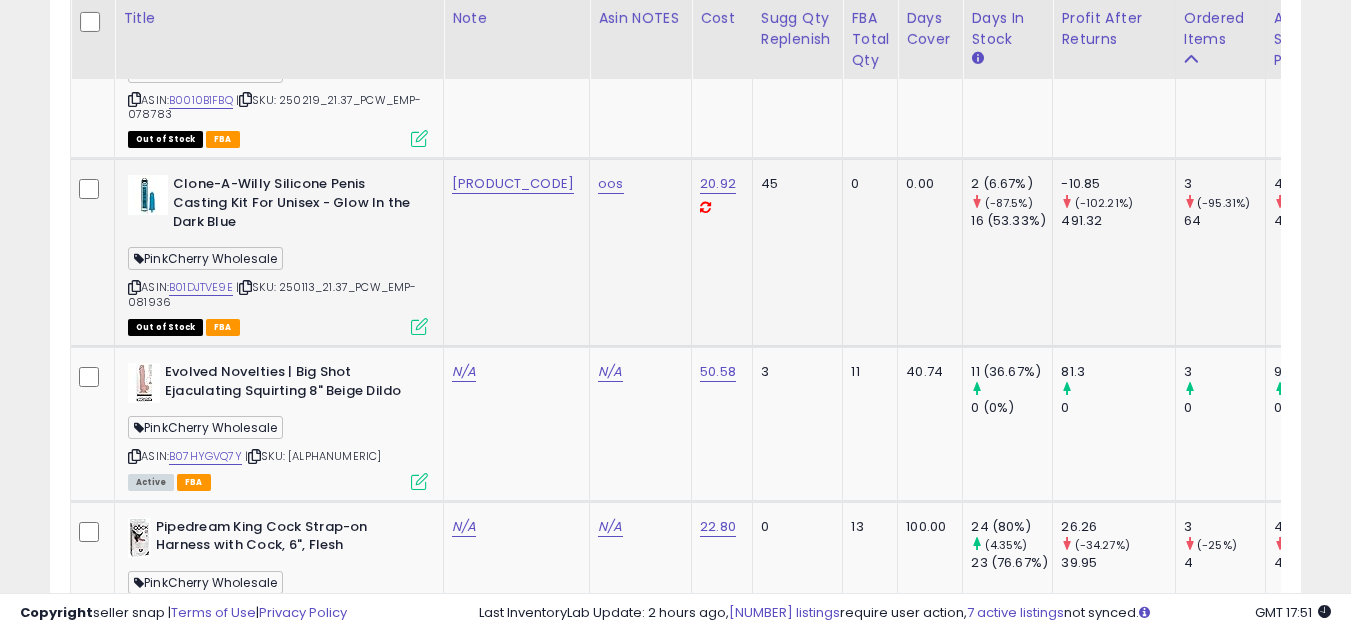 click at bounding box center [134, 287] 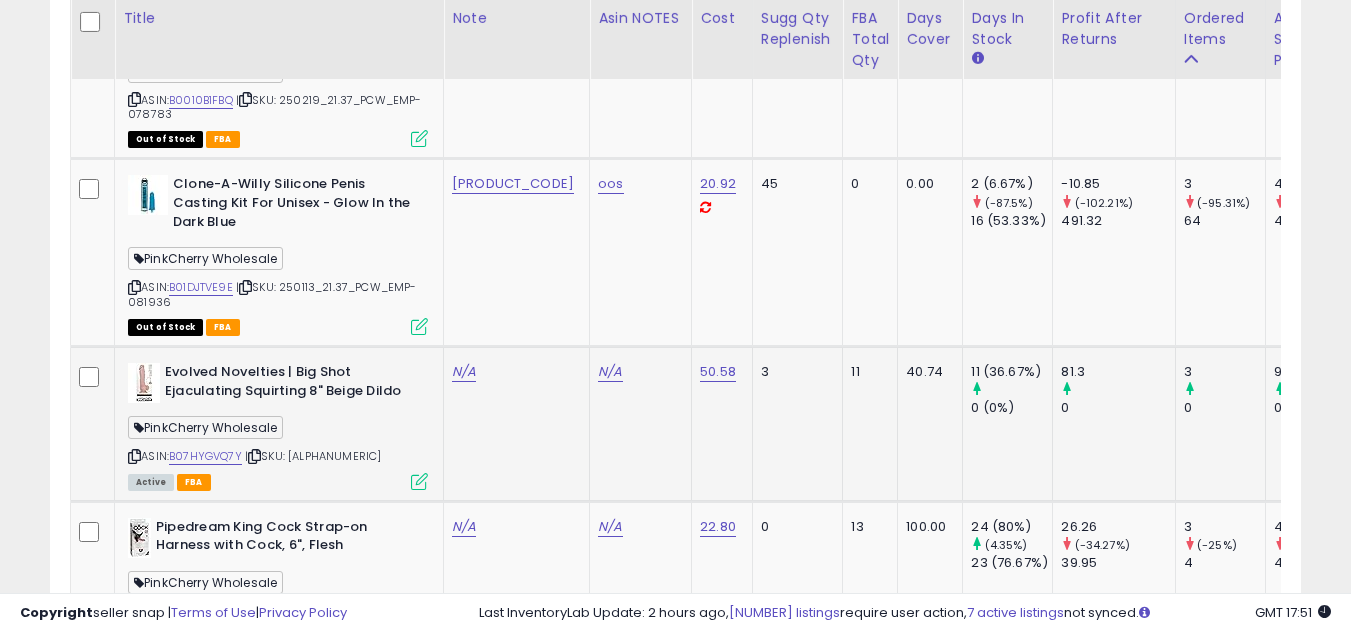 scroll, scrollTop: 8900, scrollLeft: 0, axis: vertical 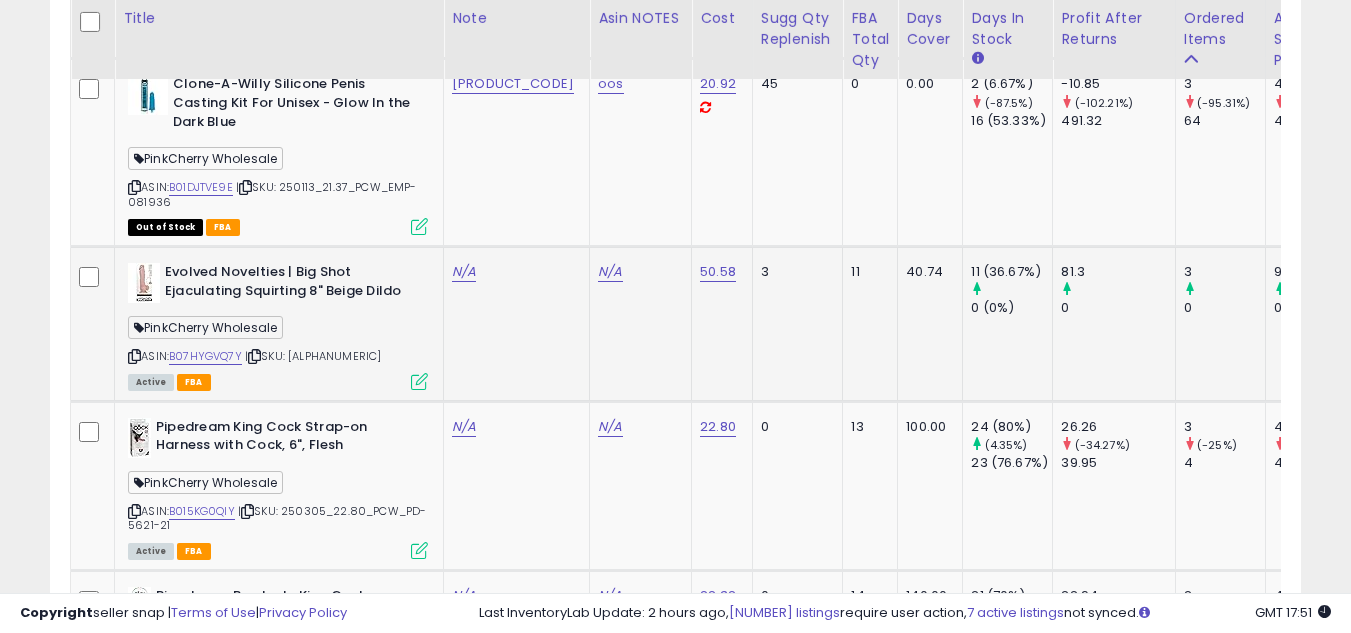 click at bounding box center (134, 356) 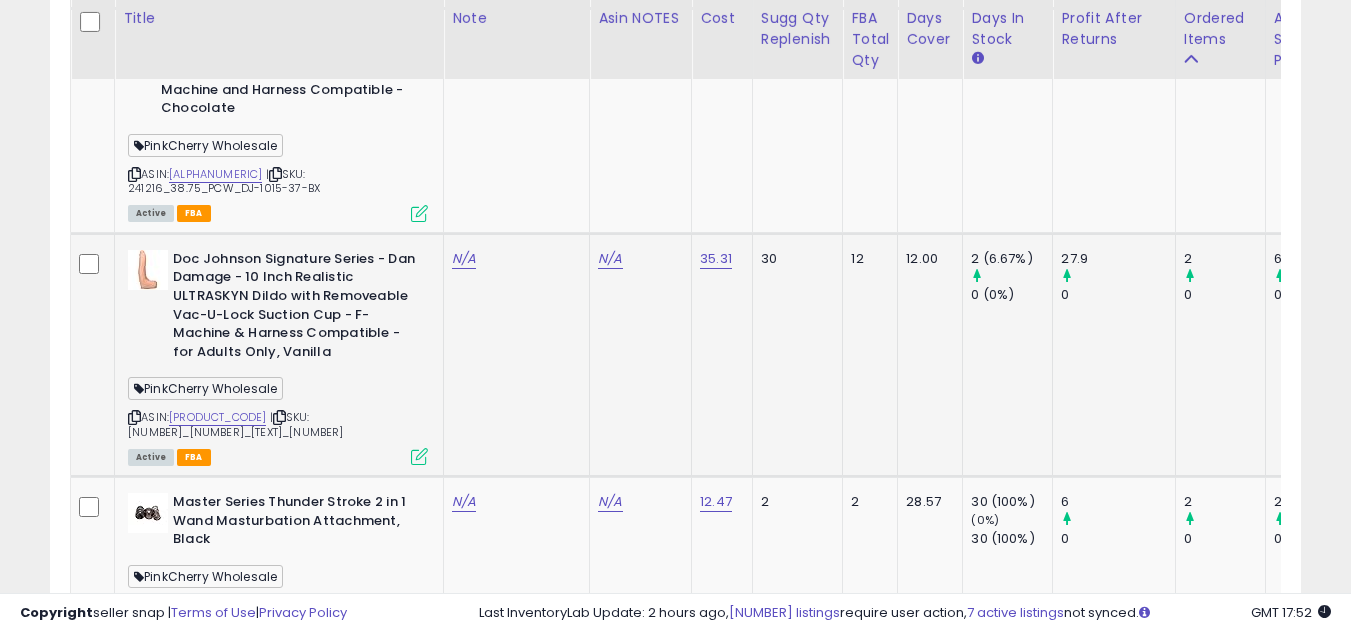 scroll, scrollTop: 9900, scrollLeft: 0, axis: vertical 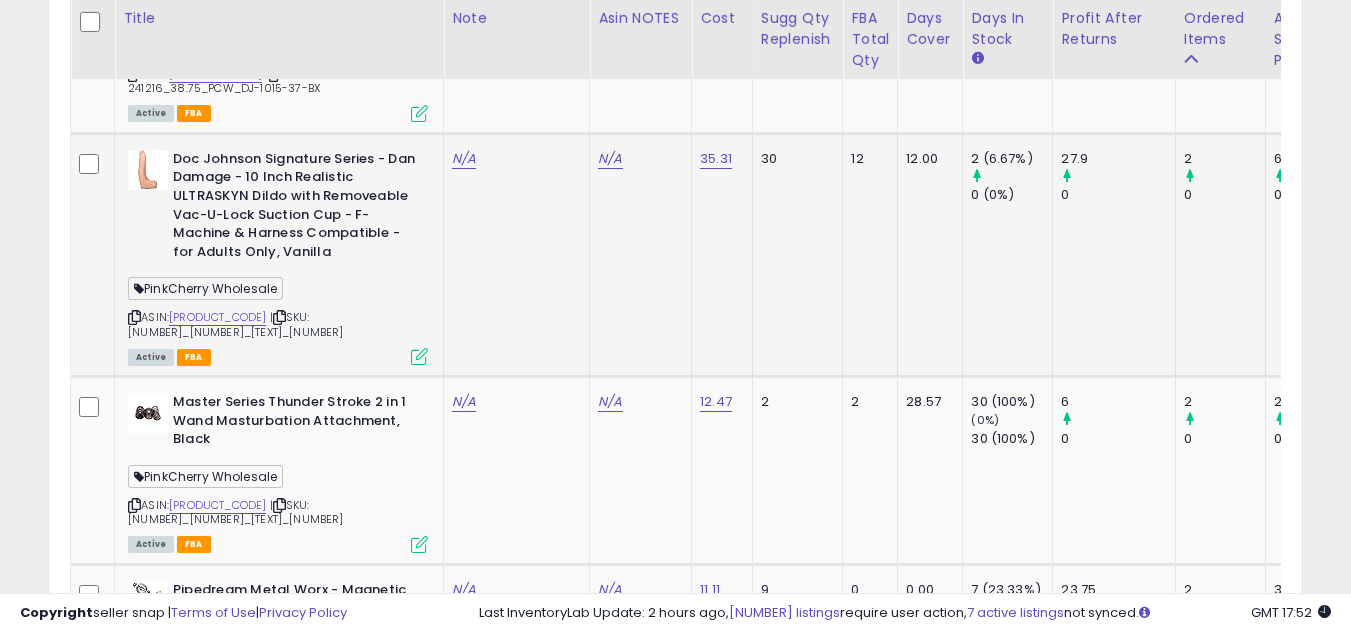 click at bounding box center [134, 317] 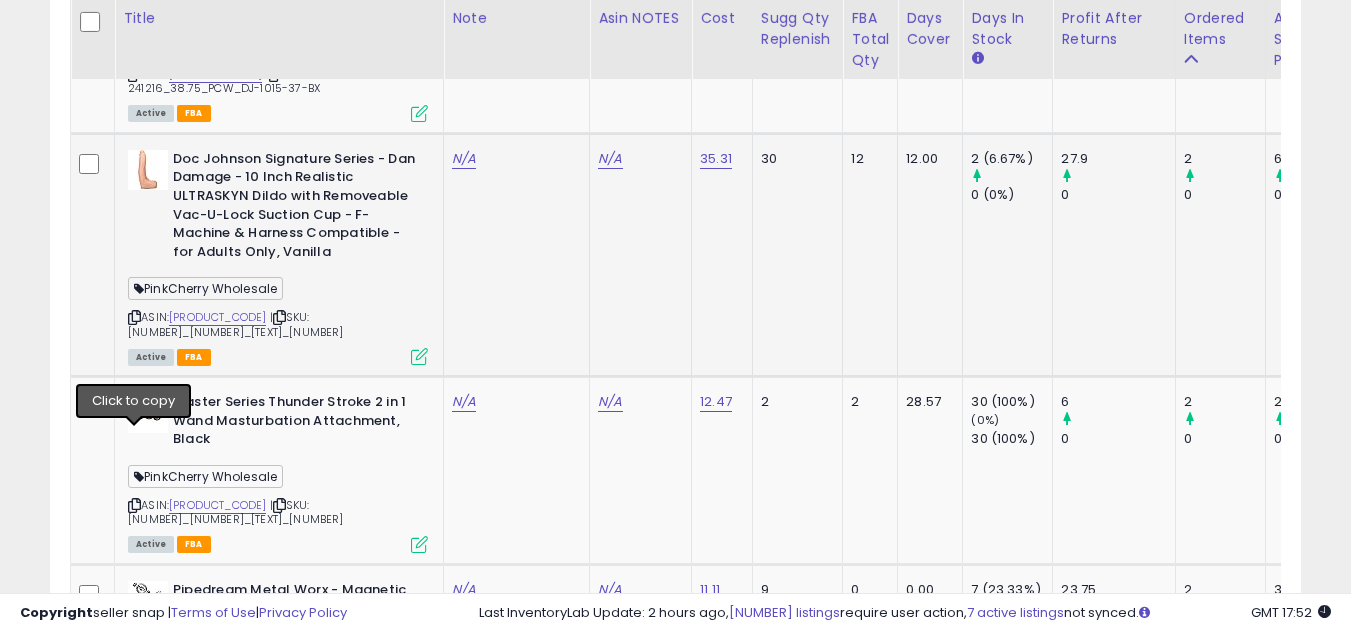 click at bounding box center [134, 317] 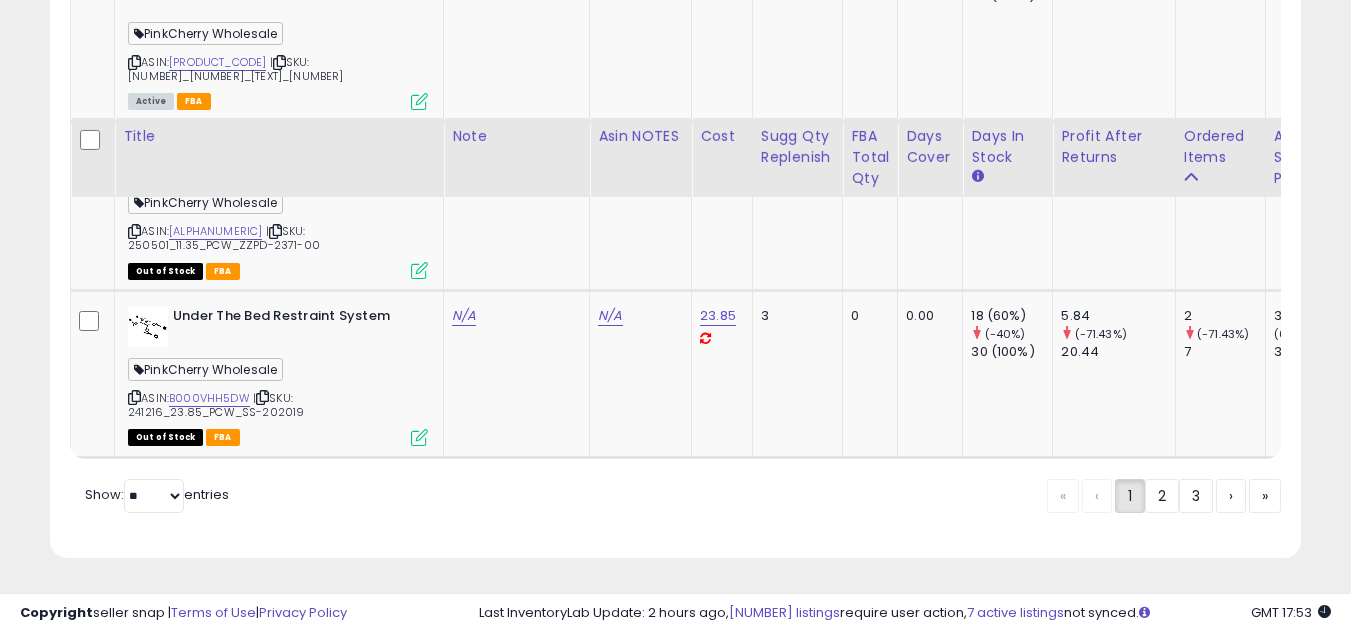 scroll, scrollTop: 10461, scrollLeft: 0, axis: vertical 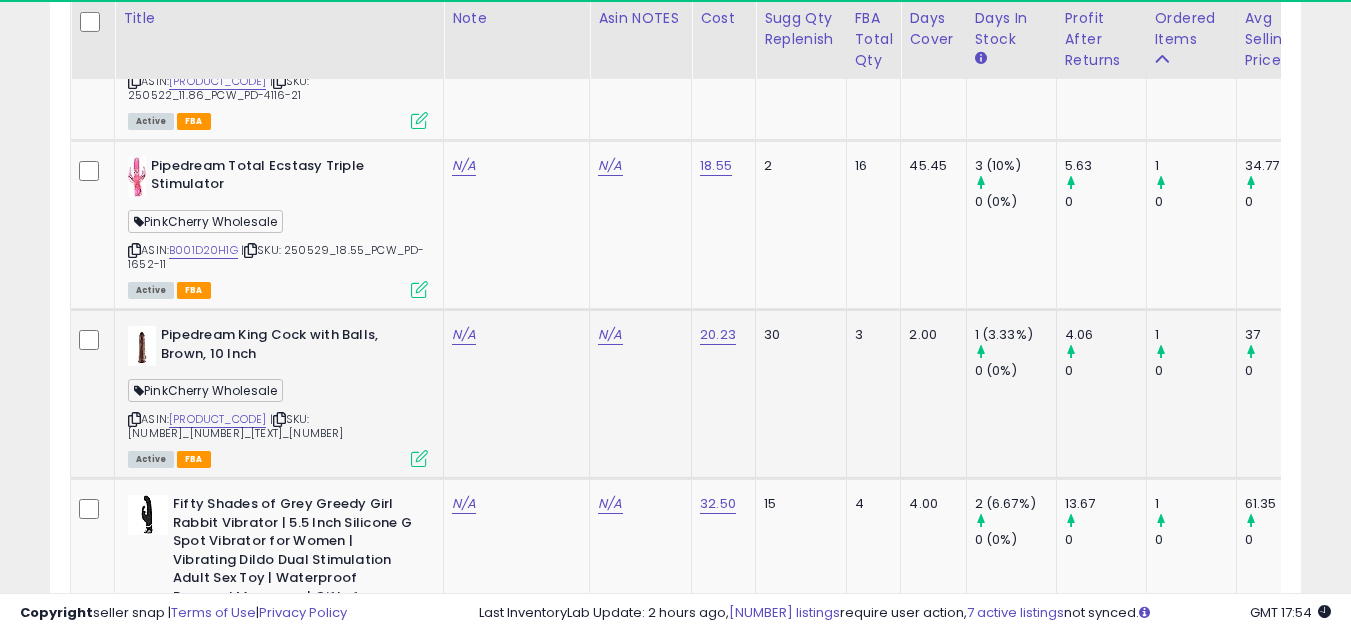 click at bounding box center [134, 419] 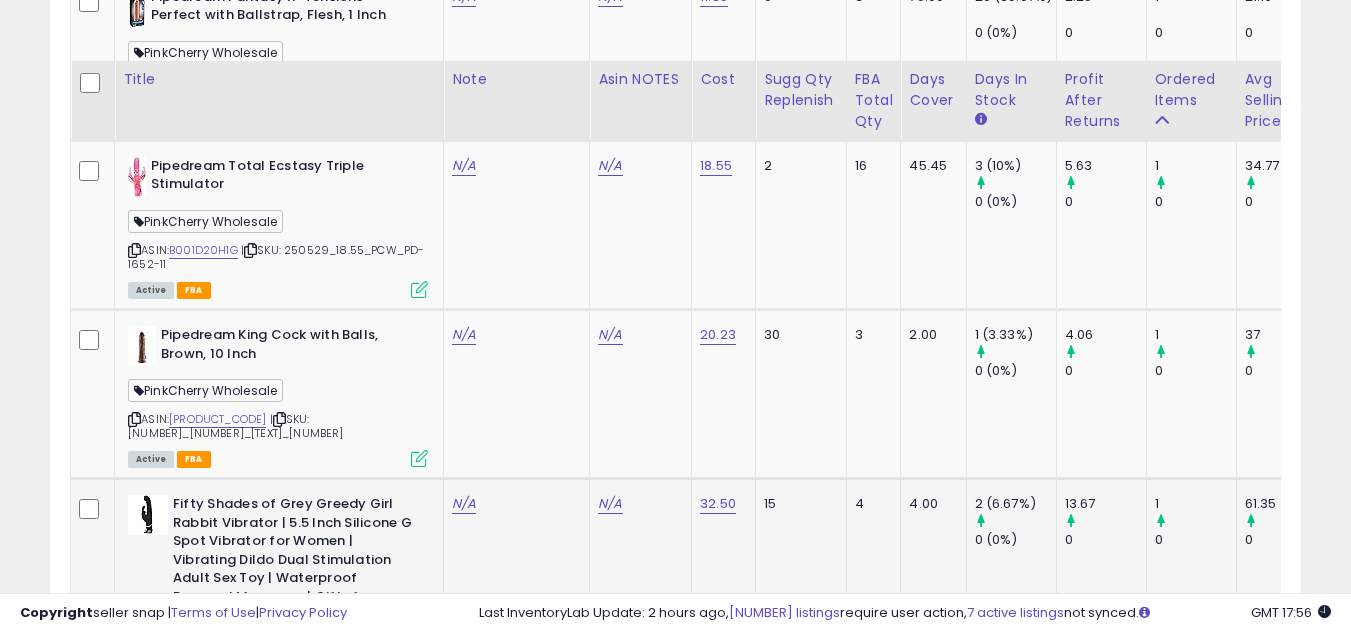 scroll, scrollTop: 3057, scrollLeft: 0, axis: vertical 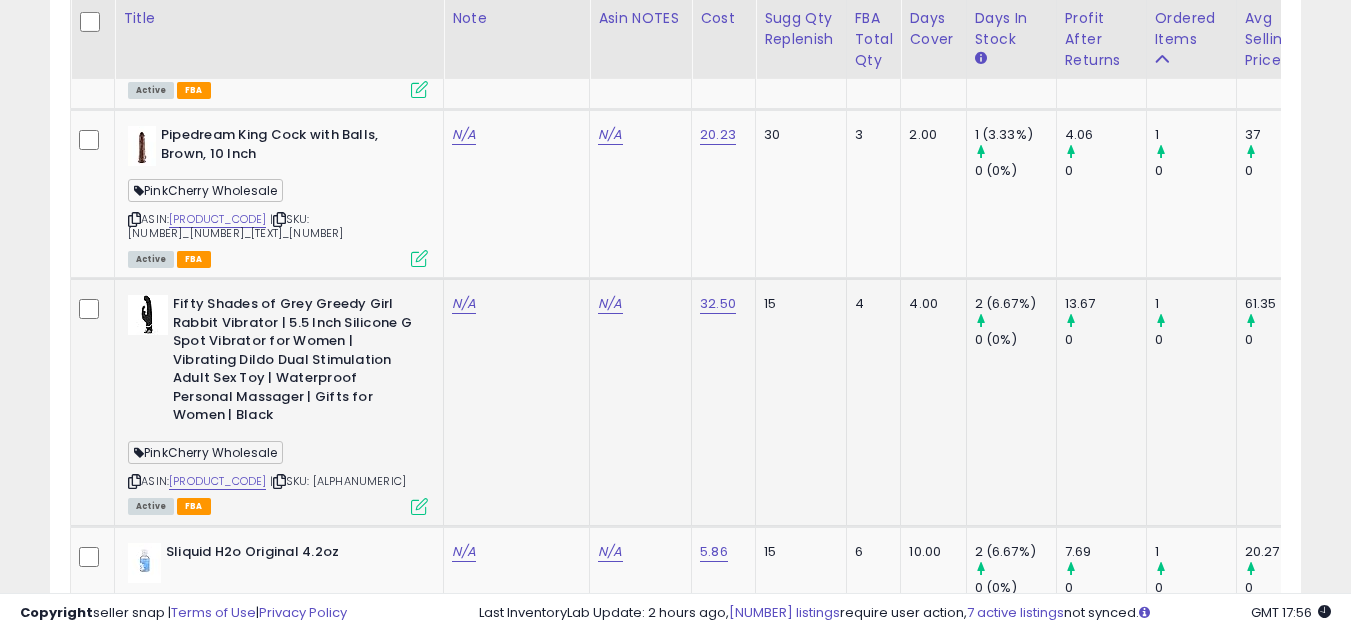 click at bounding box center (134, 481) 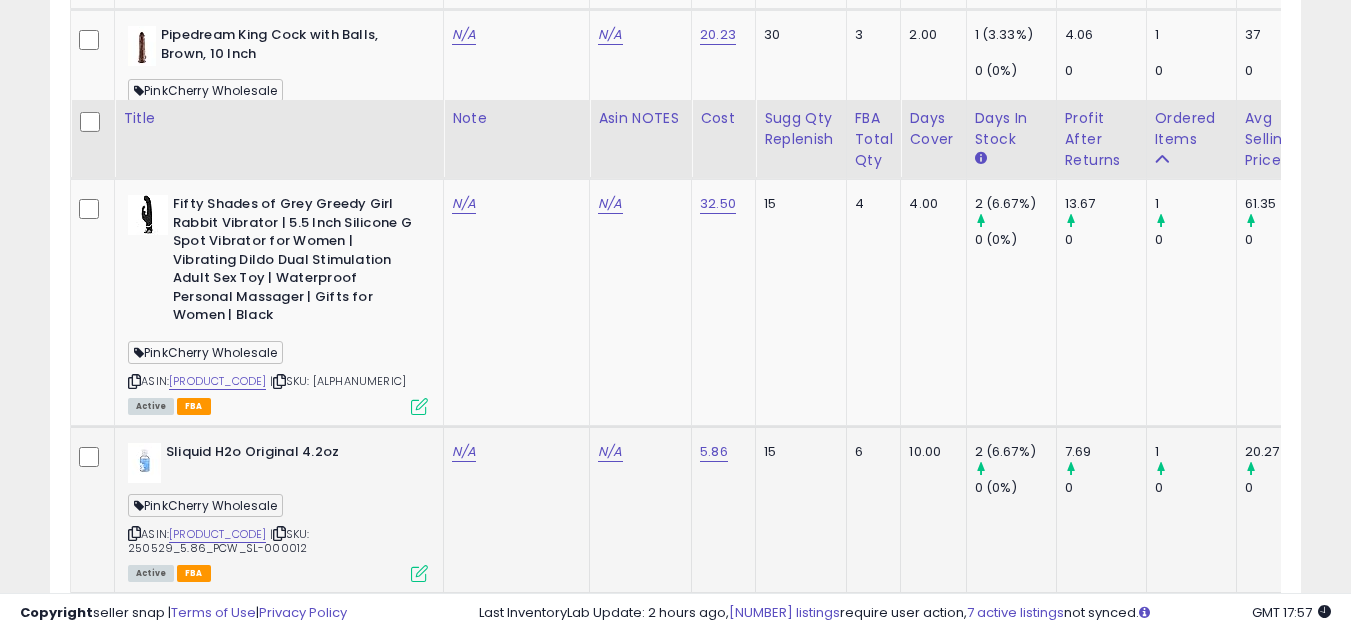 scroll, scrollTop: 3257, scrollLeft: 0, axis: vertical 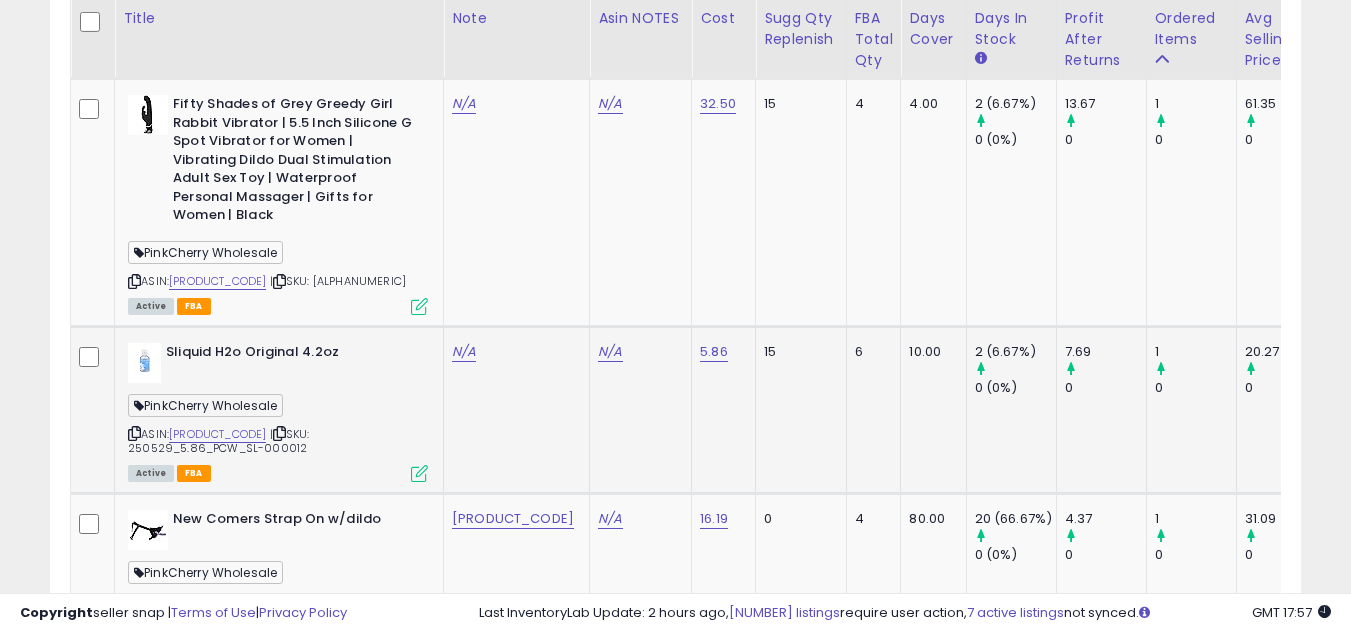 click at bounding box center (134, 433) 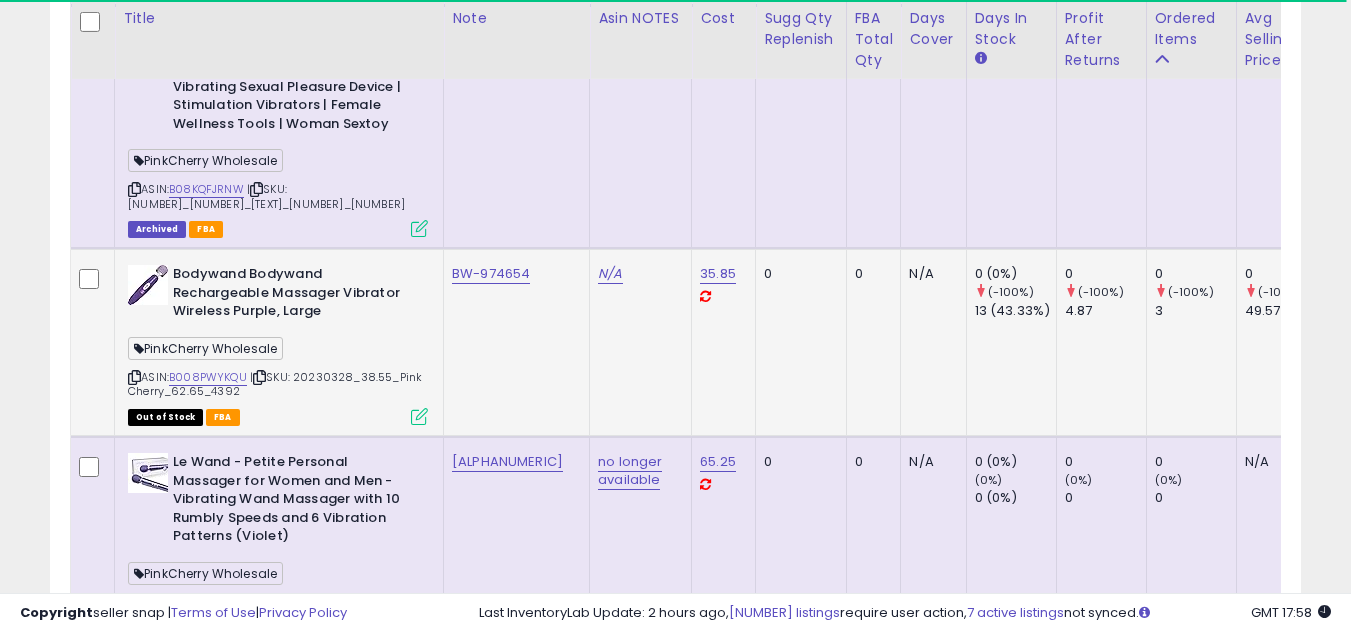 scroll, scrollTop: 9857, scrollLeft: 0, axis: vertical 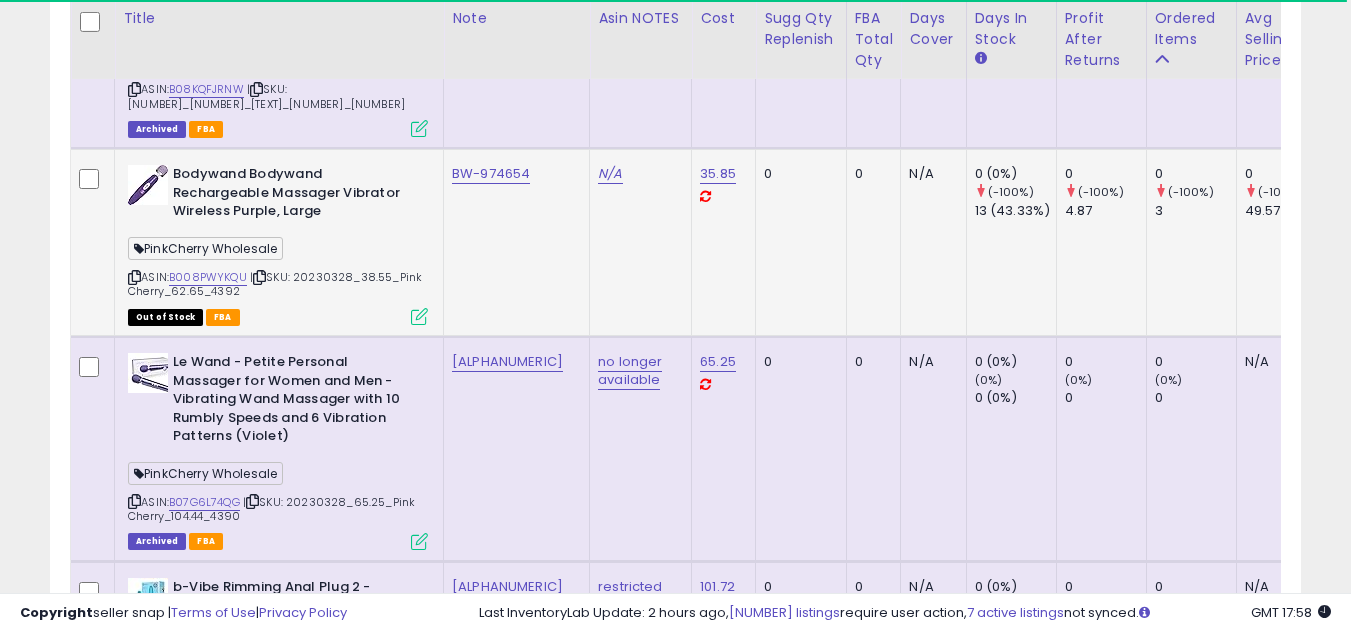 click at bounding box center [134, 277] 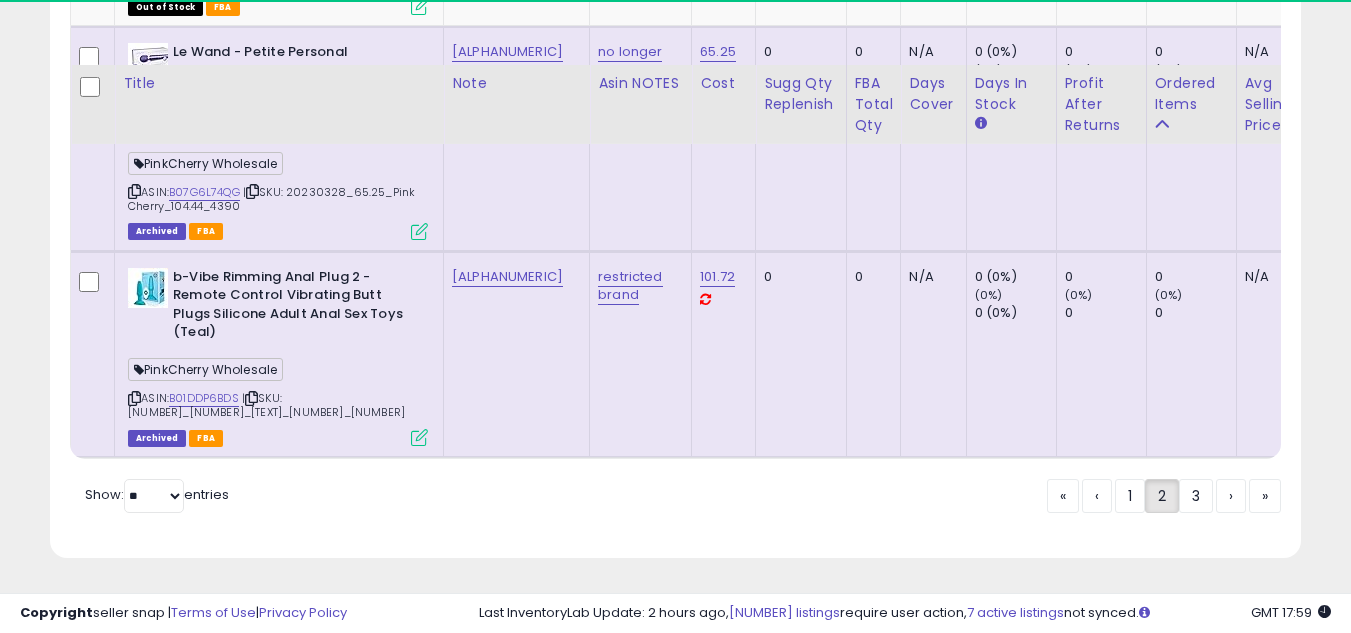 scroll, scrollTop: 10232, scrollLeft: 0, axis: vertical 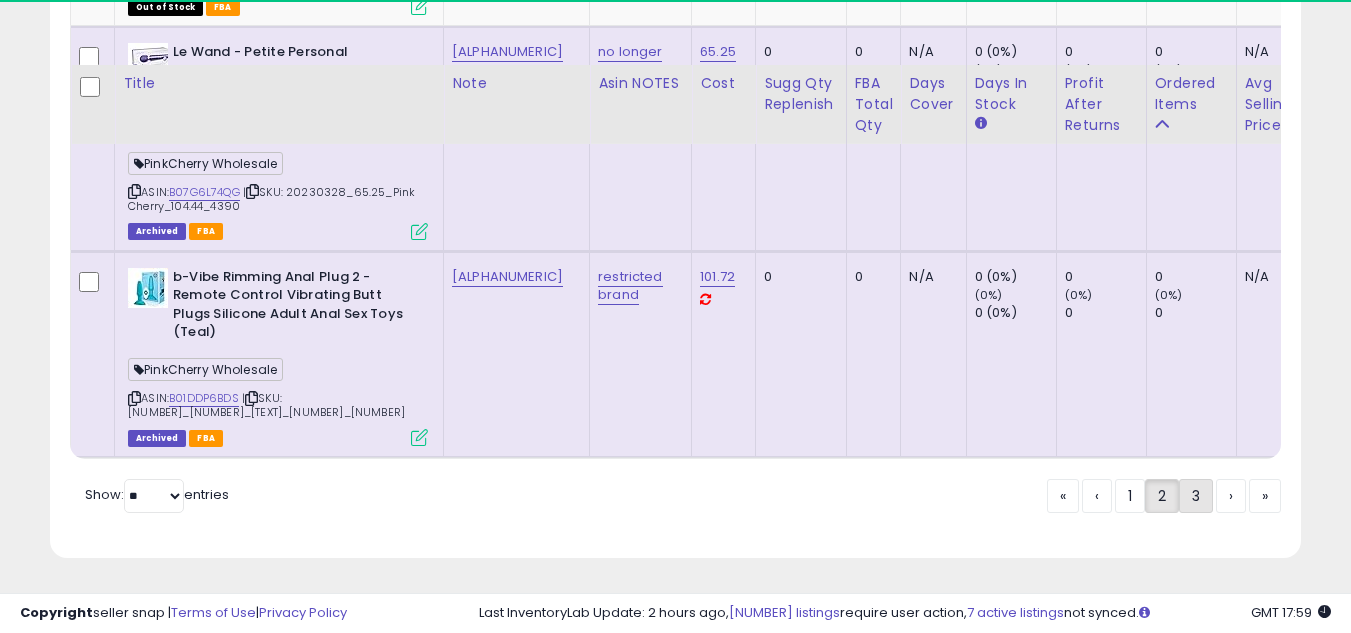 click on "3" 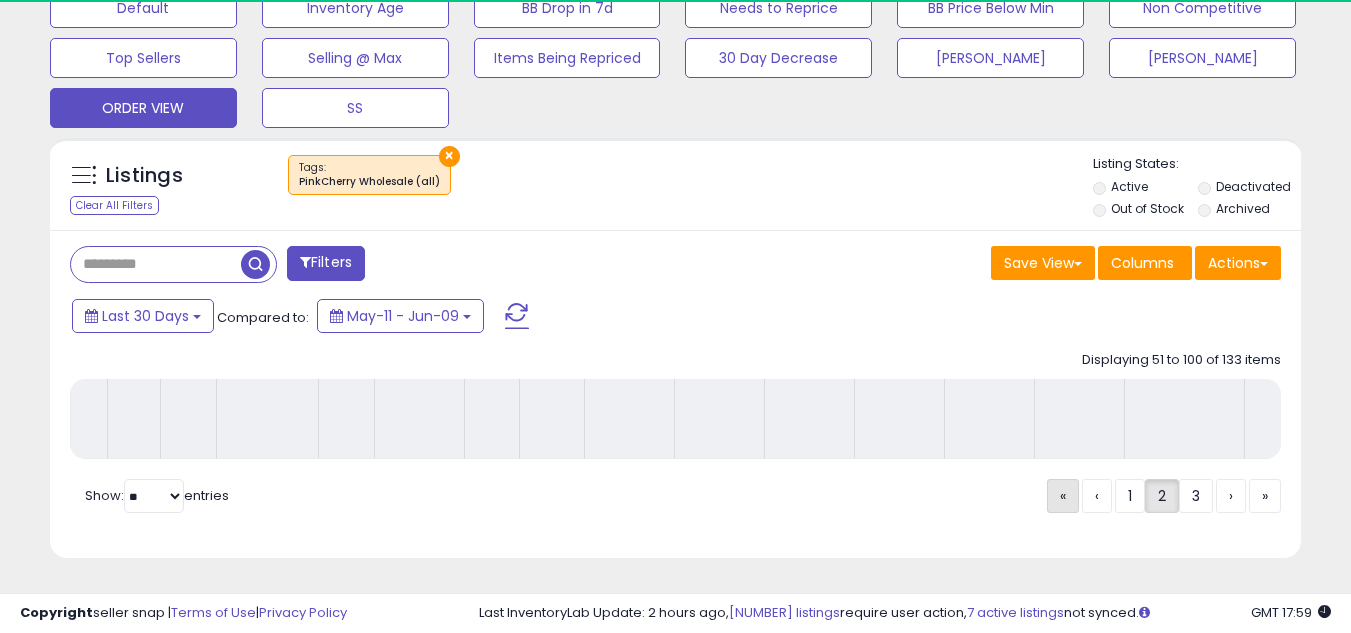 scroll, scrollTop: 657, scrollLeft: 0, axis: vertical 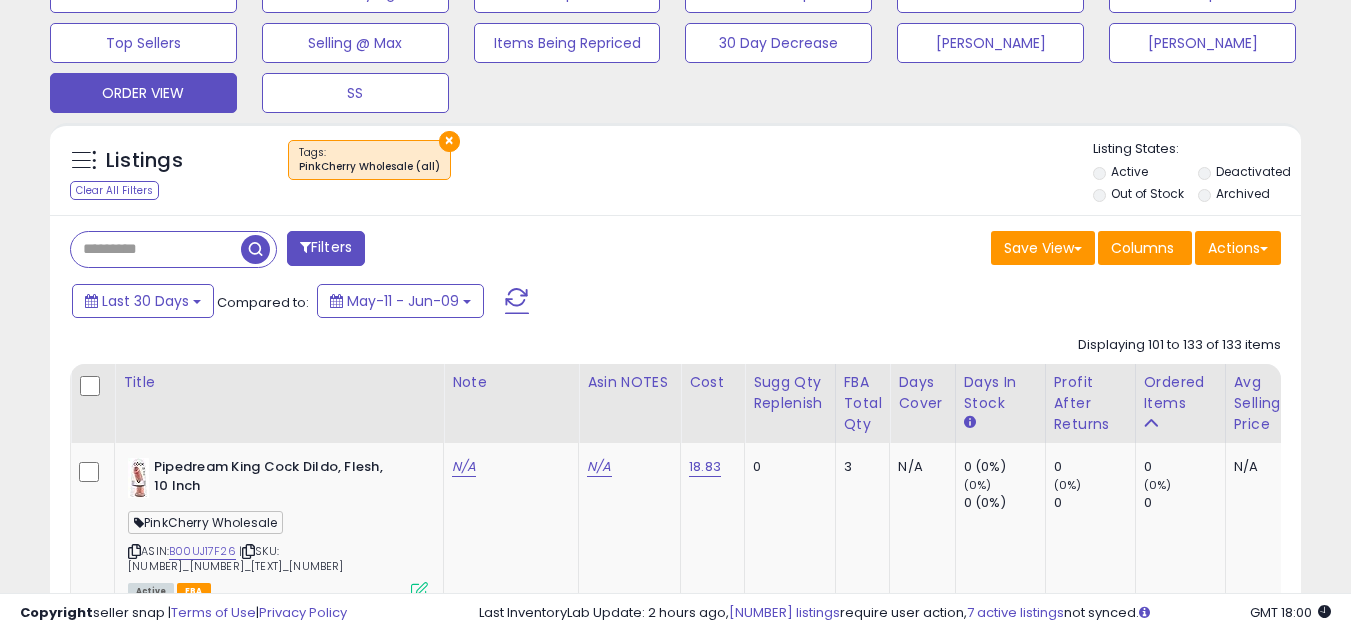 click on "Last 30 Days
Compared to:
May-11 - Jun-09" at bounding box center [521, 303] 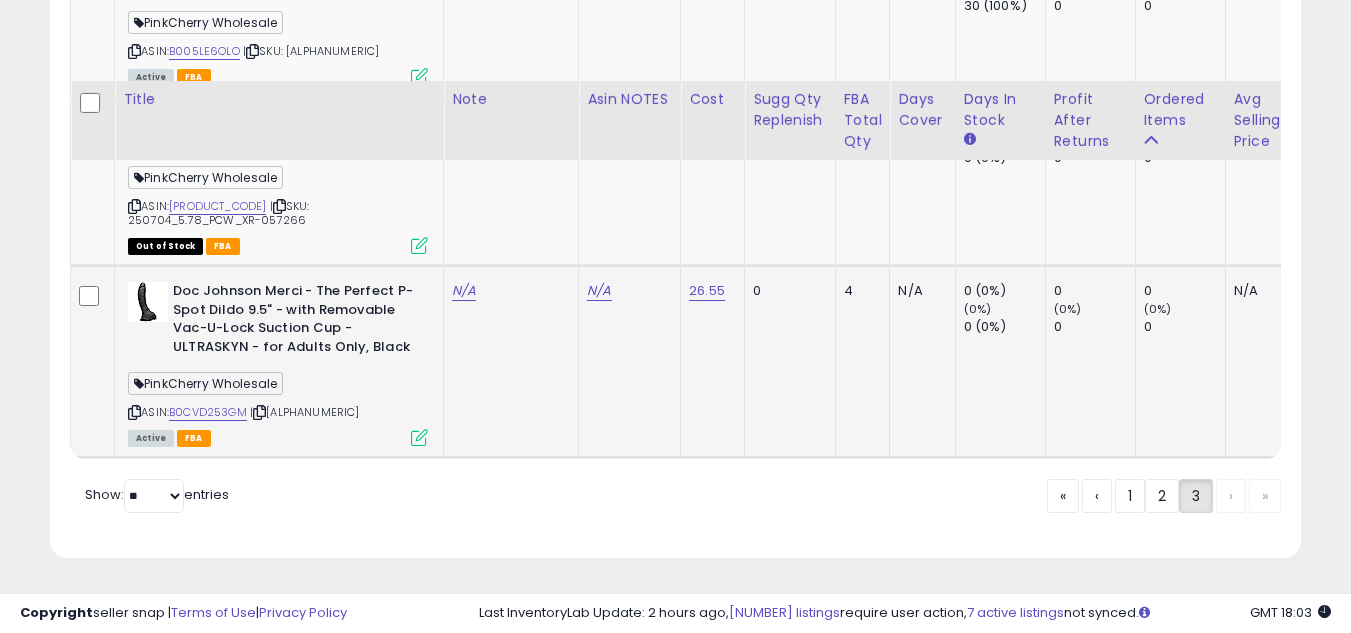 scroll, scrollTop: 6878, scrollLeft: 0, axis: vertical 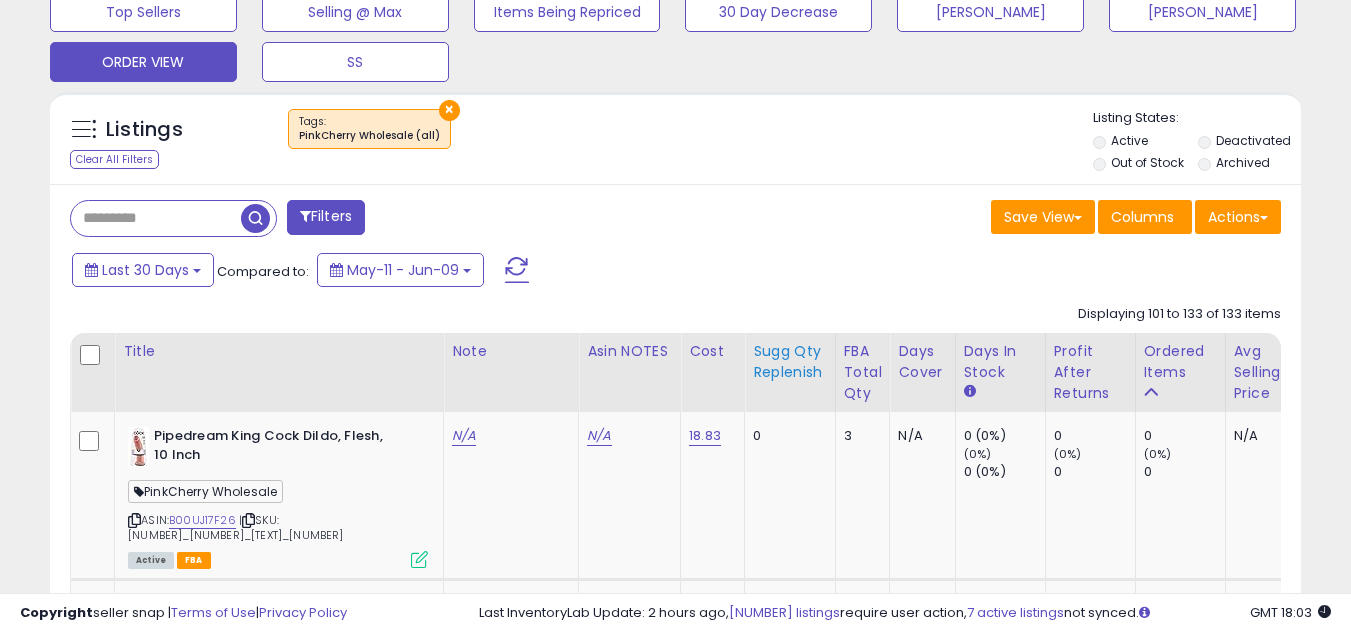 click on "Sugg Qty Replenish" at bounding box center [790, 362] 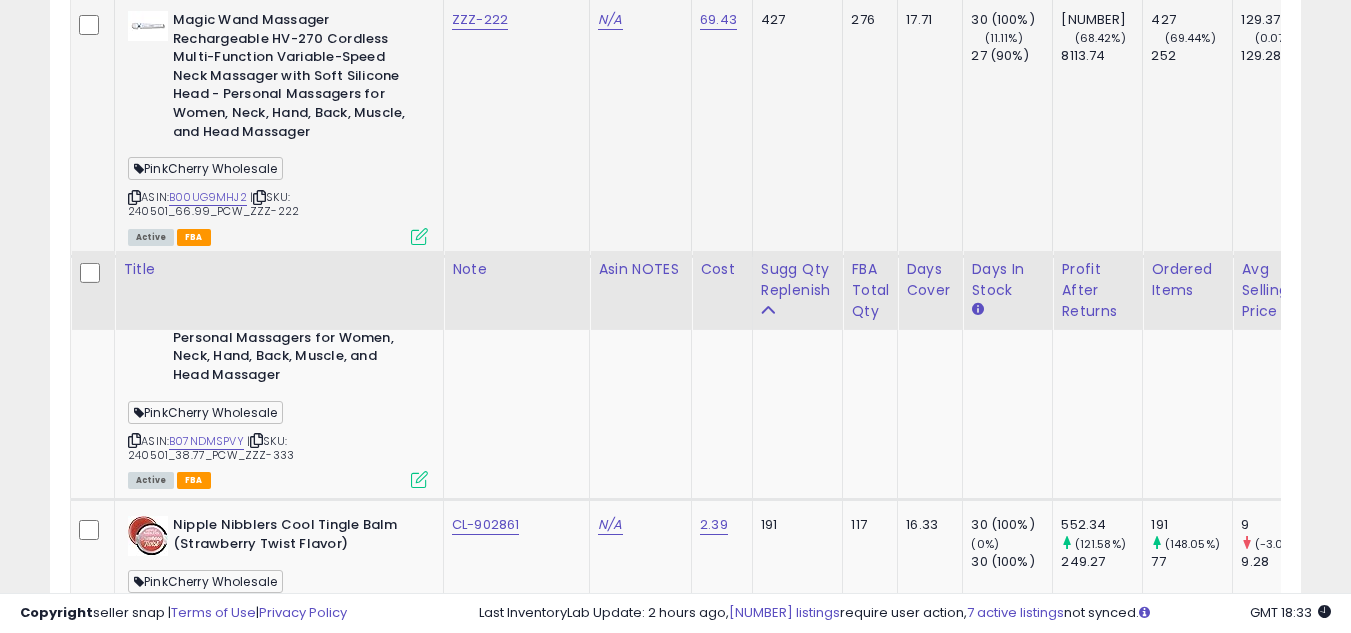 scroll, scrollTop: 1600, scrollLeft: 0, axis: vertical 